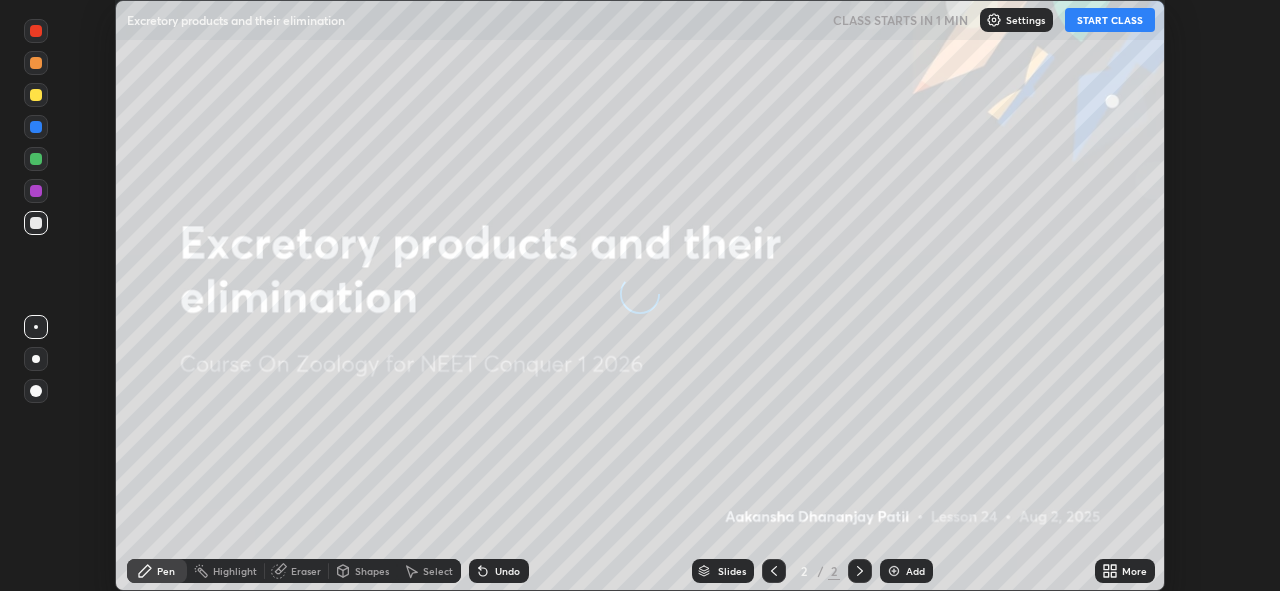 scroll, scrollTop: 0, scrollLeft: 0, axis: both 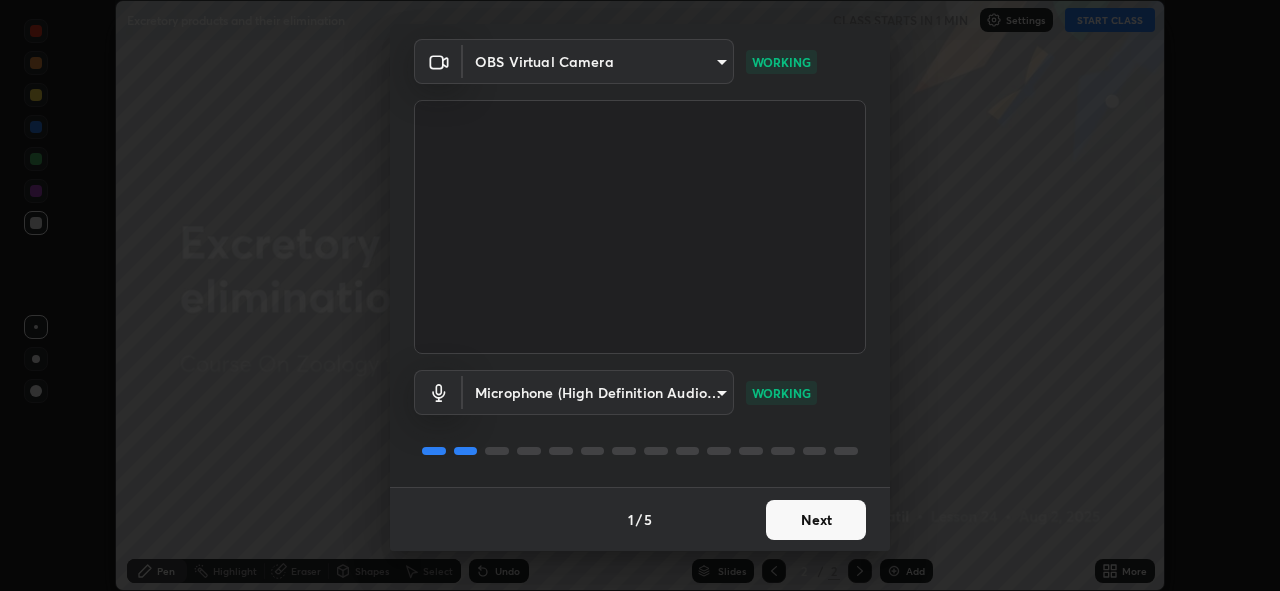 click on "Next" at bounding box center (816, 520) 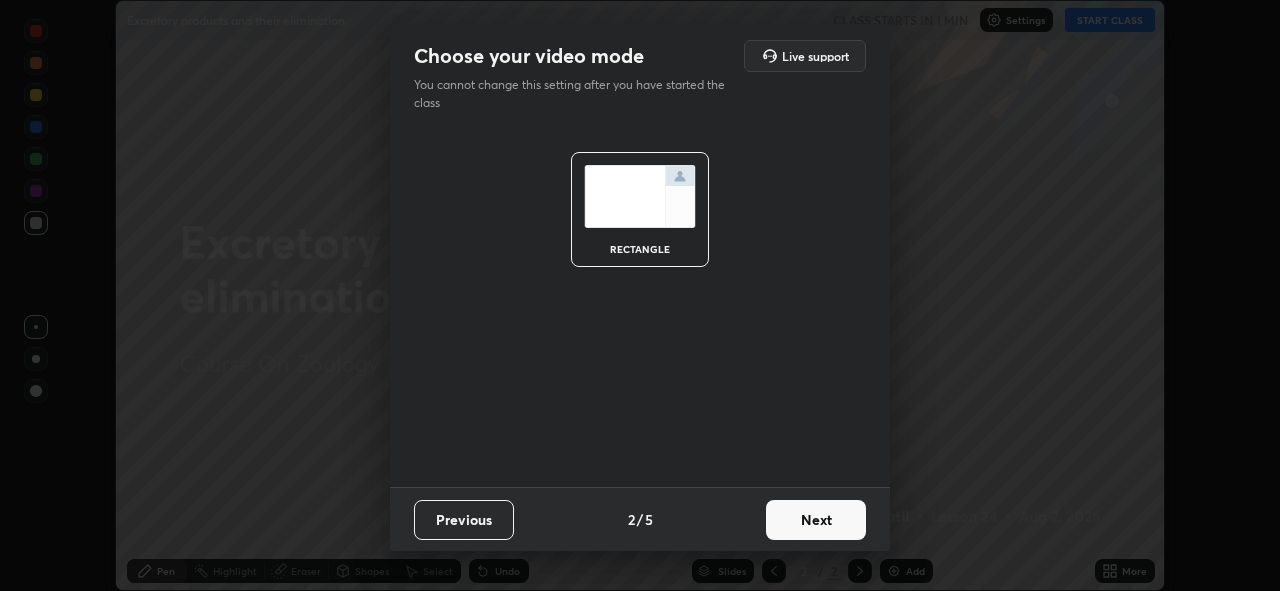 scroll, scrollTop: 0, scrollLeft: 0, axis: both 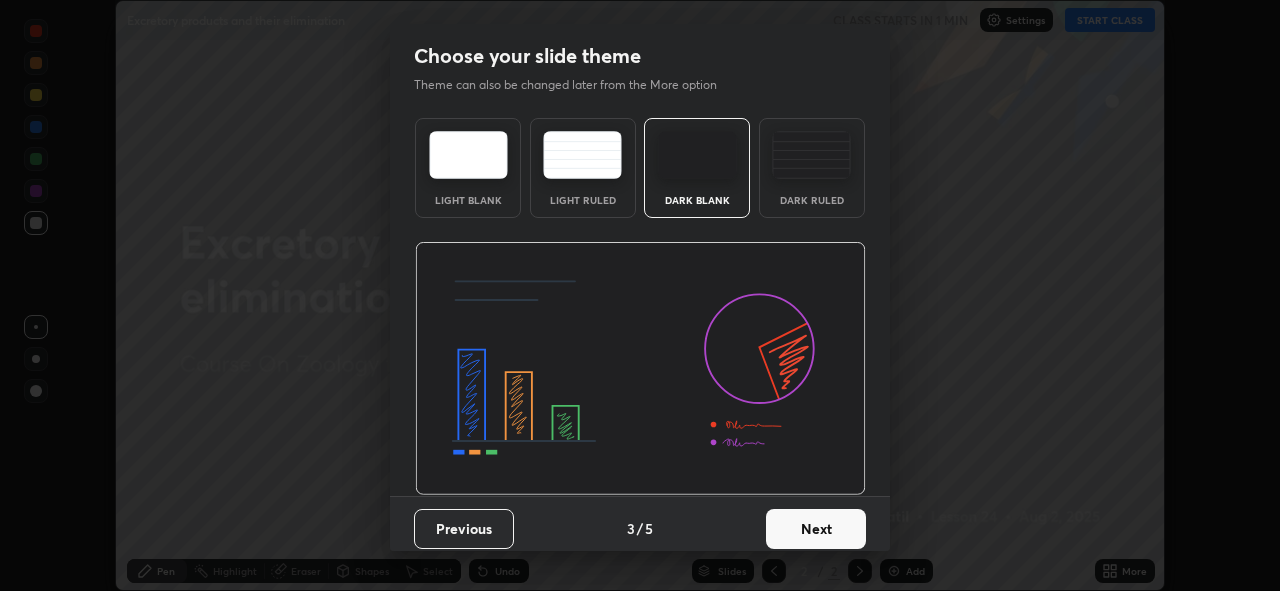 click on "Next" at bounding box center [816, 529] 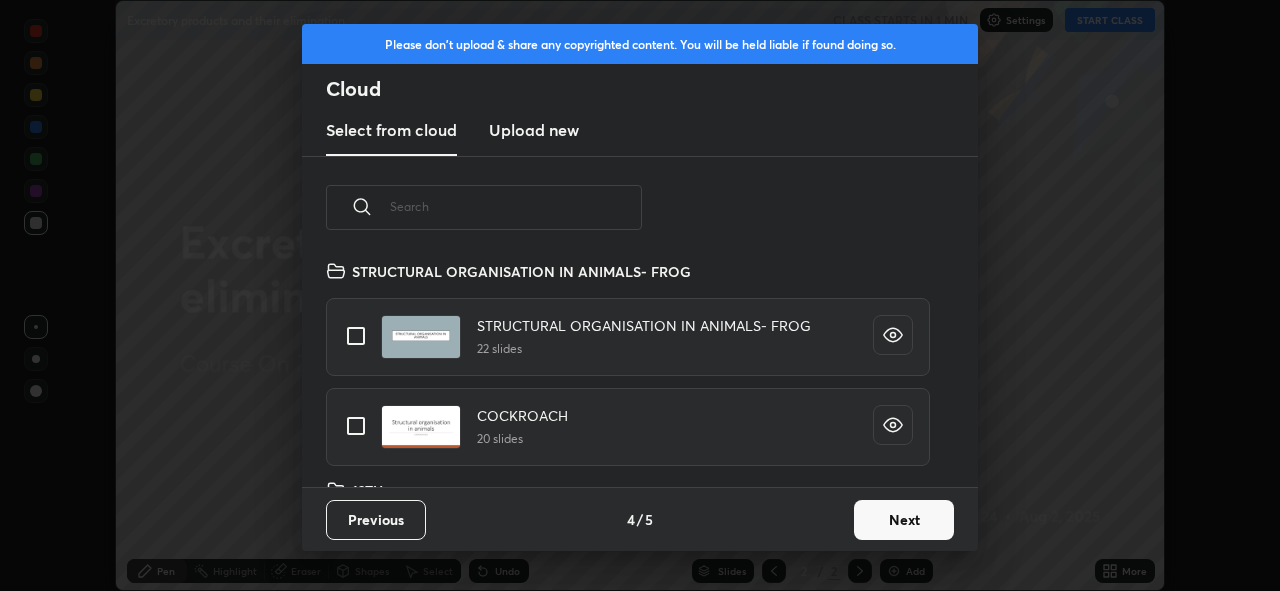 scroll, scrollTop: 7, scrollLeft: 11, axis: both 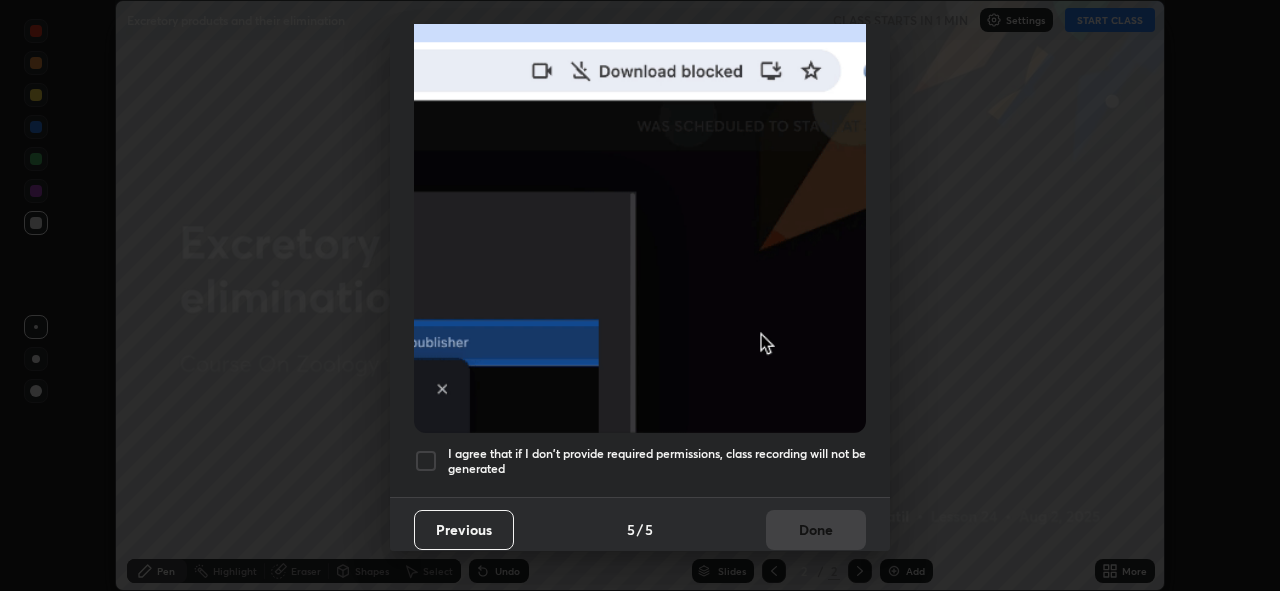 click on "I agree that if I don't provide required permissions, class recording will not be generated" at bounding box center [657, 461] 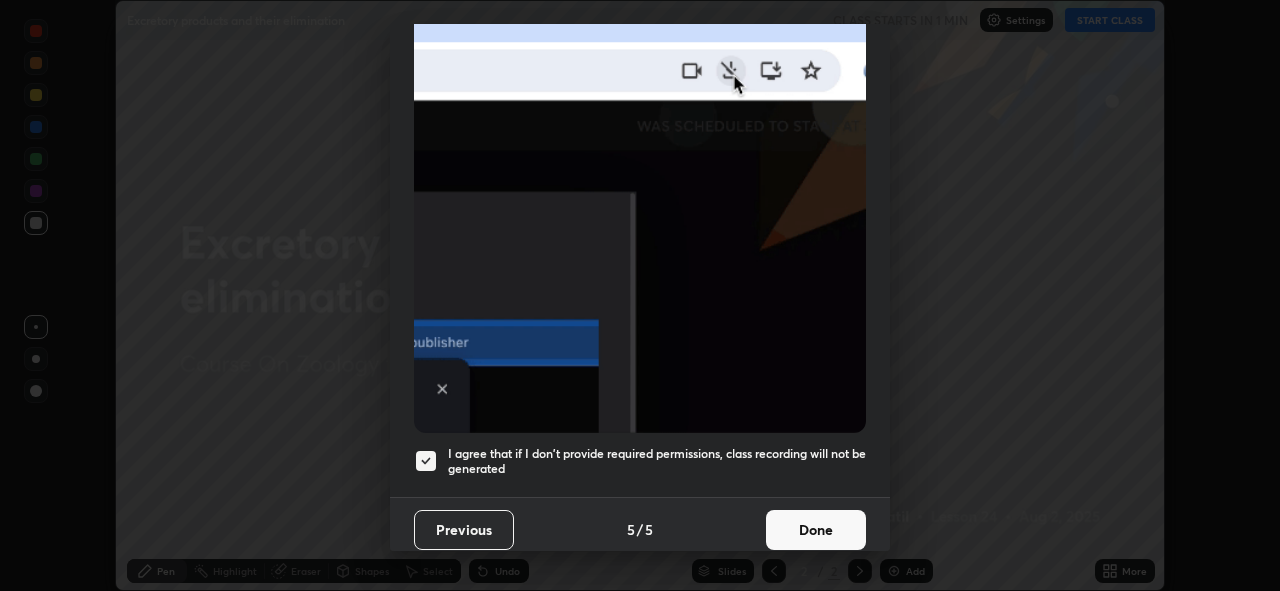 click on "Done" at bounding box center (816, 530) 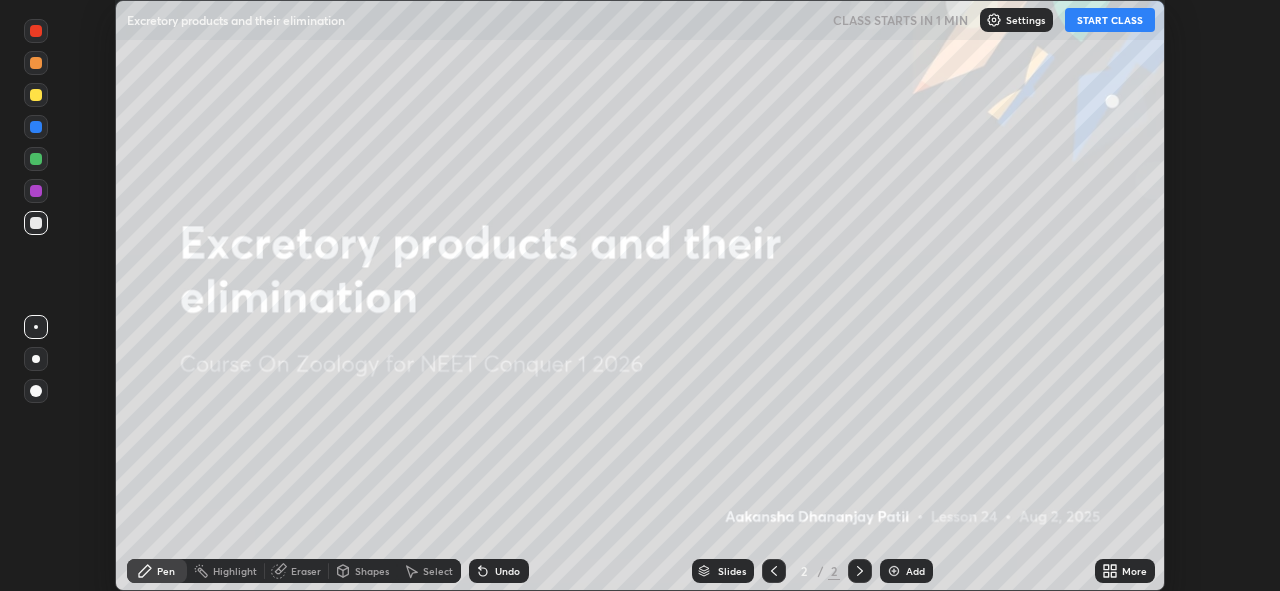 click on "More" at bounding box center [1125, 571] 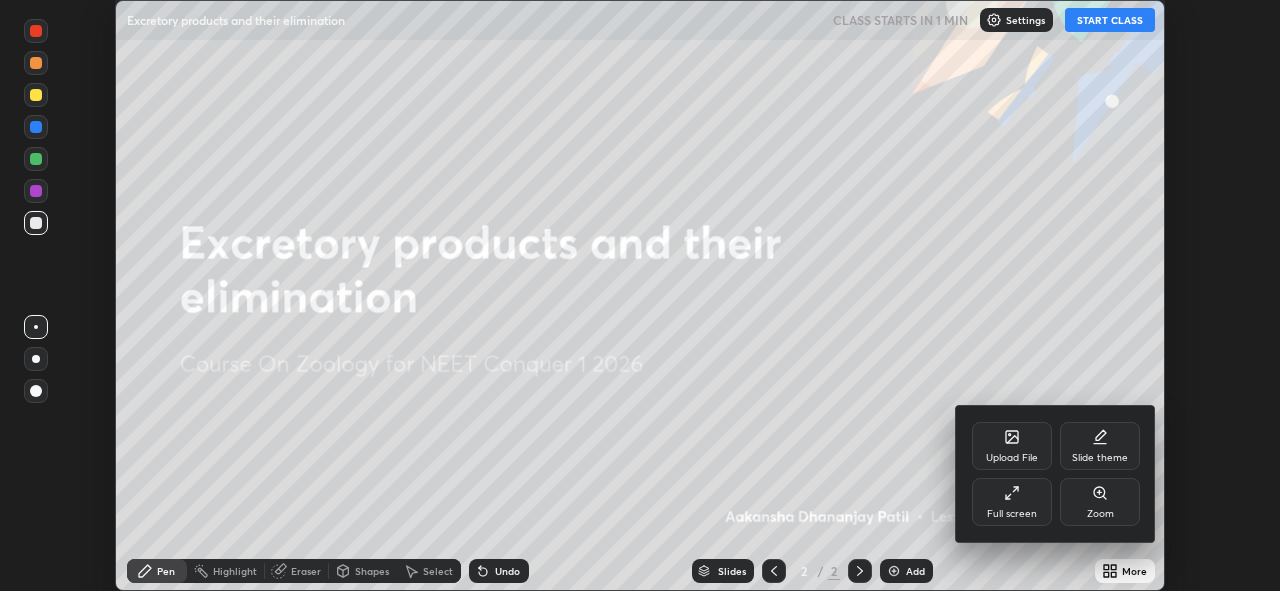 click on "Full screen" at bounding box center [1012, 502] 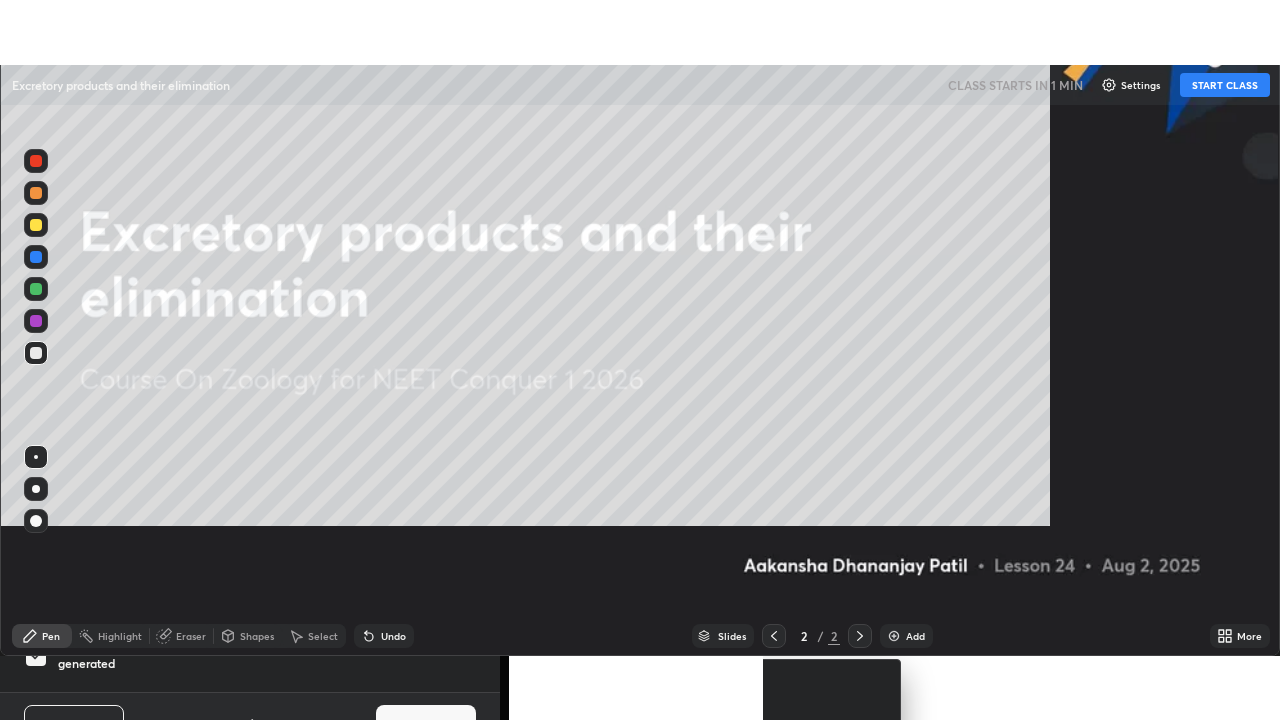 scroll, scrollTop: 99280, scrollLeft: 98720, axis: both 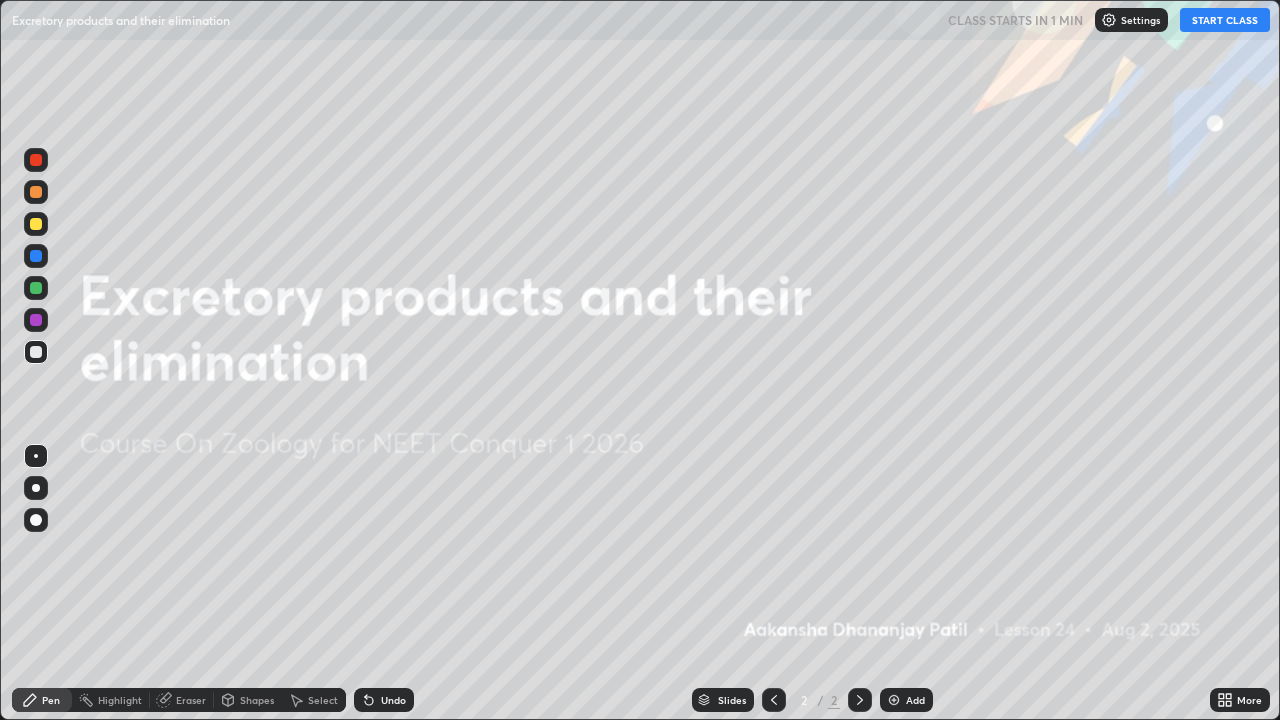 click on "START CLASS" at bounding box center [1225, 20] 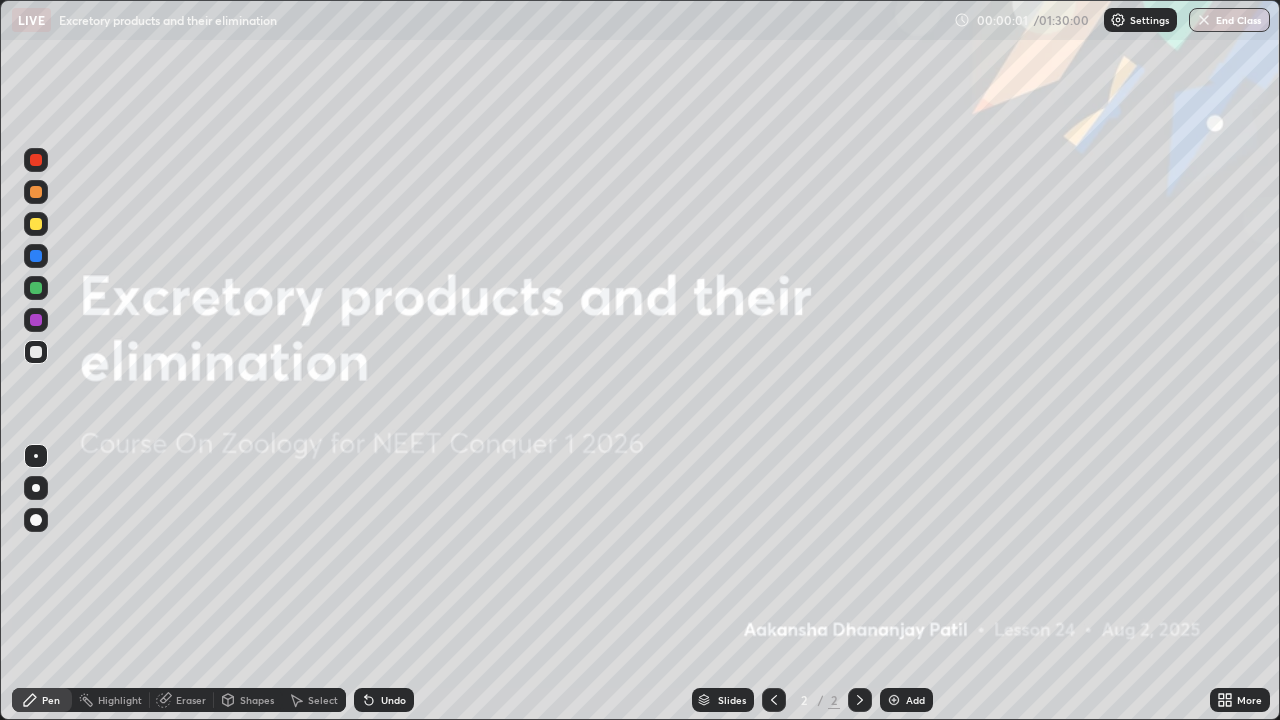 click 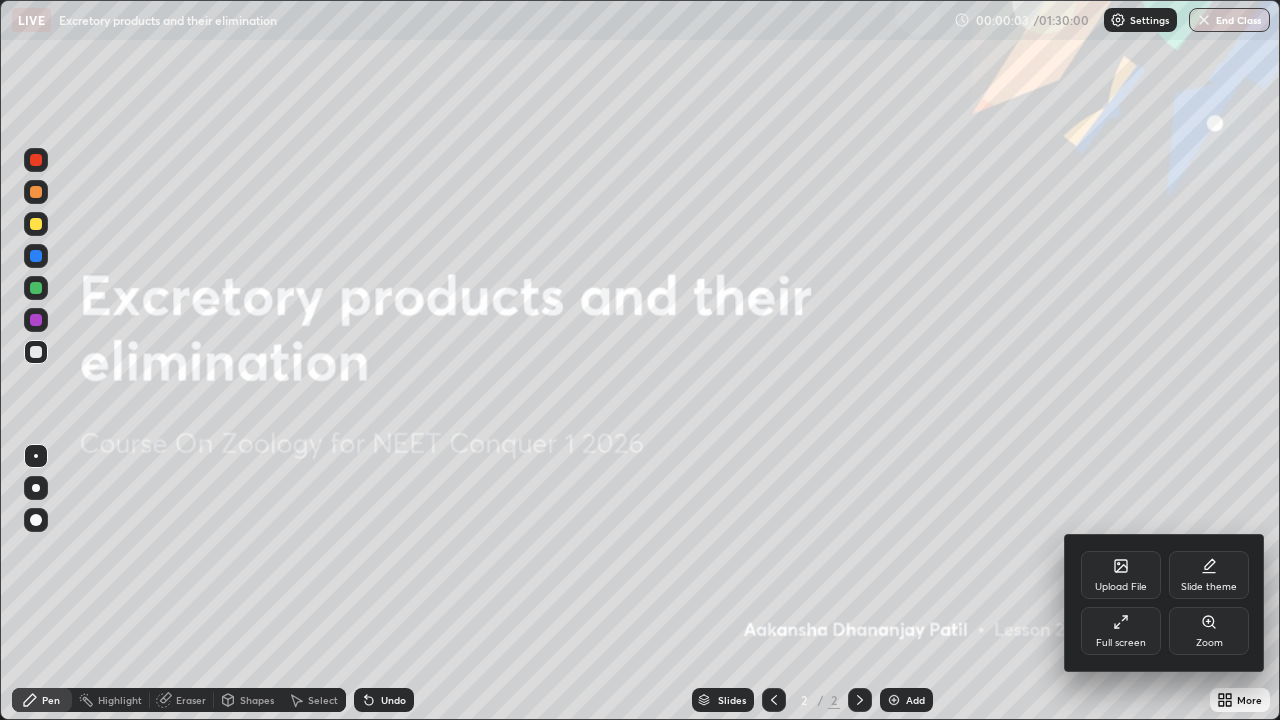 click on "Upload File" at bounding box center [1121, 587] 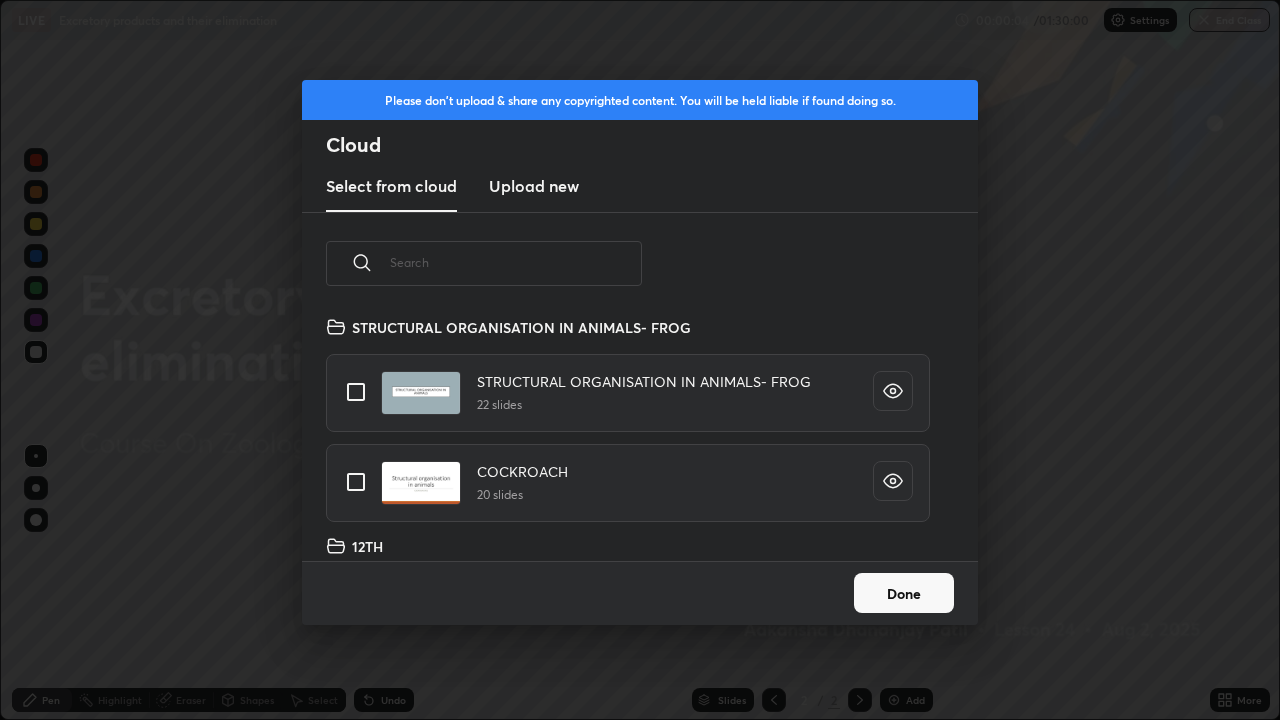 scroll, scrollTop: 7, scrollLeft: 11, axis: both 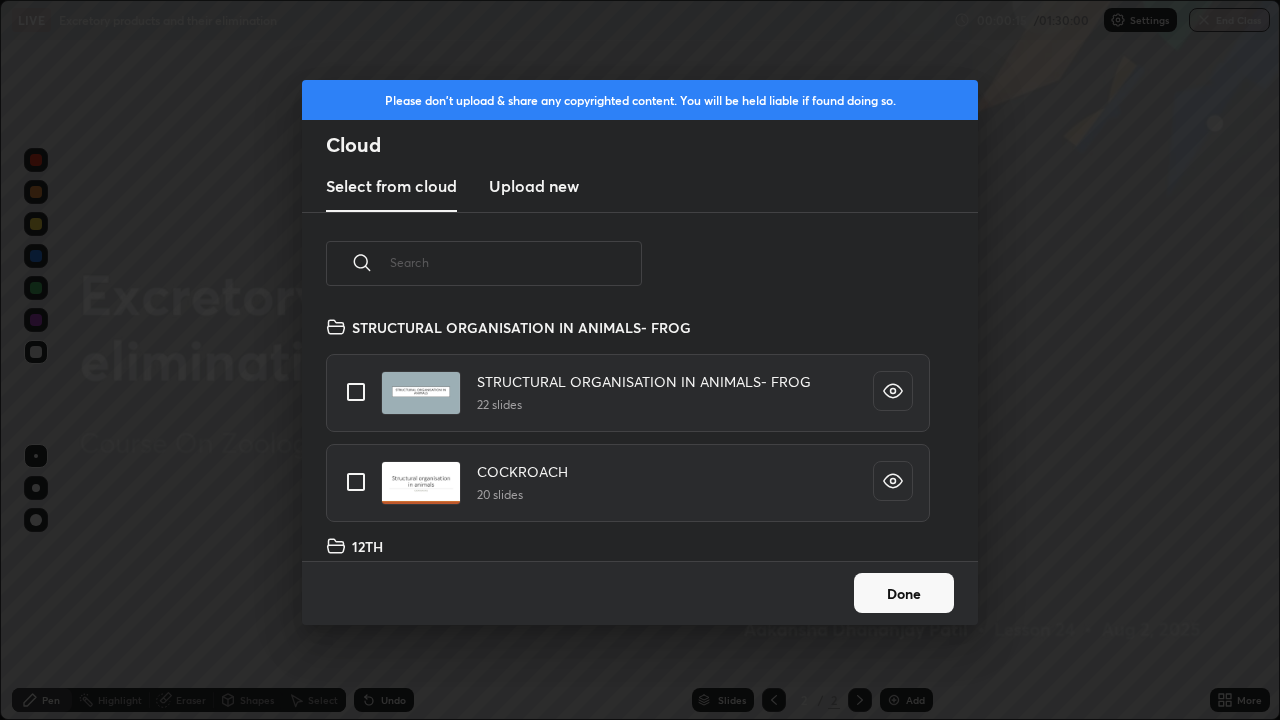 click on "Please don't upload & share any copyrighted content. You will be held liable if found doing so. Cloud Select from cloud Upload new STRUCTURAL ORGANISATION IN ANIMALS- FROG STRUCTURAL ORGANISATION IN ANIMALS- FROG 22 slides COCKROACH 20 slides 12TH biotech notes 7 slides Done" at bounding box center [640, 360] 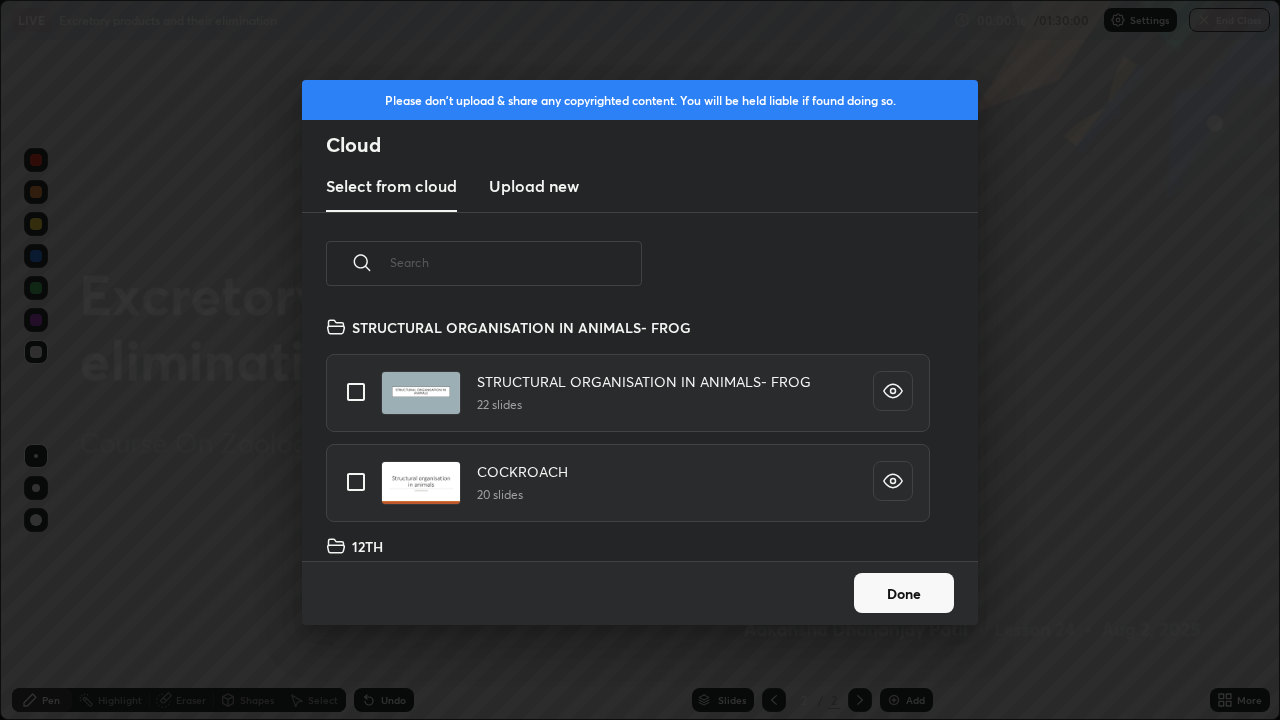 click on "Done" at bounding box center (904, 593) 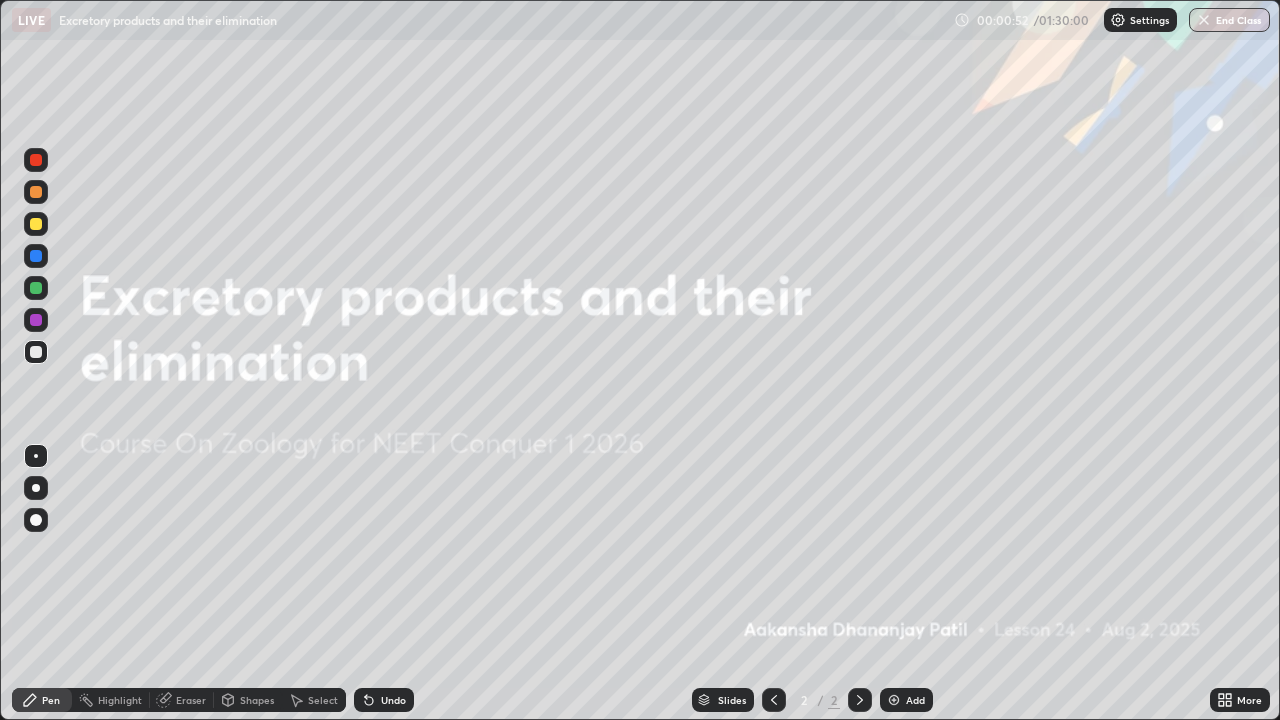 click at bounding box center [894, 700] 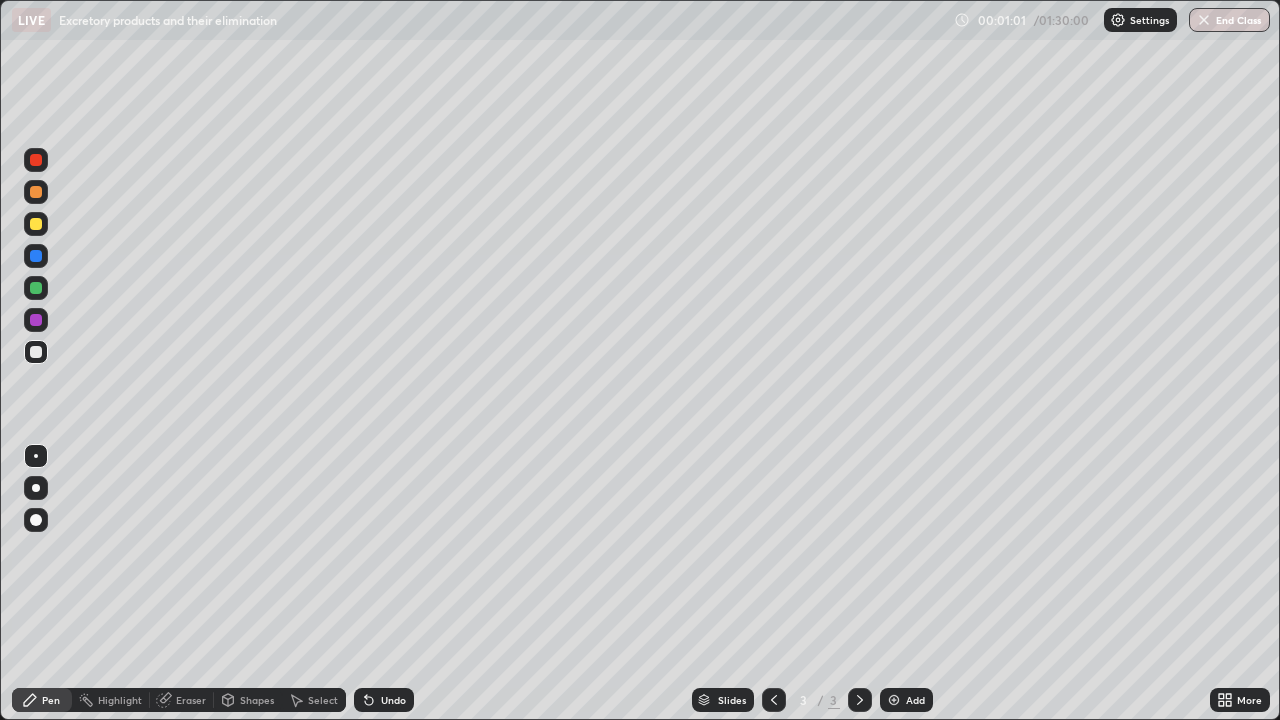 click at bounding box center [36, 352] 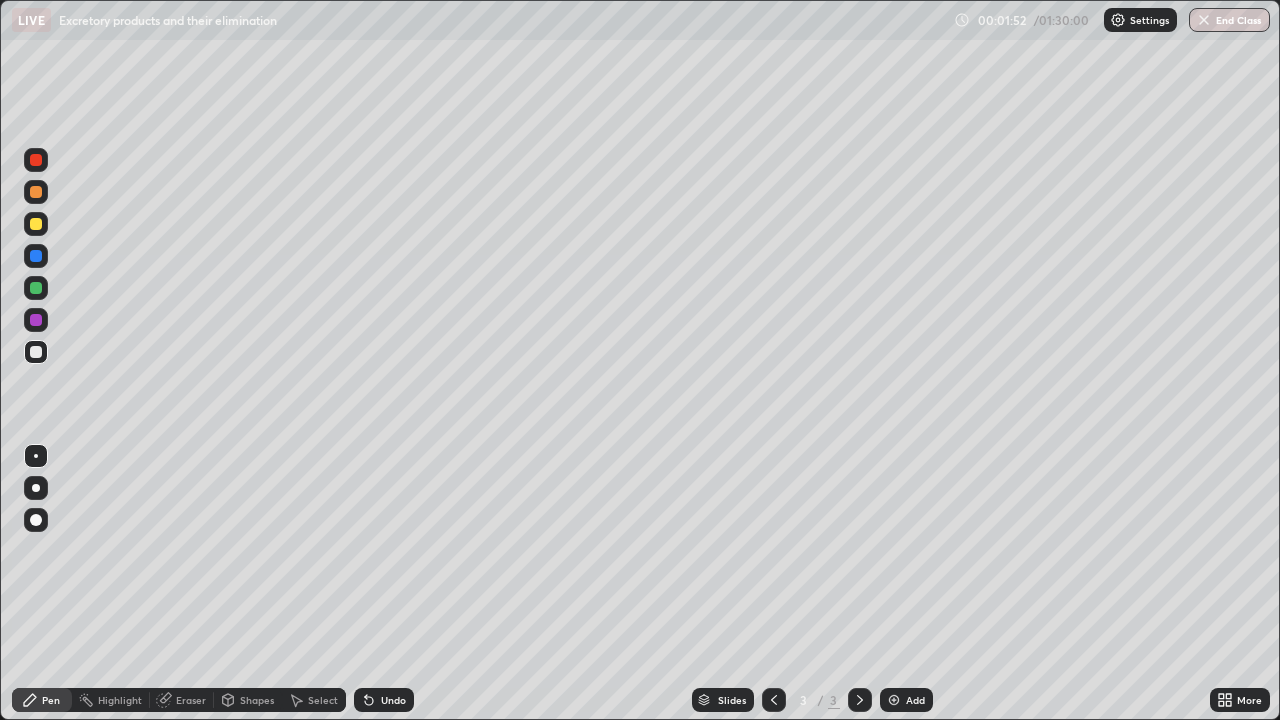 click on "Undo" at bounding box center (384, 700) 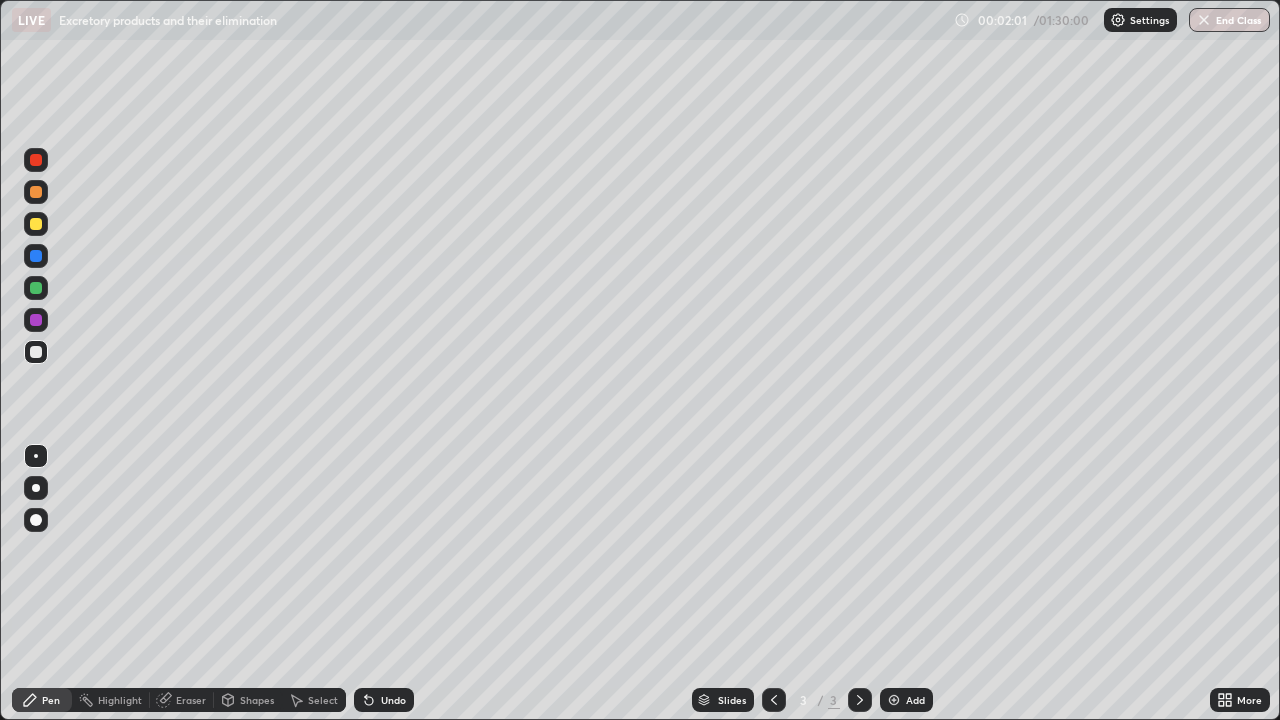 click at bounding box center (36, 224) 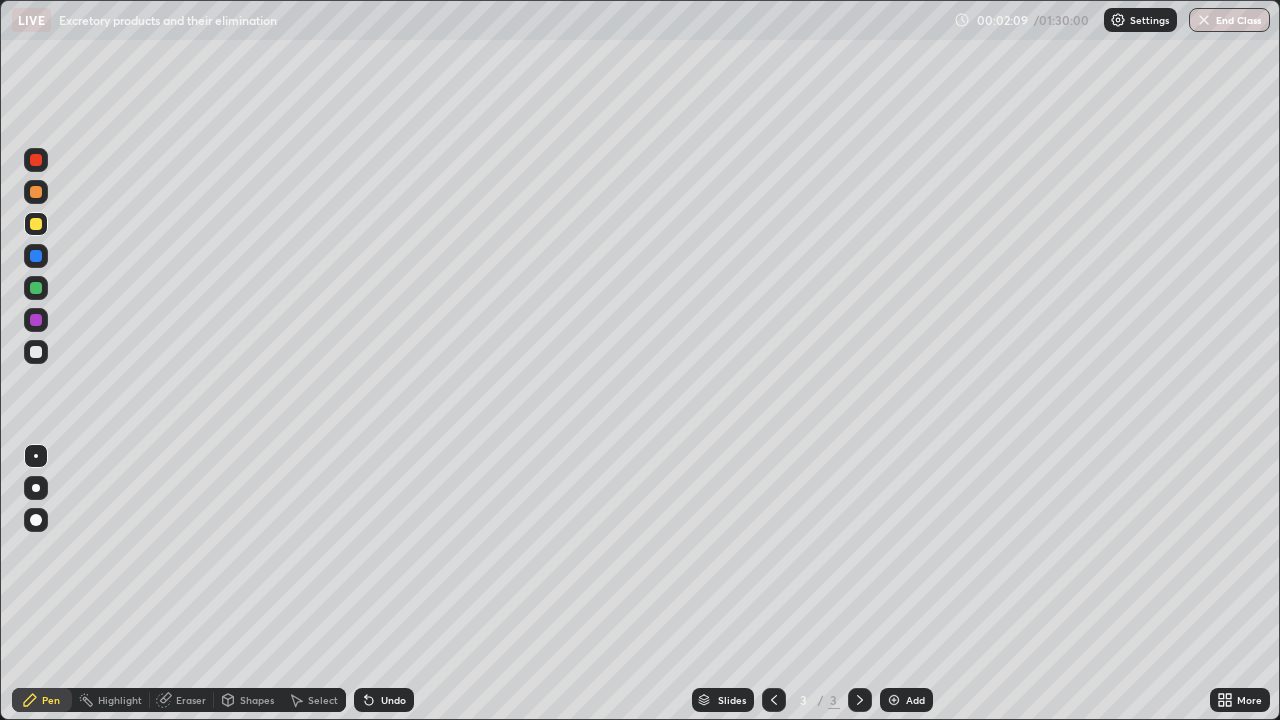 click at bounding box center [36, 288] 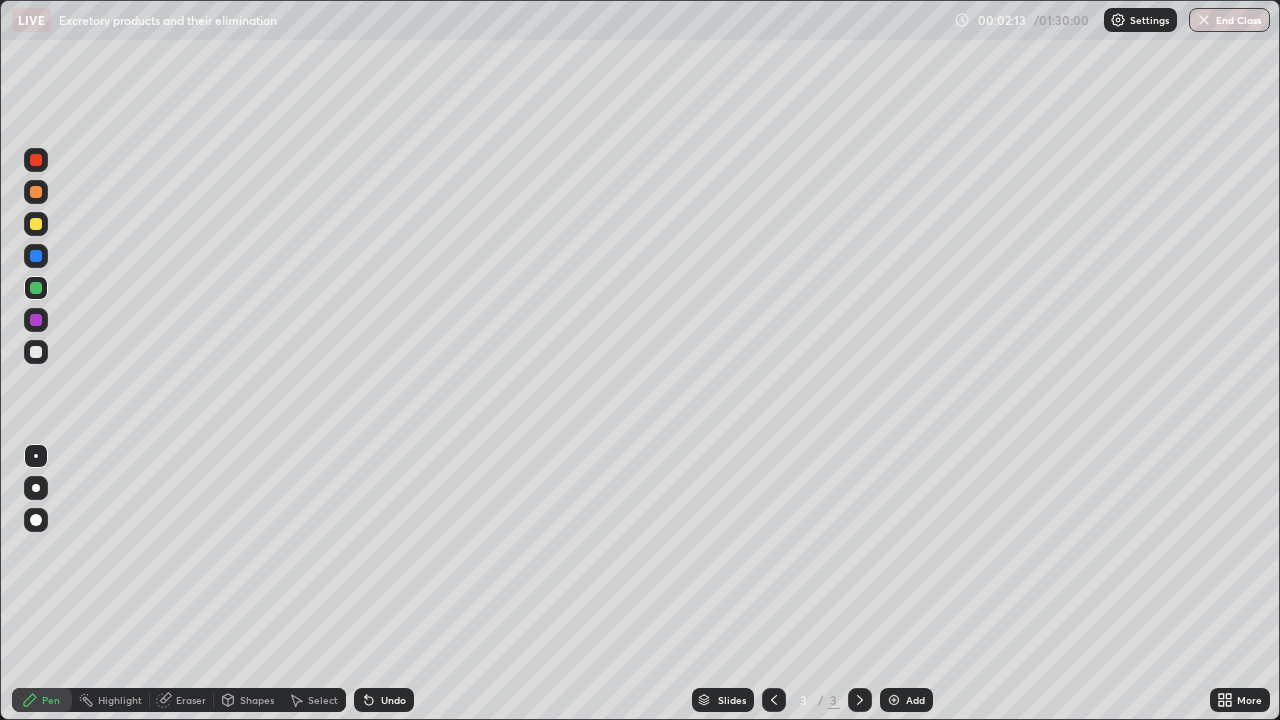 click at bounding box center (36, 520) 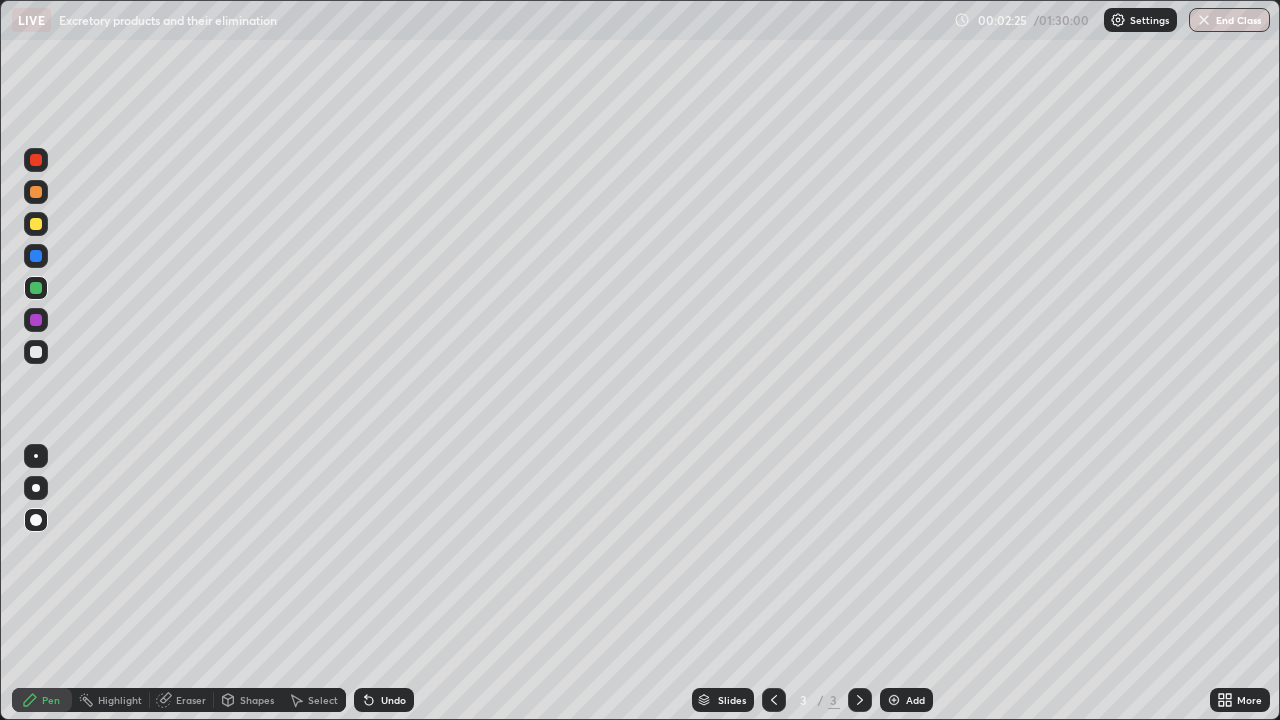 click at bounding box center (36, 320) 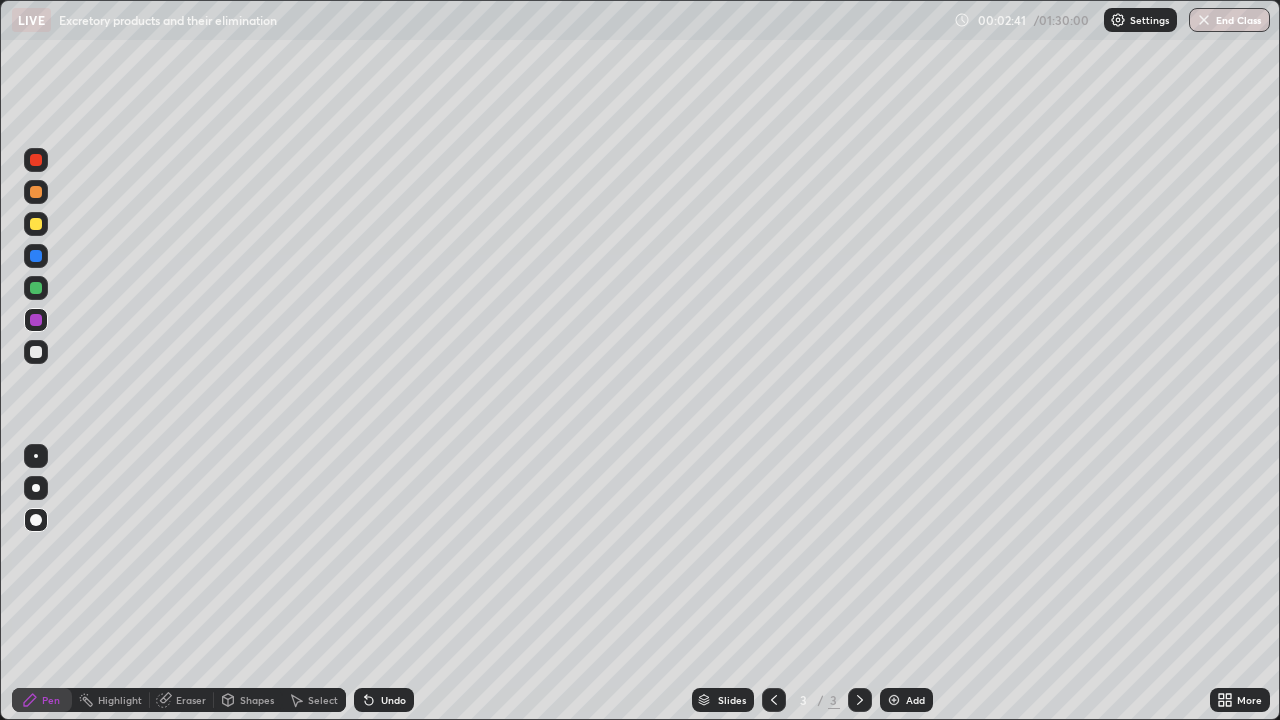 click at bounding box center (36, 456) 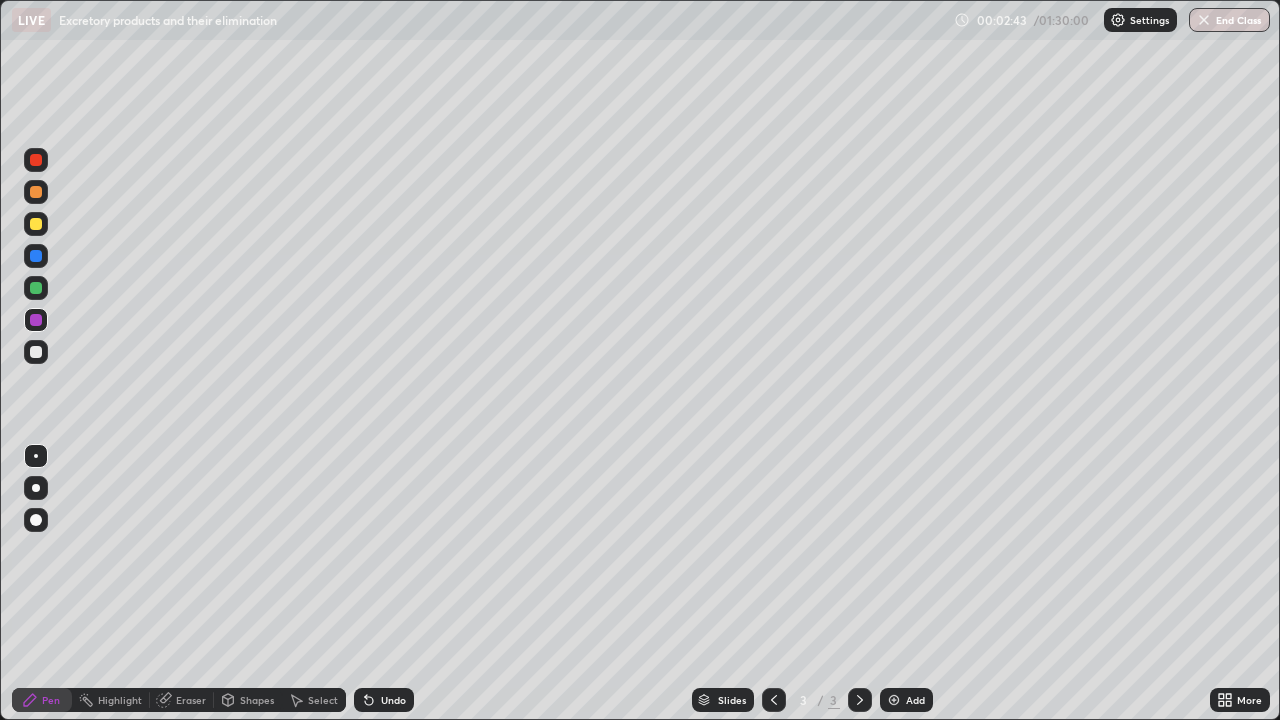 click at bounding box center (36, 352) 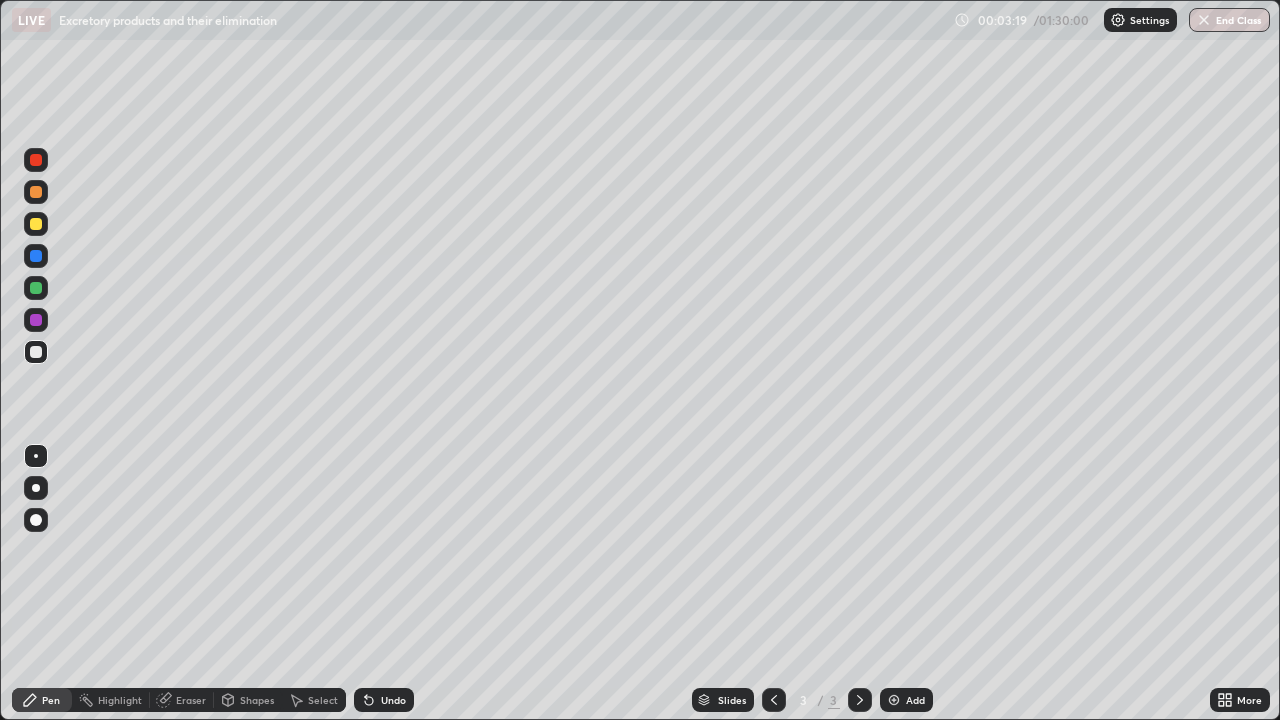 click at bounding box center (36, 352) 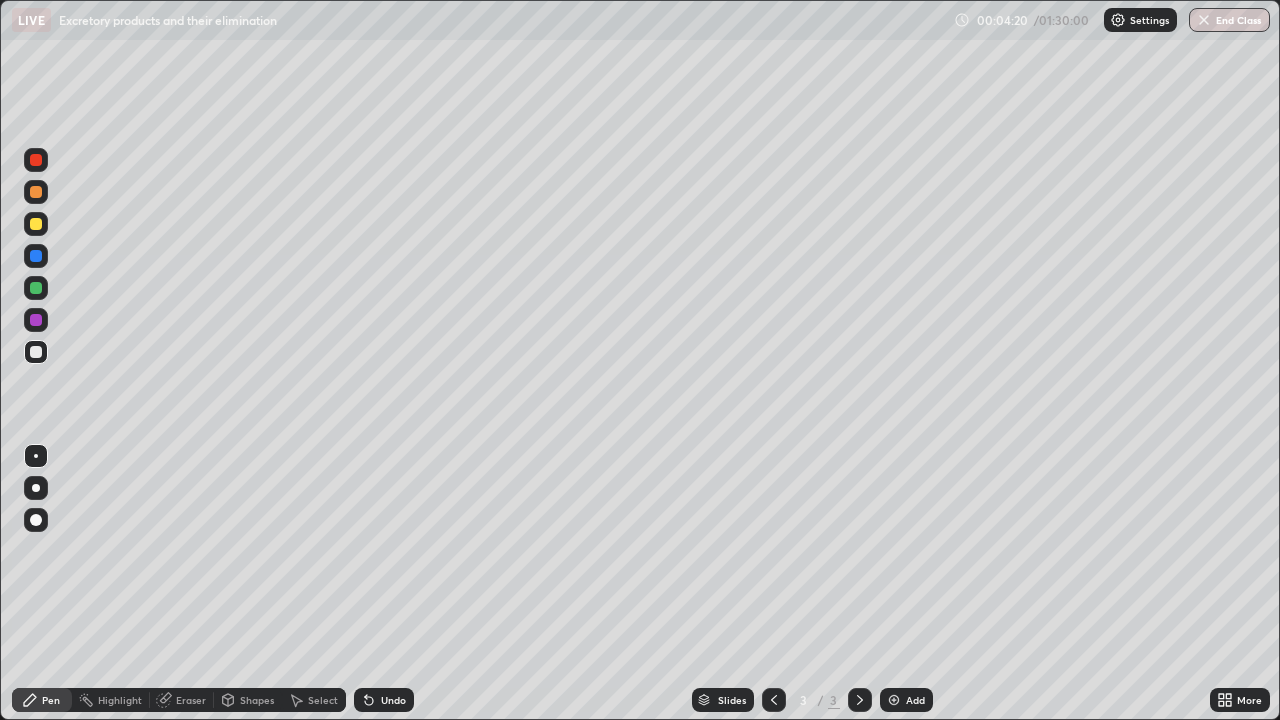 click at bounding box center (36, 224) 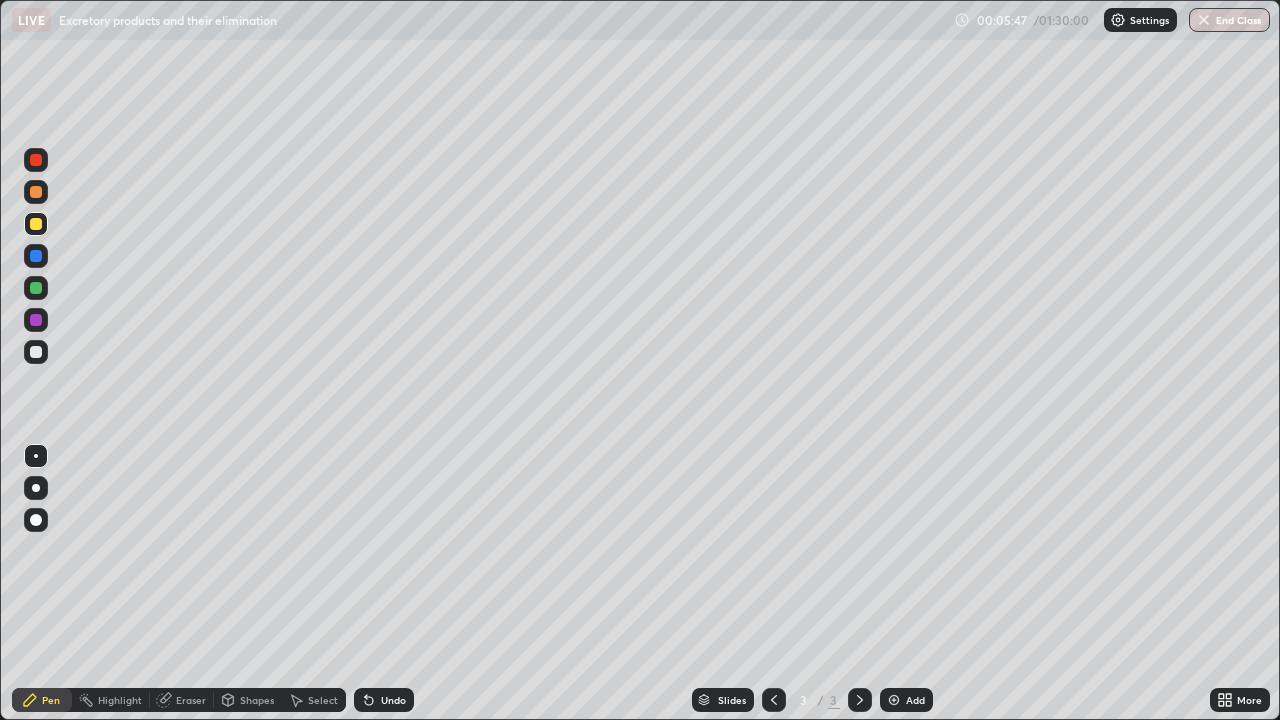 click on "Undo" at bounding box center (384, 700) 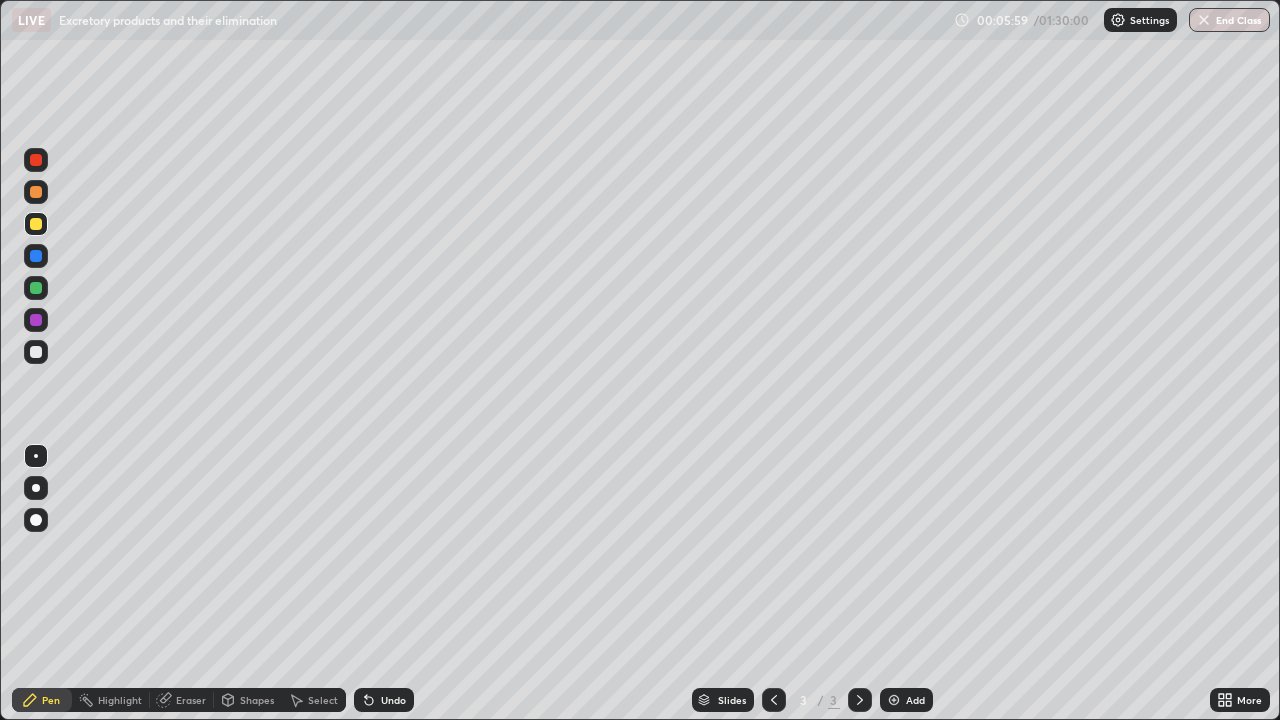 click at bounding box center (36, 320) 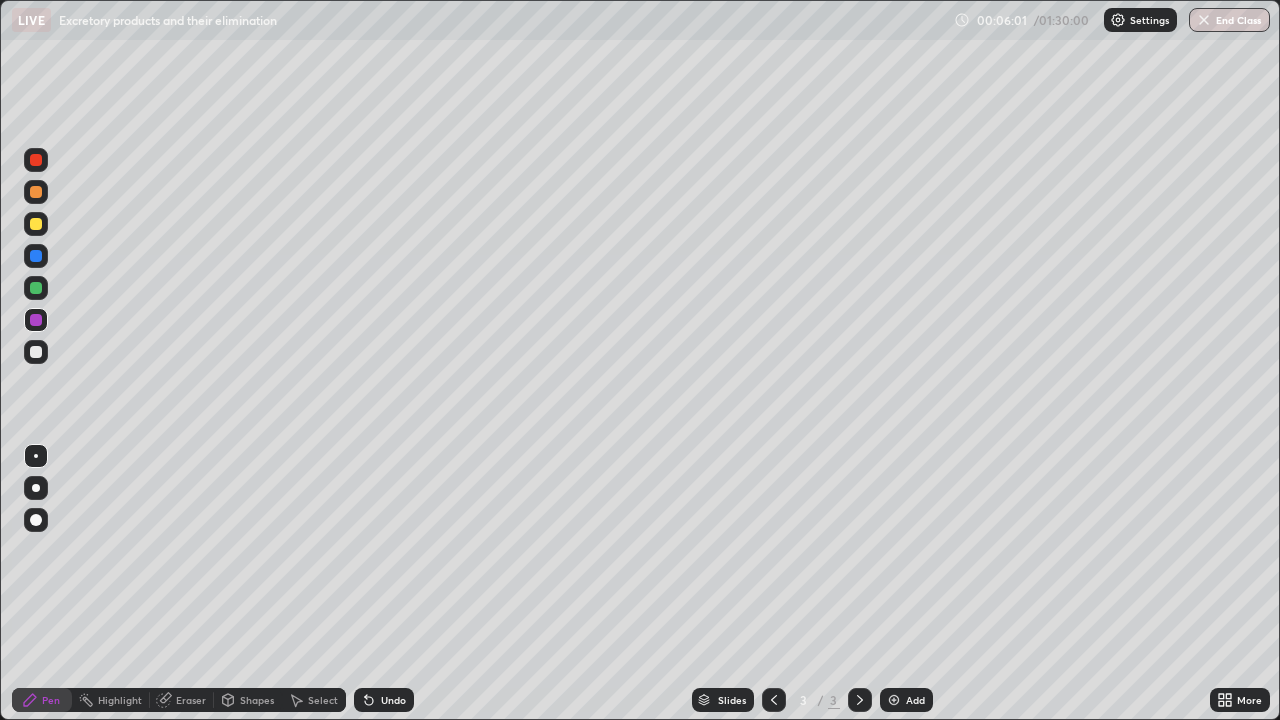 click at bounding box center [36, 192] 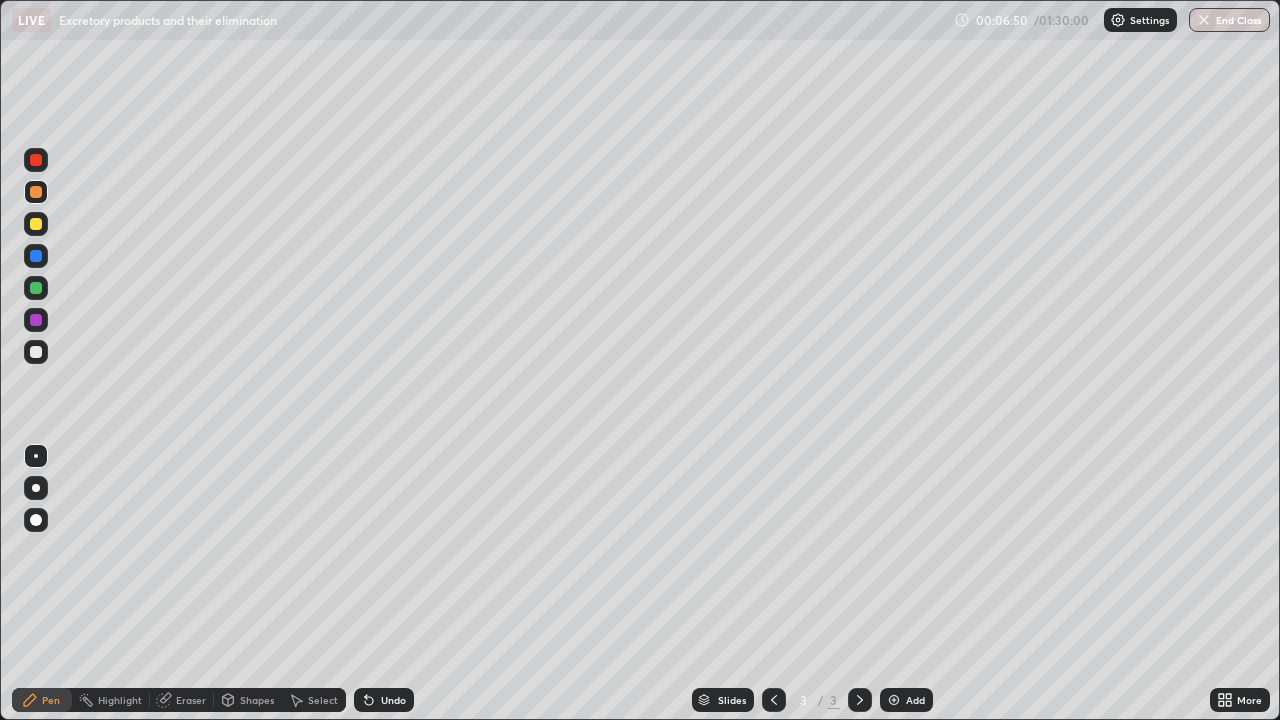 click at bounding box center (36, 352) 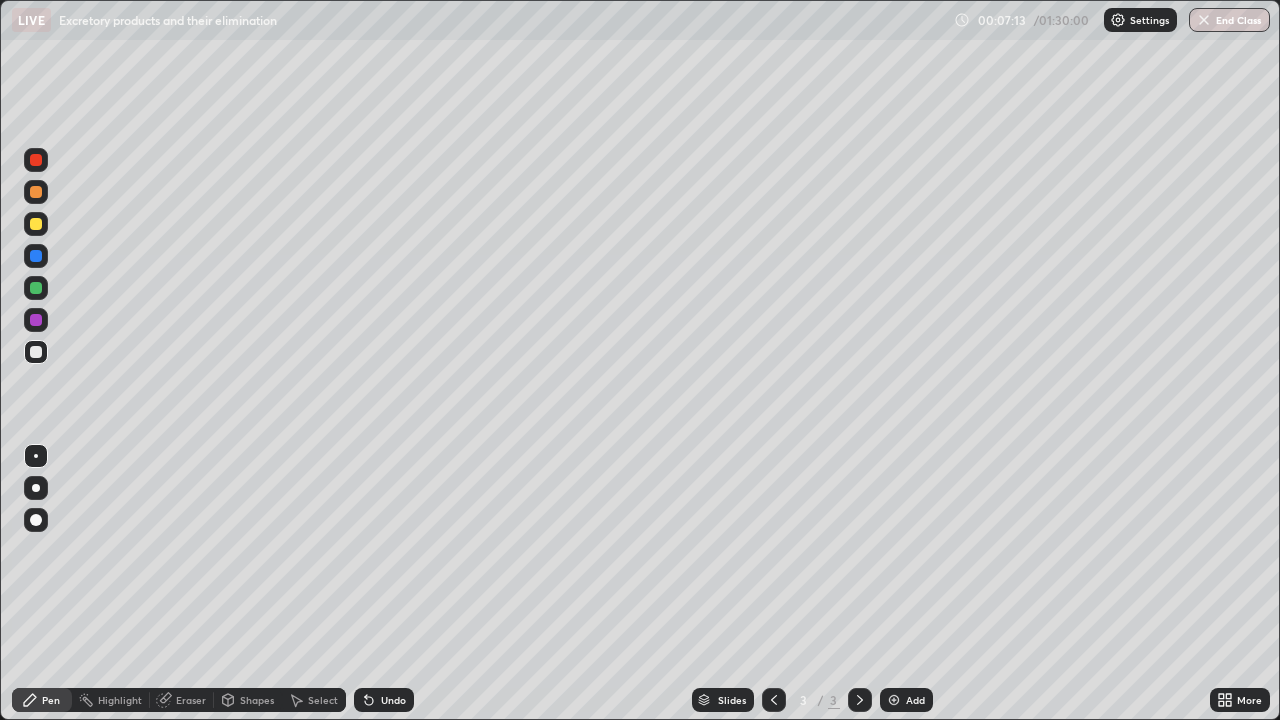 click on "Setting up your live class" at bounding box center [640, 360] 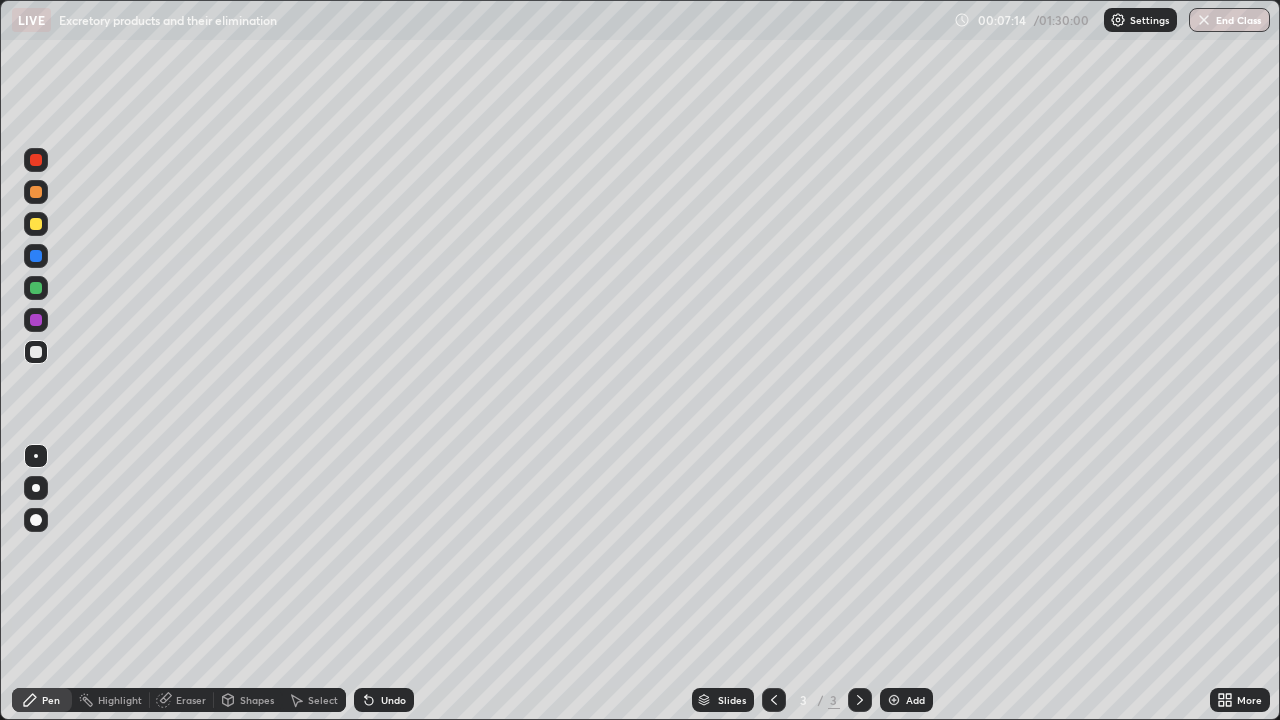 click on "Setting up your live class" at bounding box center (640, 360) 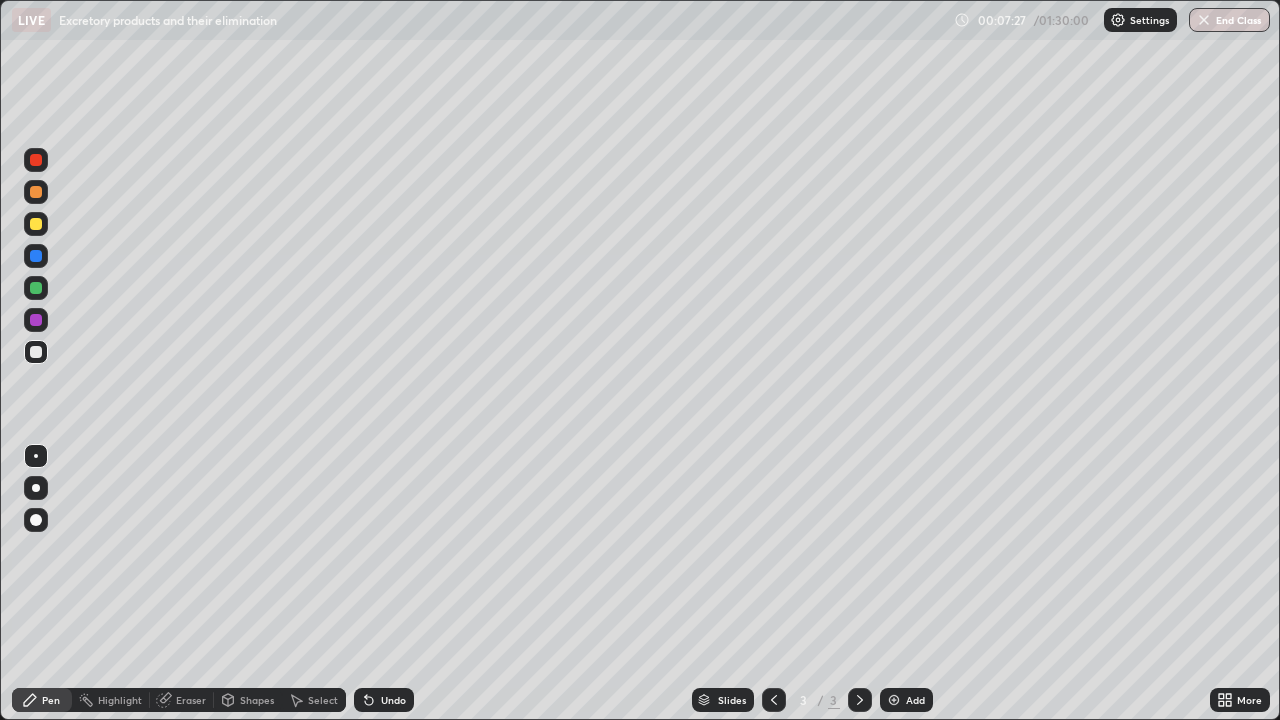 click on "Eraser" at bounding box center (182, 700) 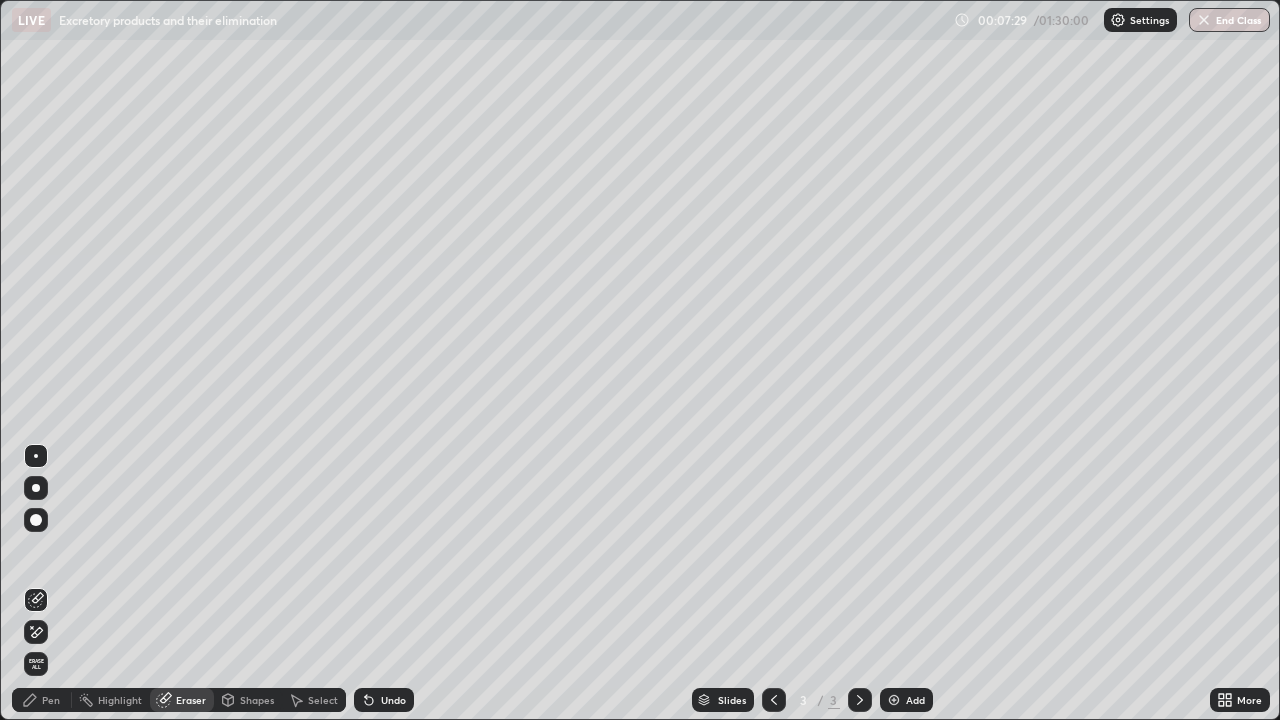 click 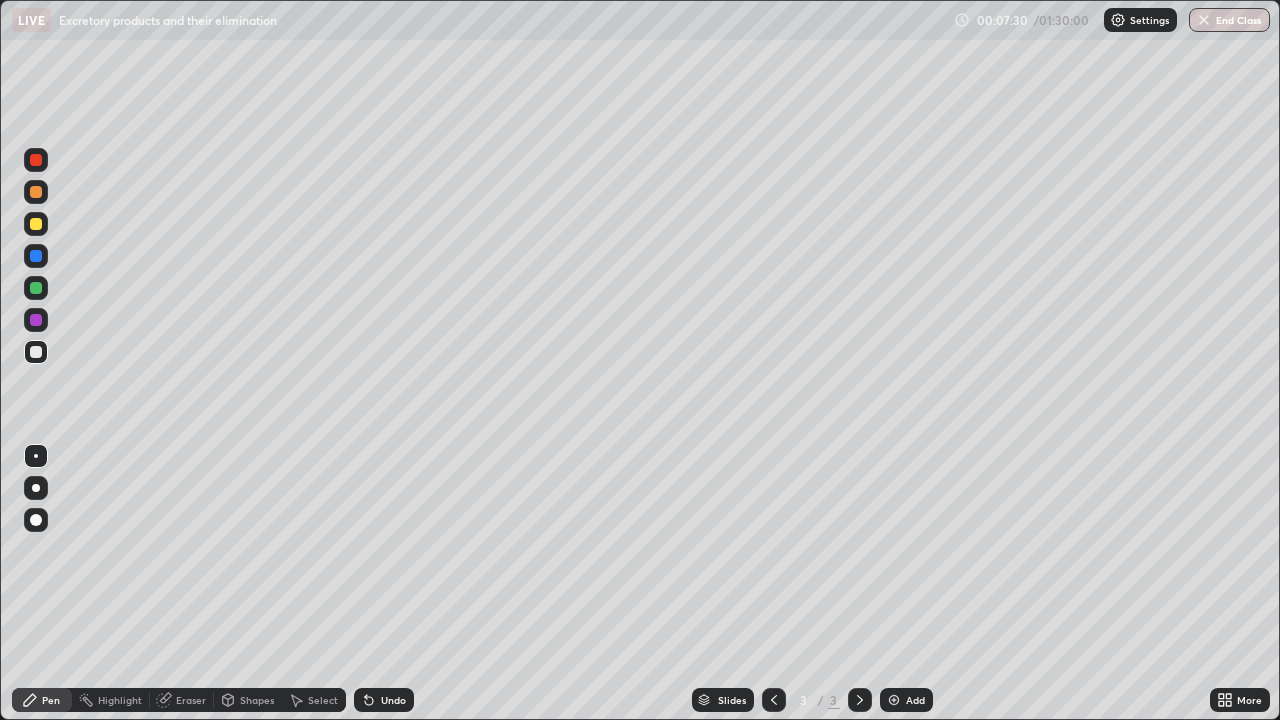 click at bounding box center (36, 352) 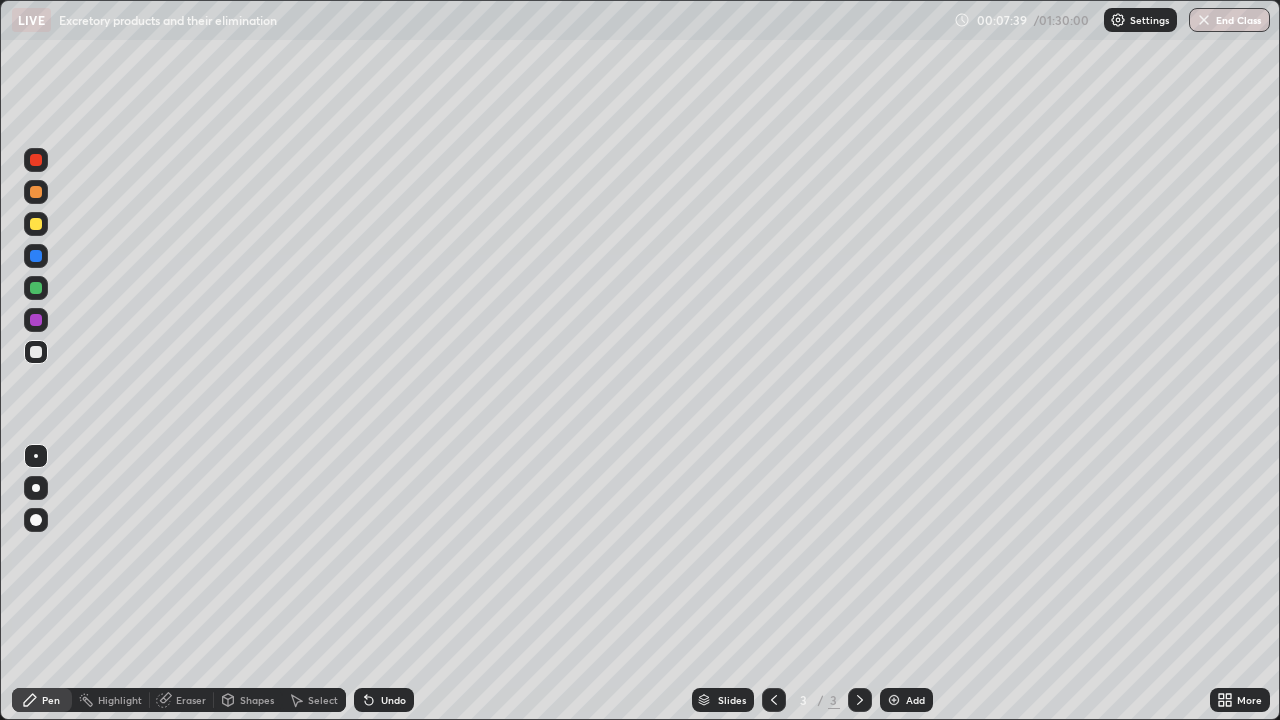 click at bounding box center (36, 352) 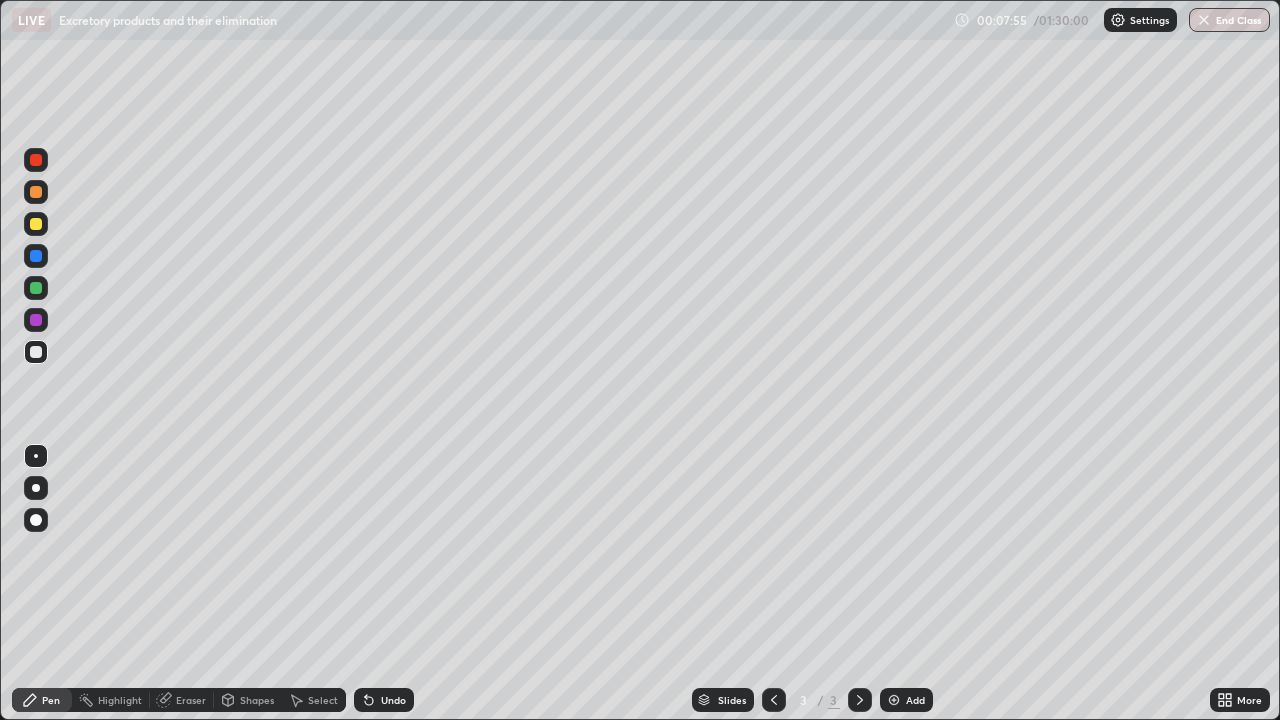 click at bounding box center [36, 256] 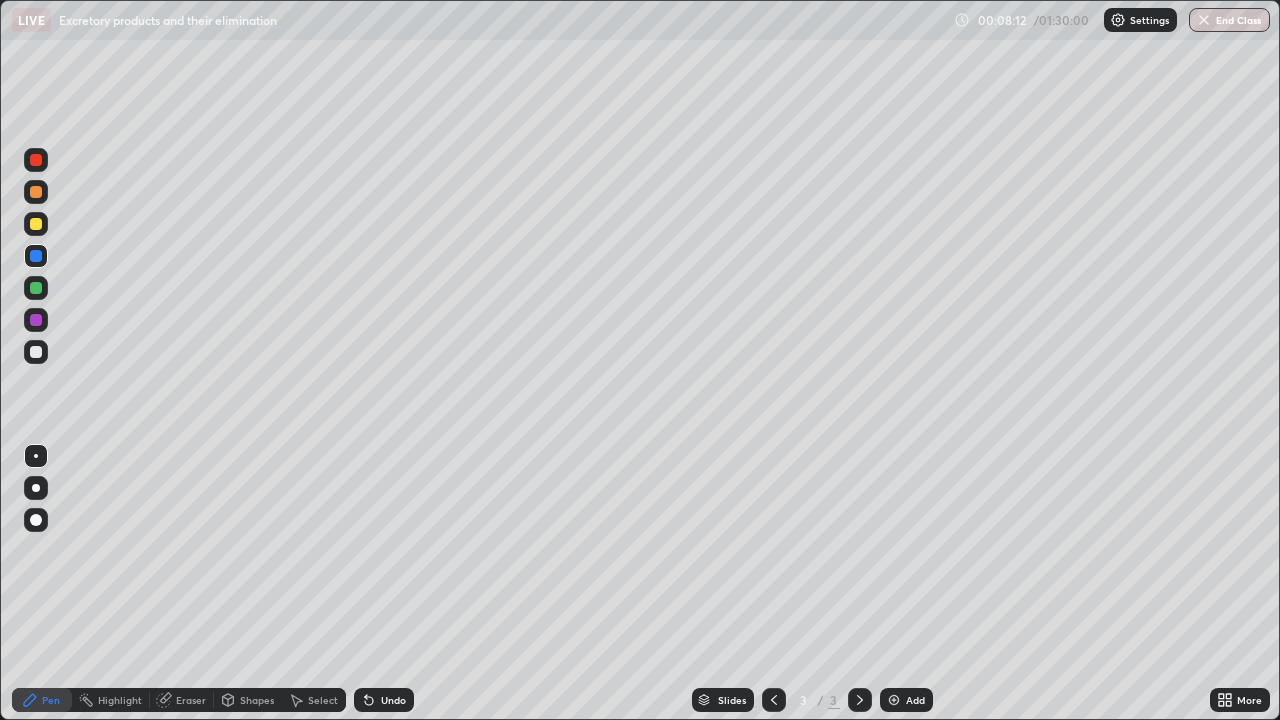 click on "Add" at bounding box center [915, 700] 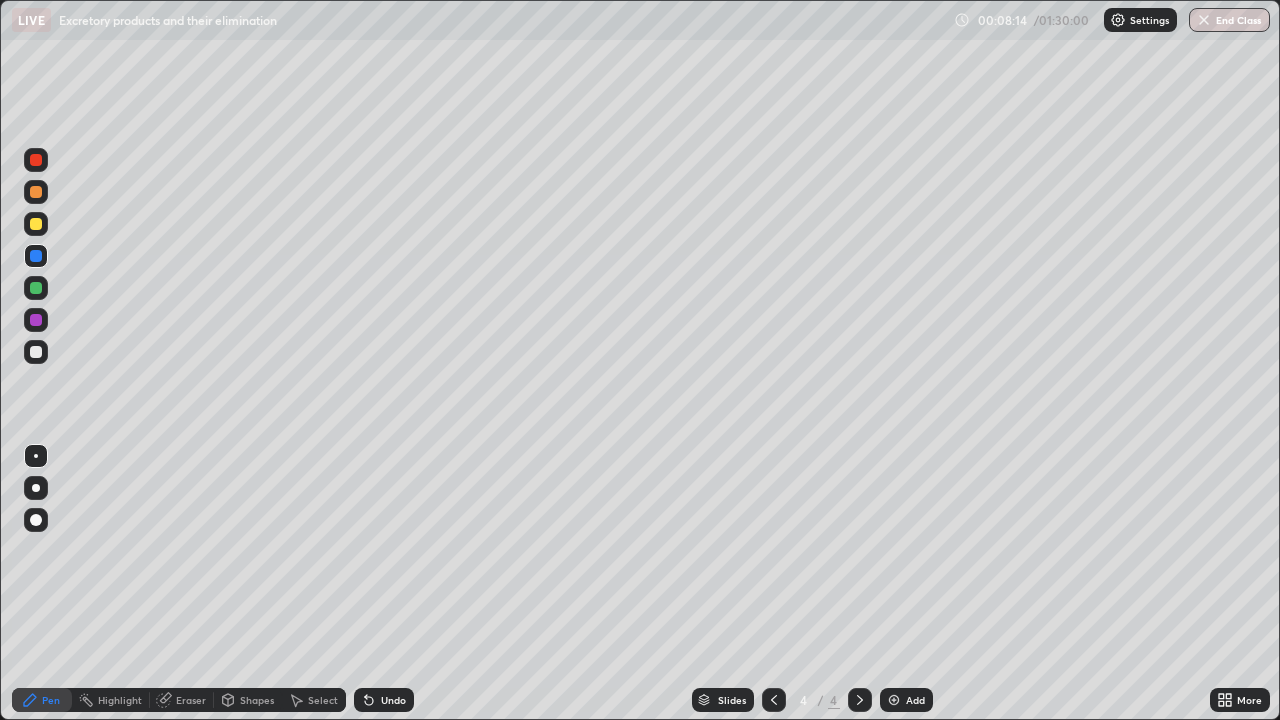click at bounding box center [36, 352] 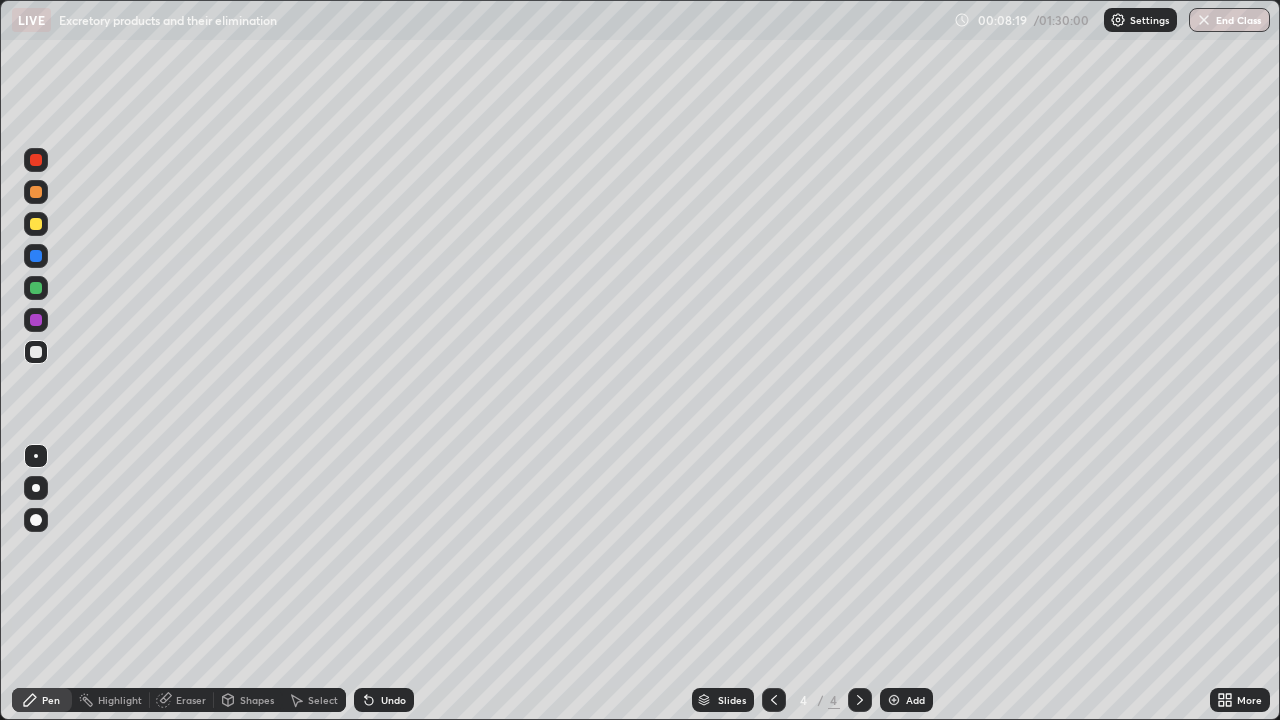 click at bounding box center (36, 288) 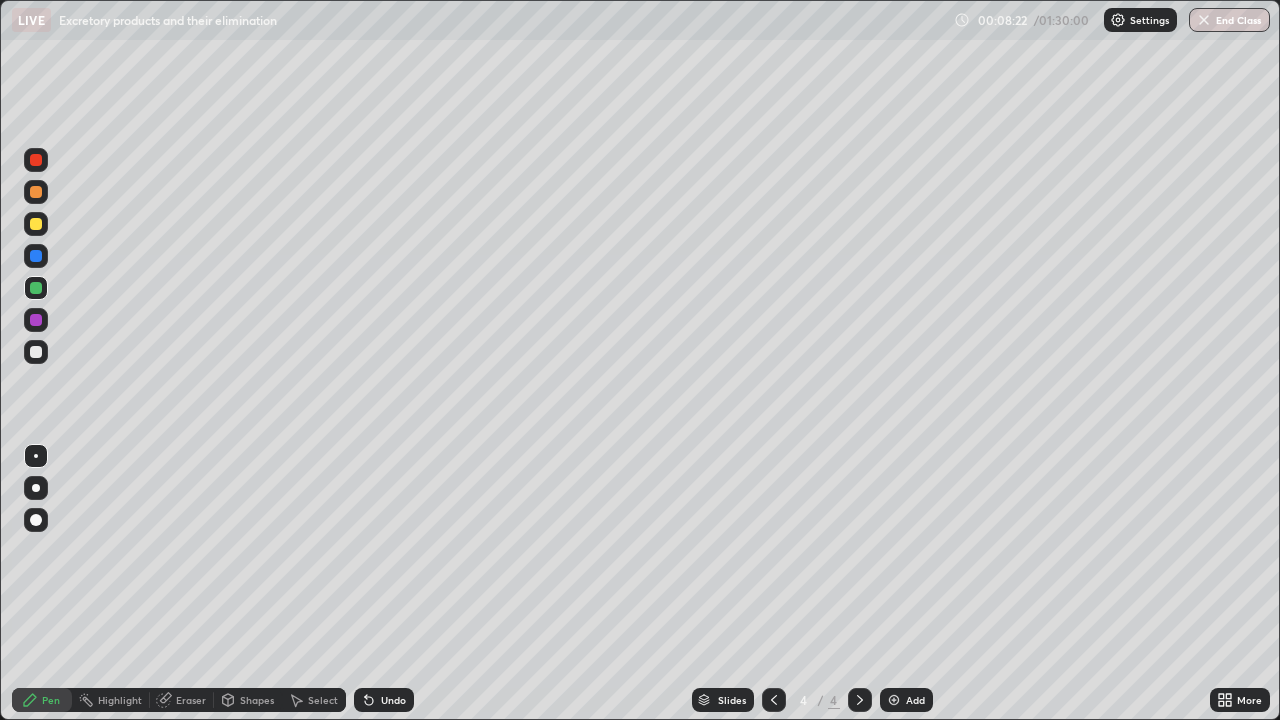 click at bounding box center [36, 520] 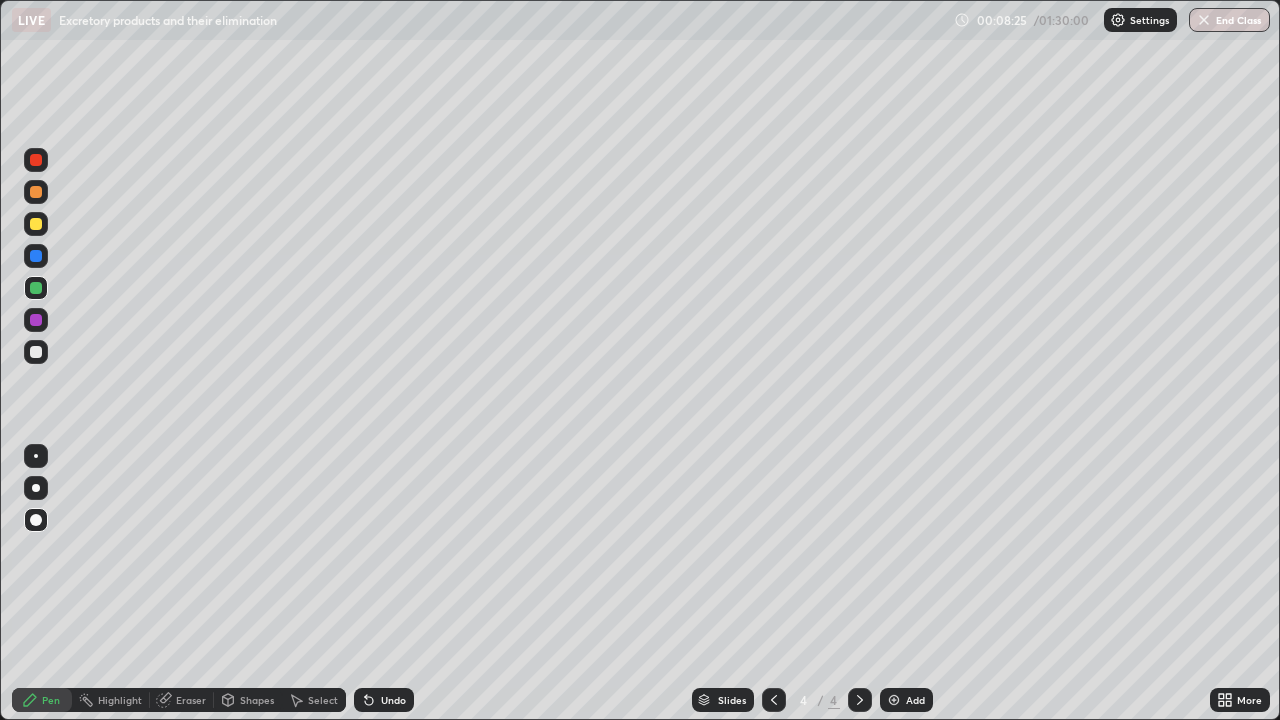 click at bounding box center [36, 352] 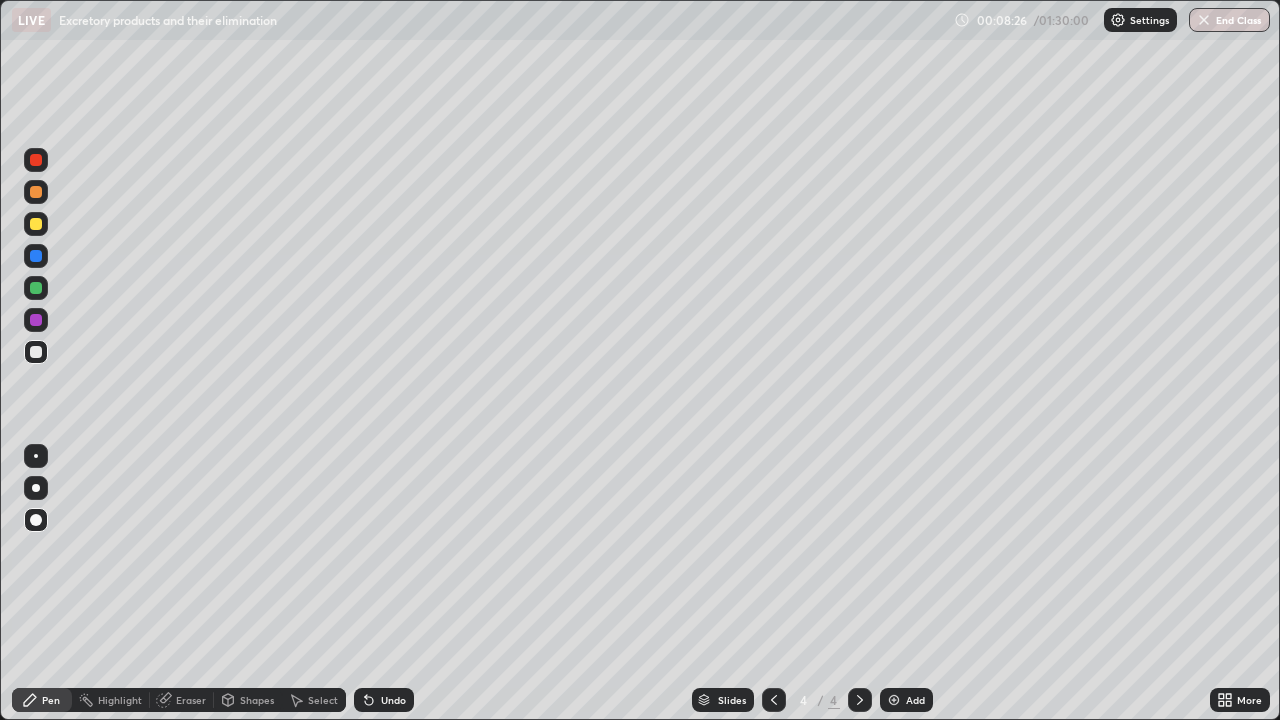 click at bounding box center [36, 320] 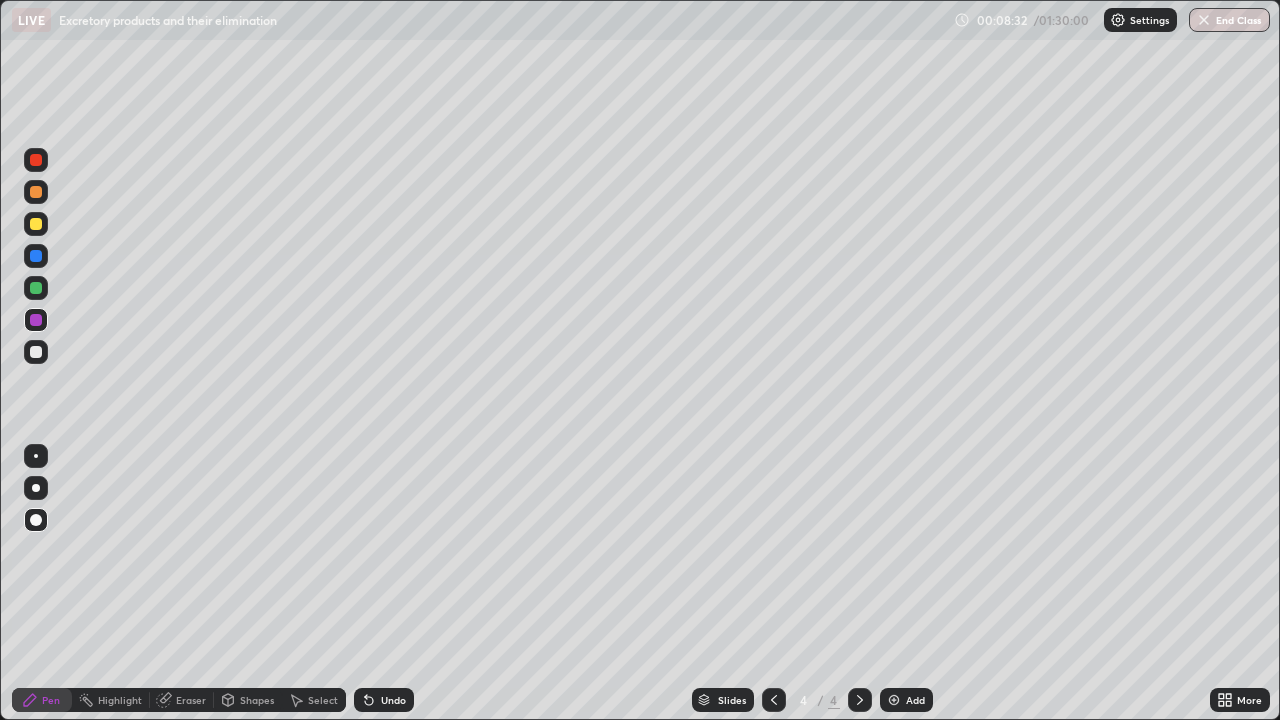 click on "Undo" at bounding box center [384, 700] 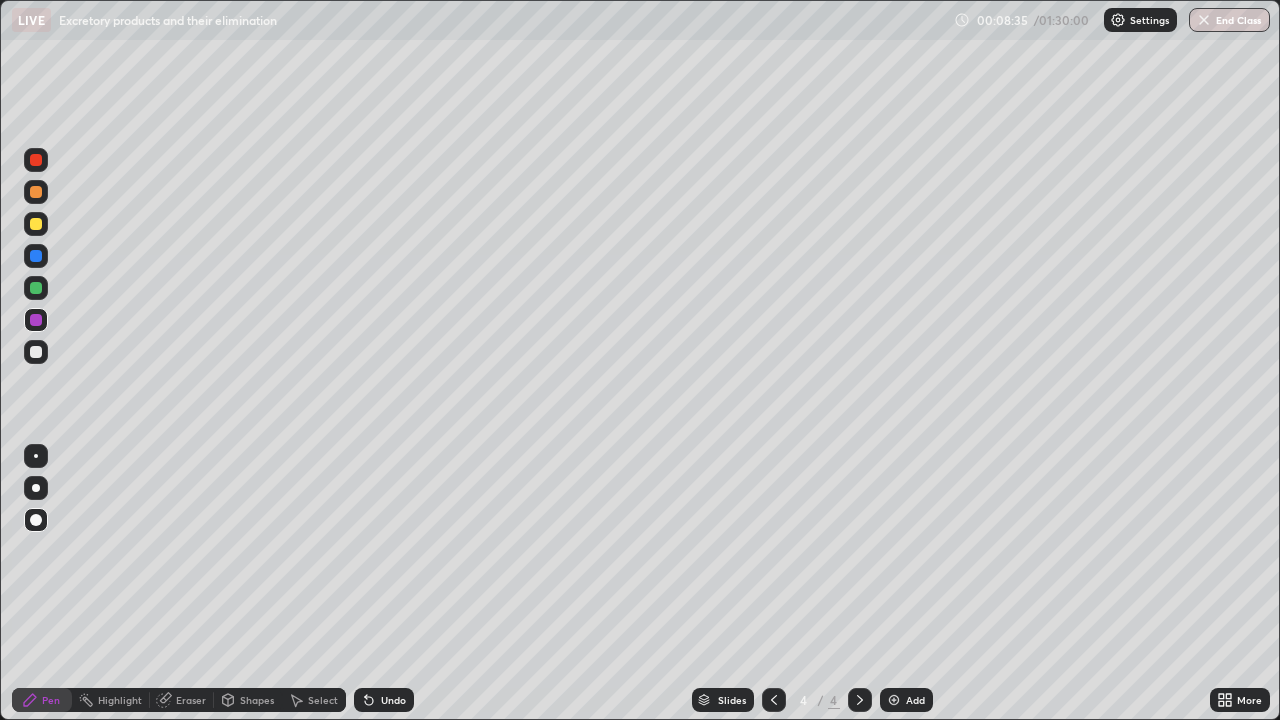 click at bounding box center [36, 288] 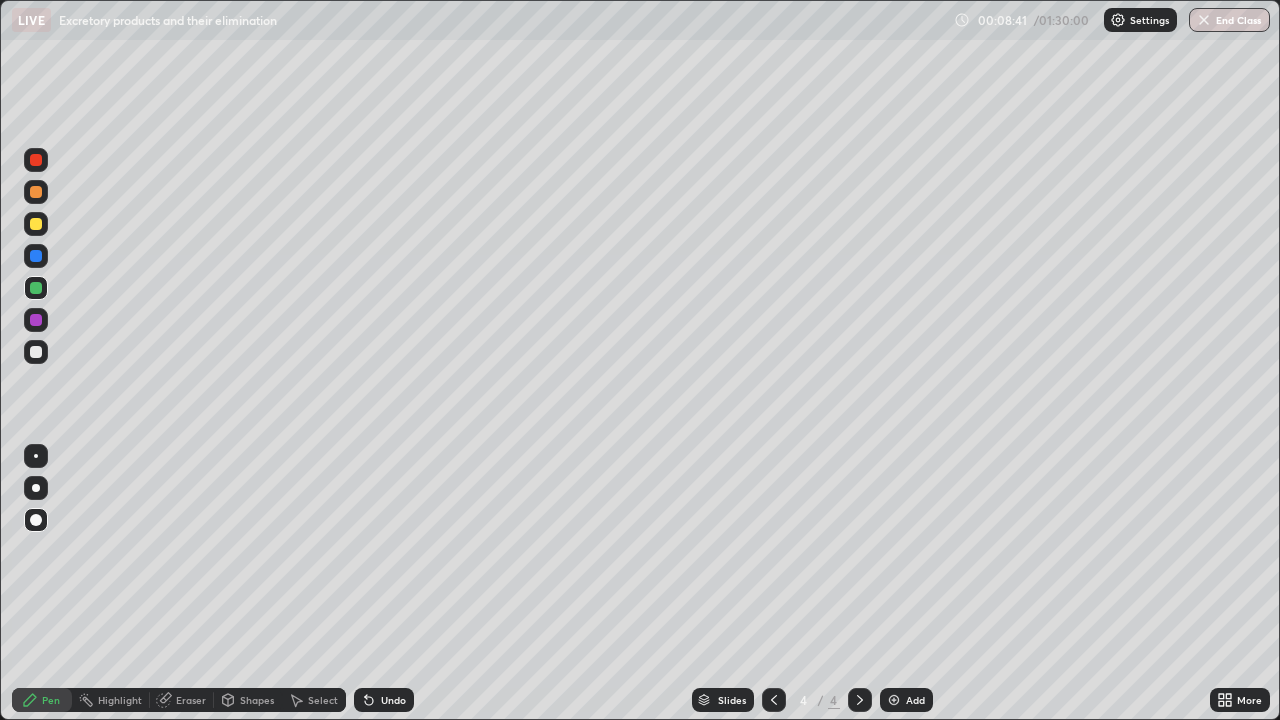 click at bounding box center [36, 352] 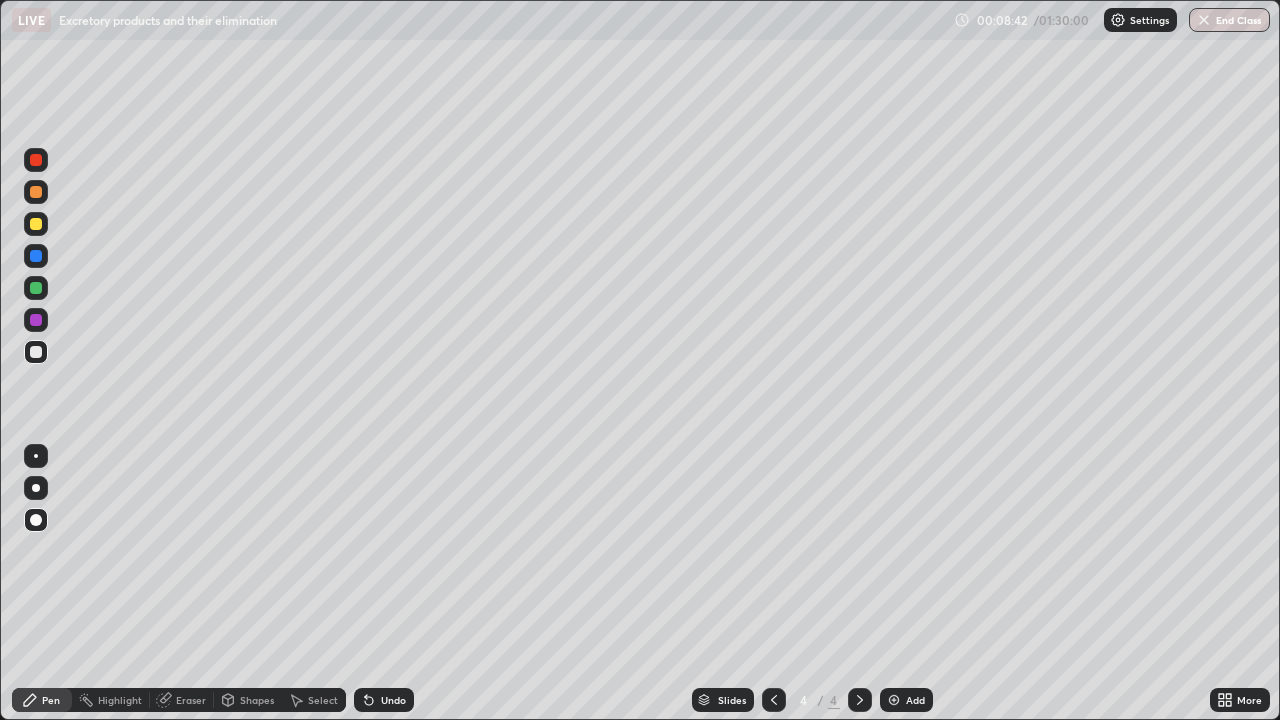 click at bounding box center [36, 352] 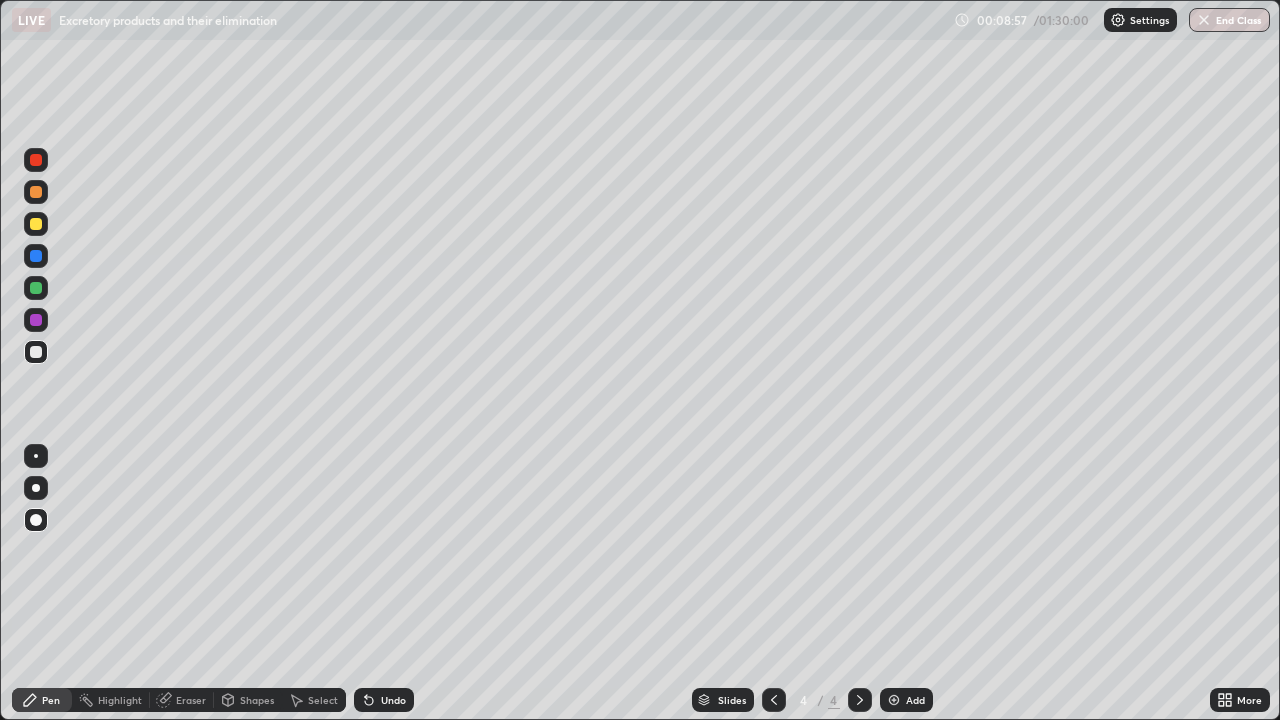 click at bounding box center [36, 320] 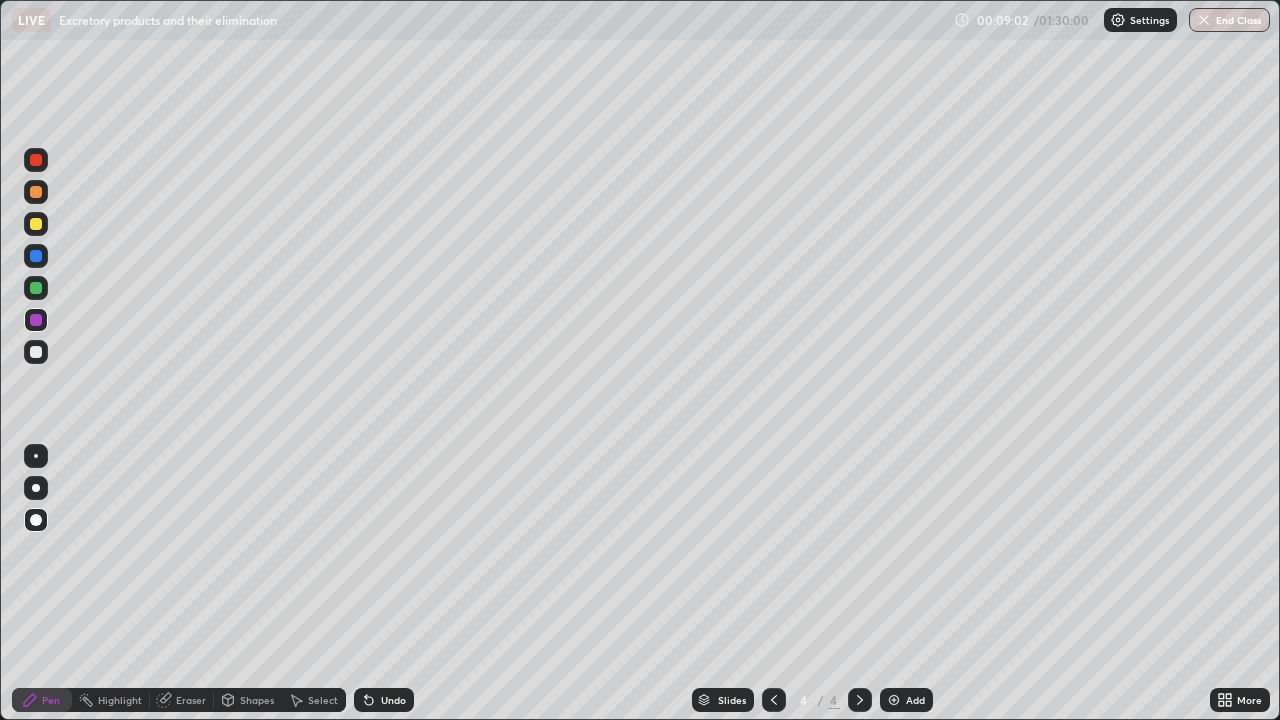 click at bounding box center [36, 192] 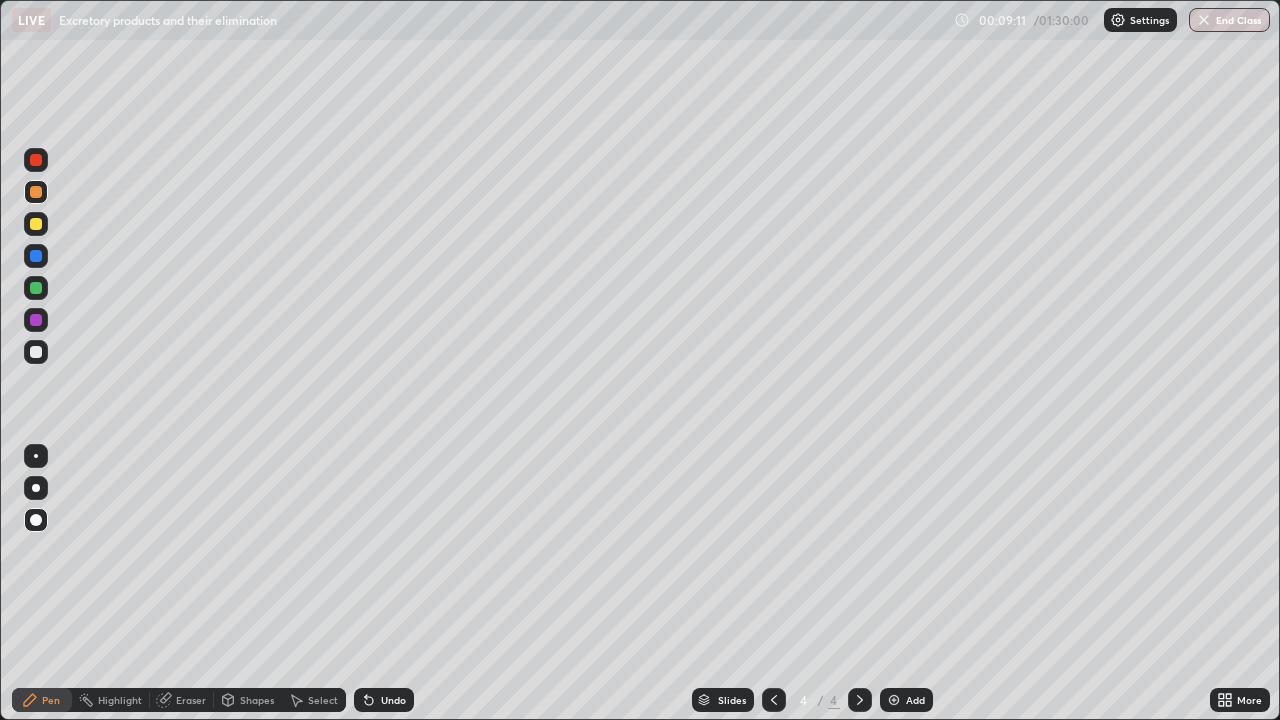 click at bounding box center (36, 456) 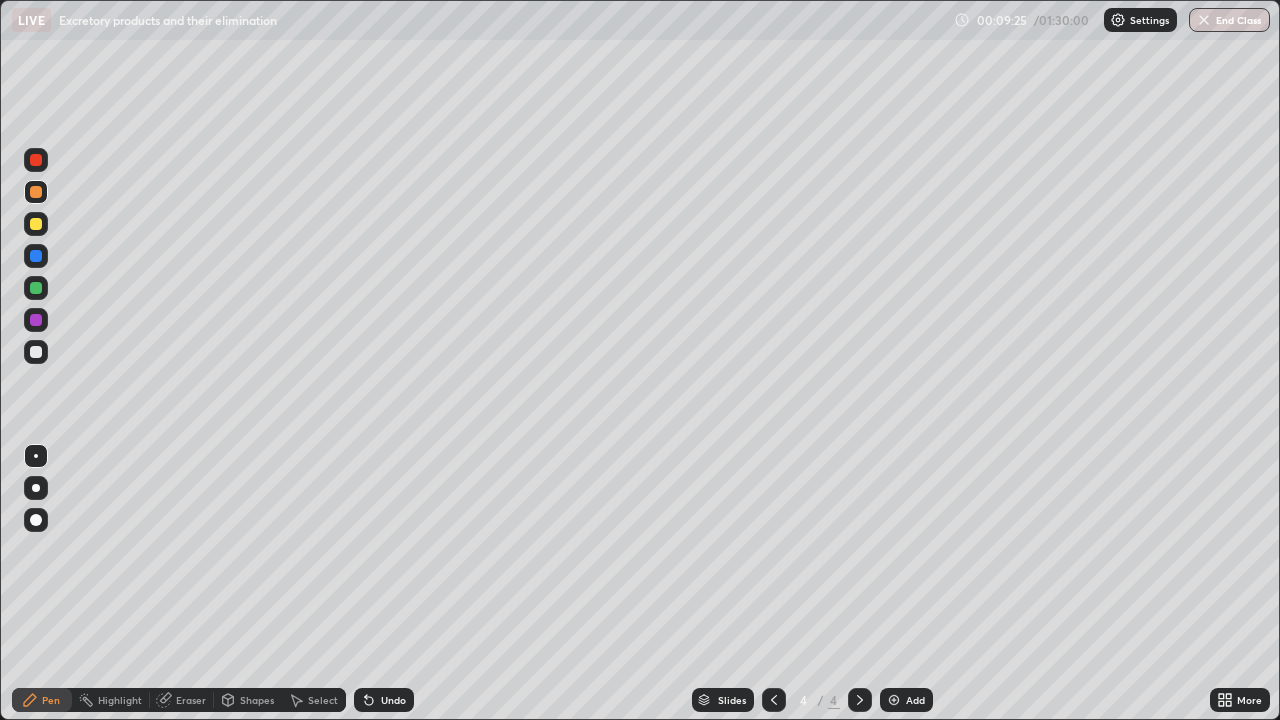 click at bounding box center (36, 352) 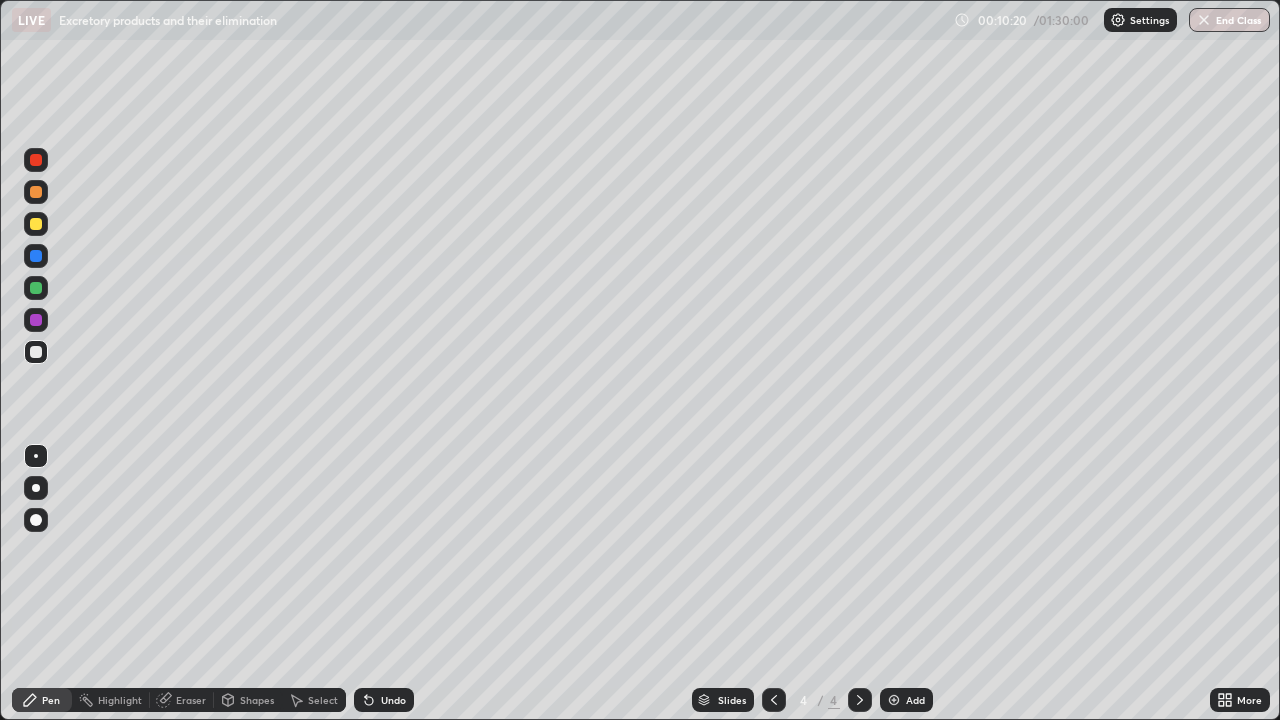click at bounding box center [36, 352] 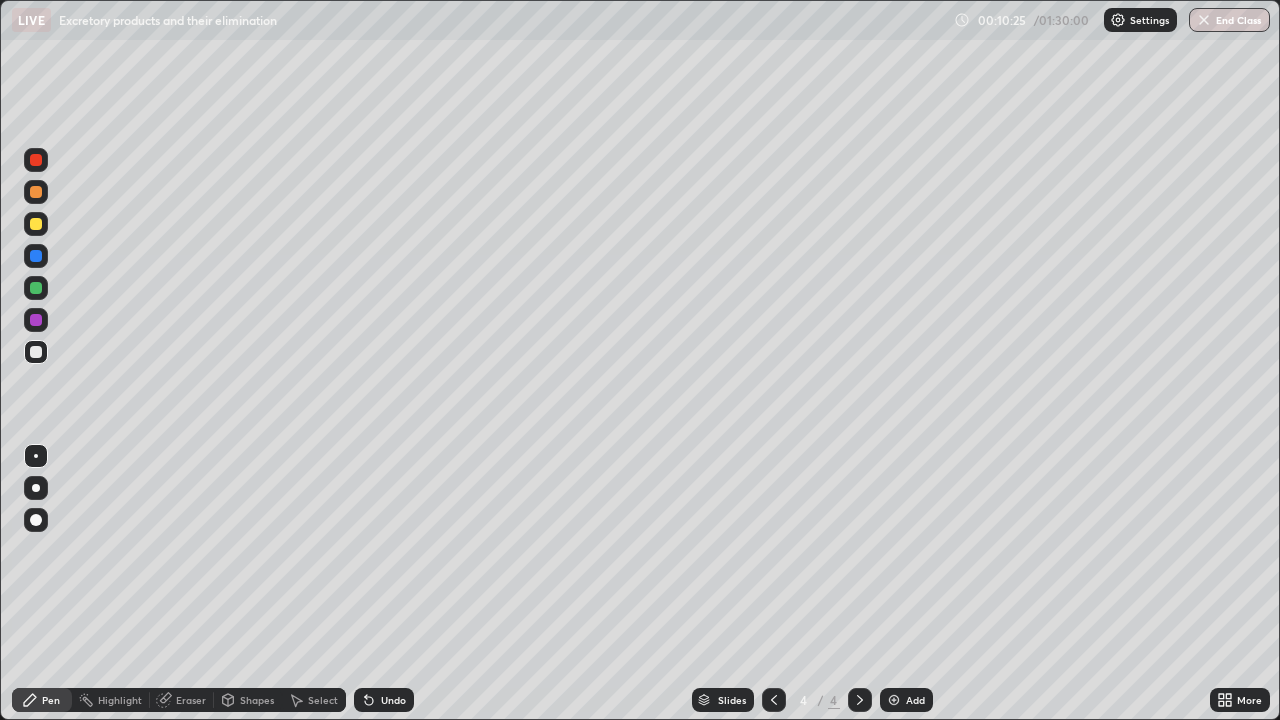 click 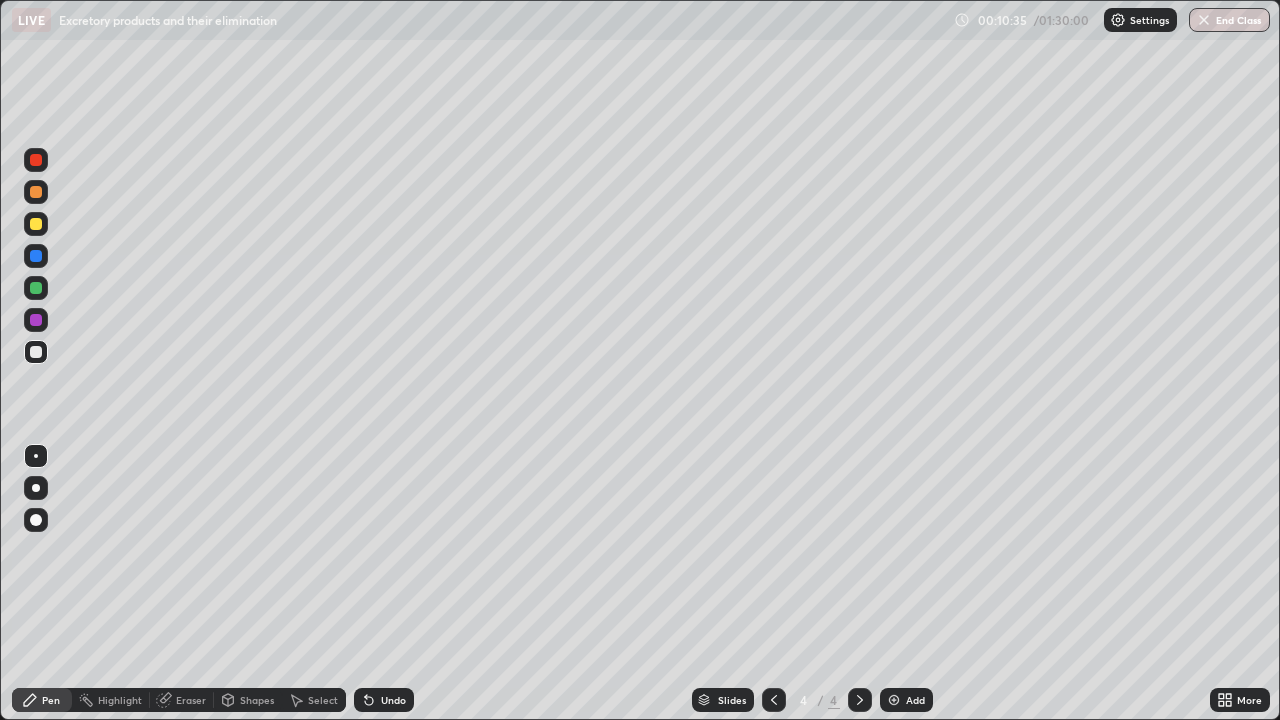 click at bounding box center (36, 288) 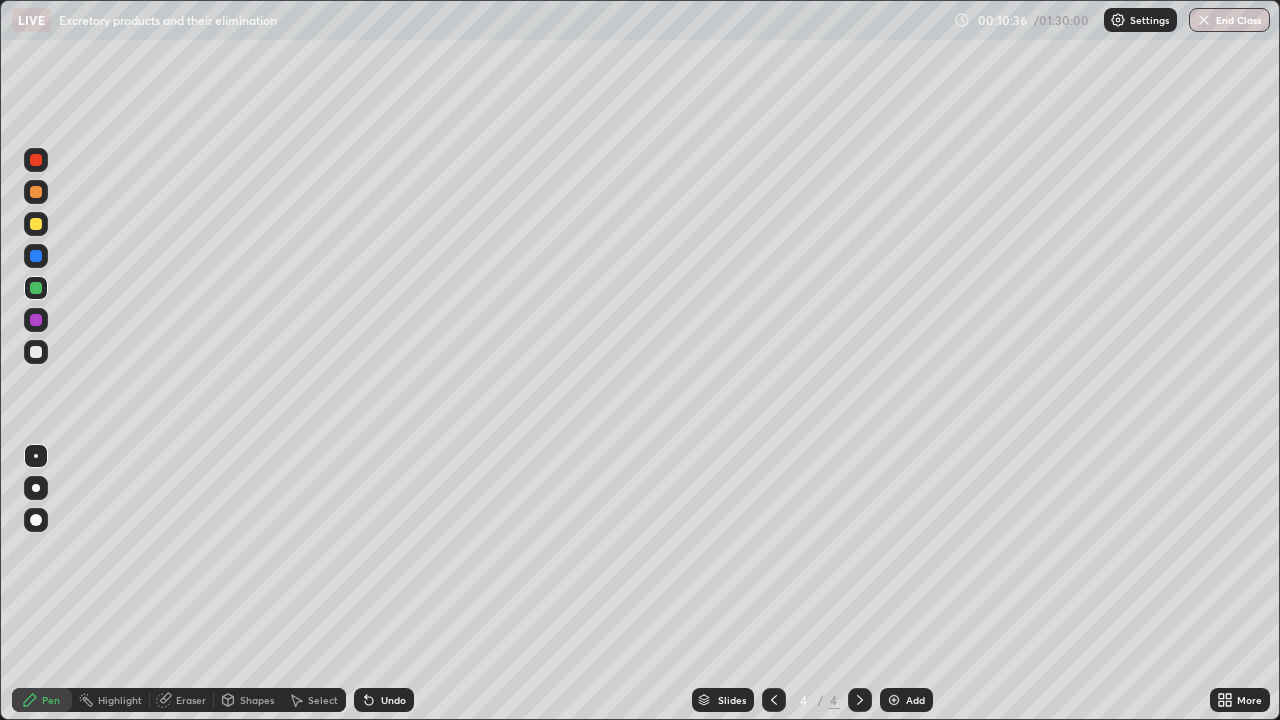 click at bounding box center [36, 192] 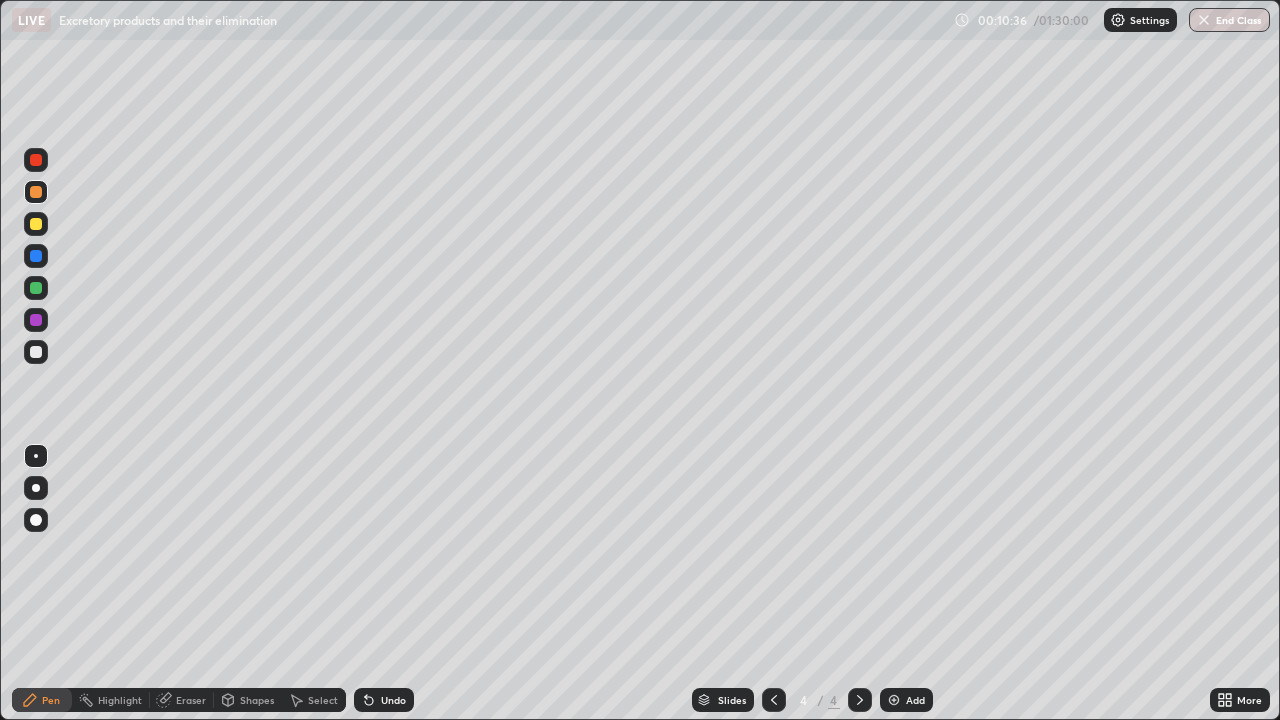 click at bounding box center (36, 288) 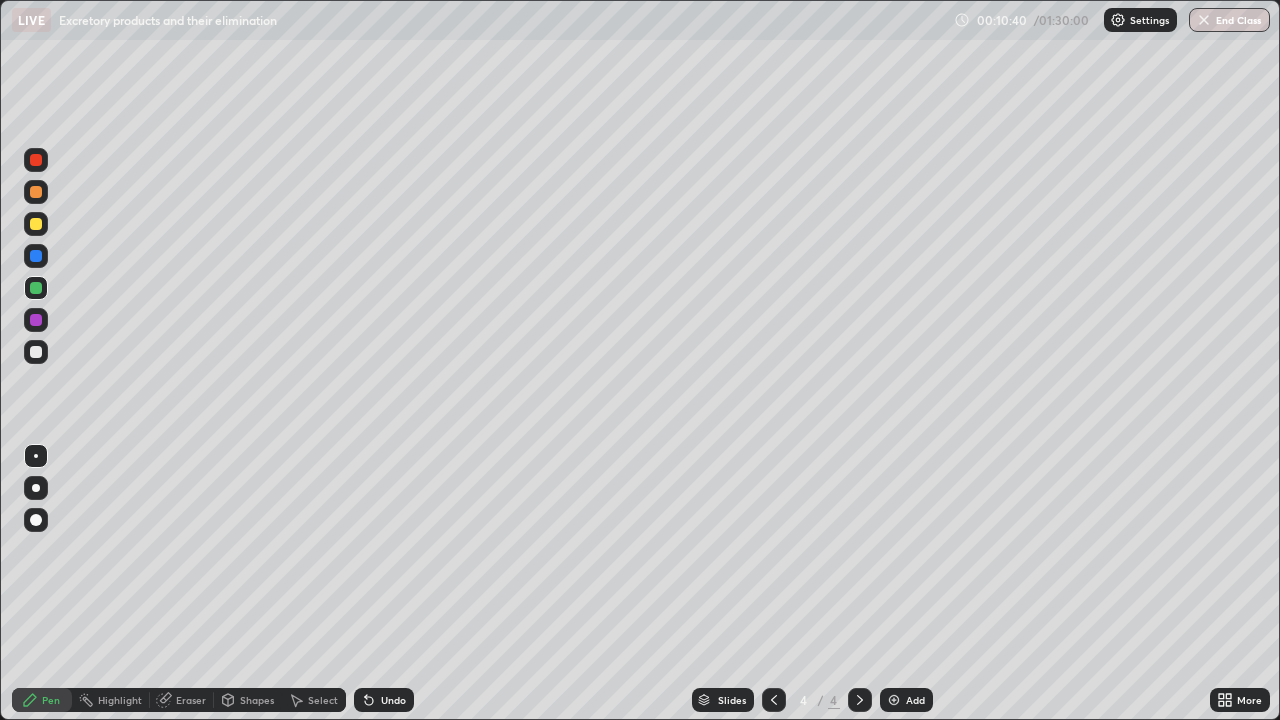 click at bounding box center (36, 352) 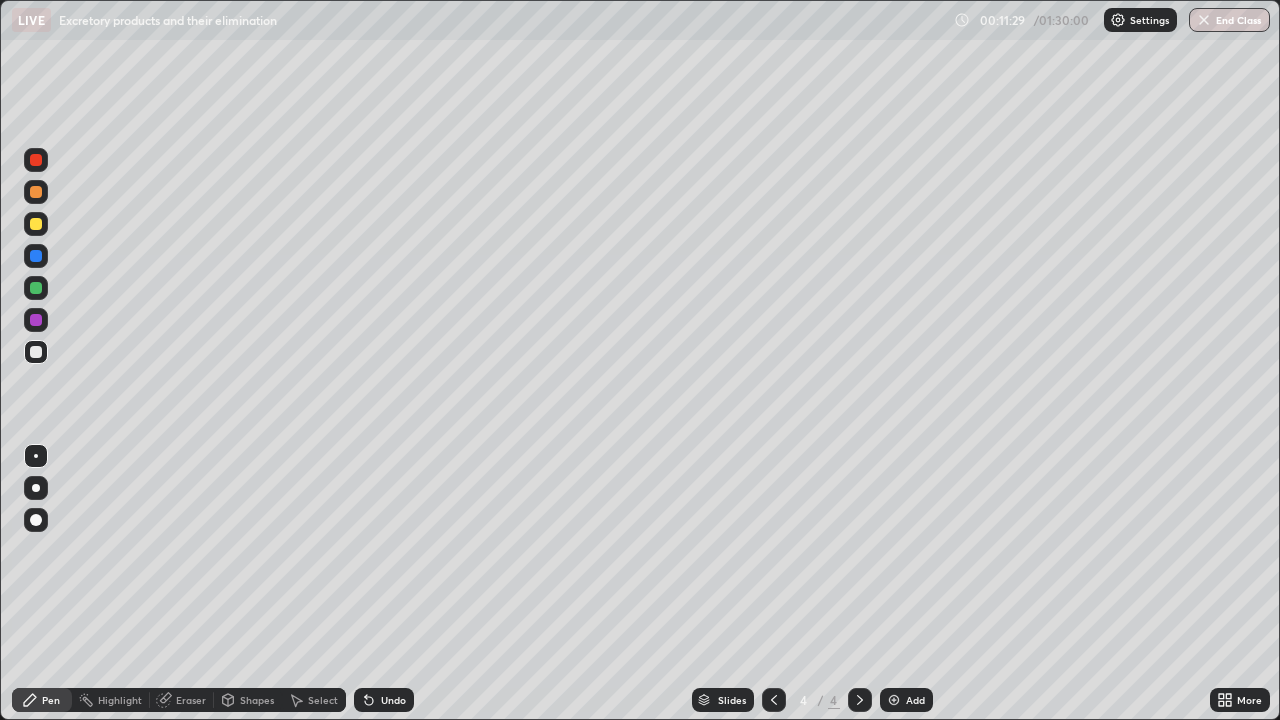 click at bounding box center (36, 352) 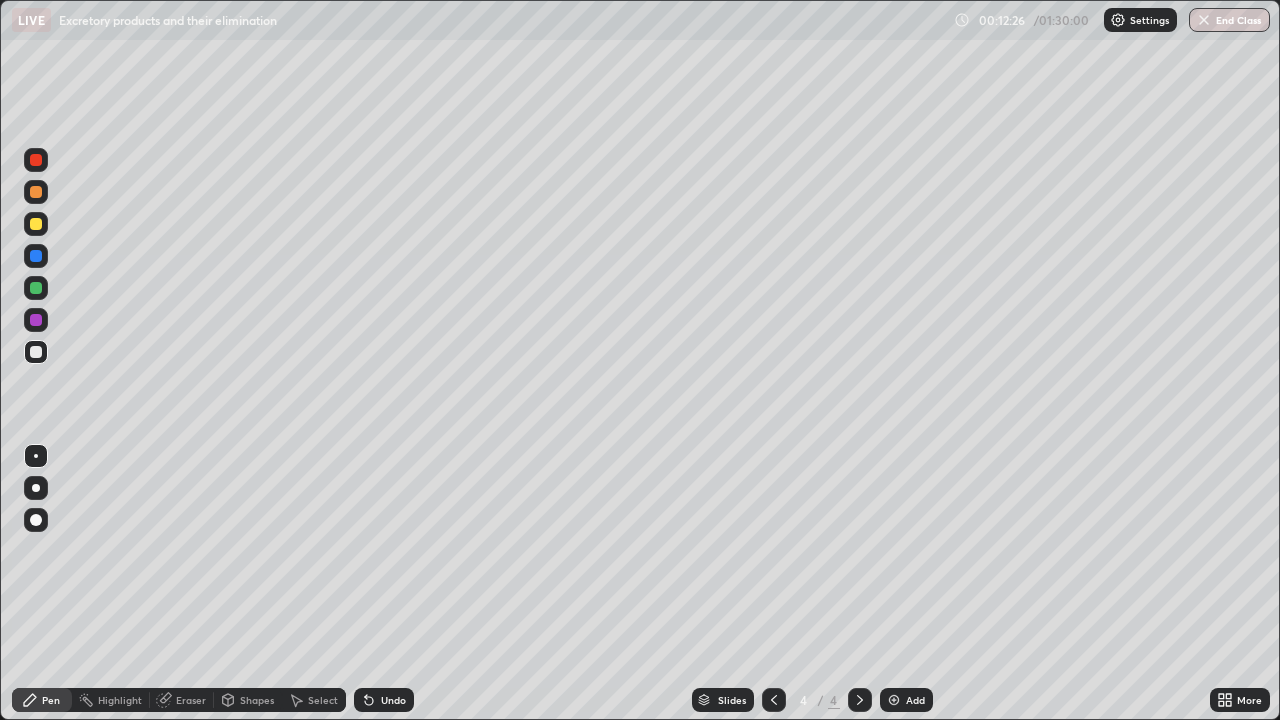 click on "Undo" at bounding box center (384, 700) 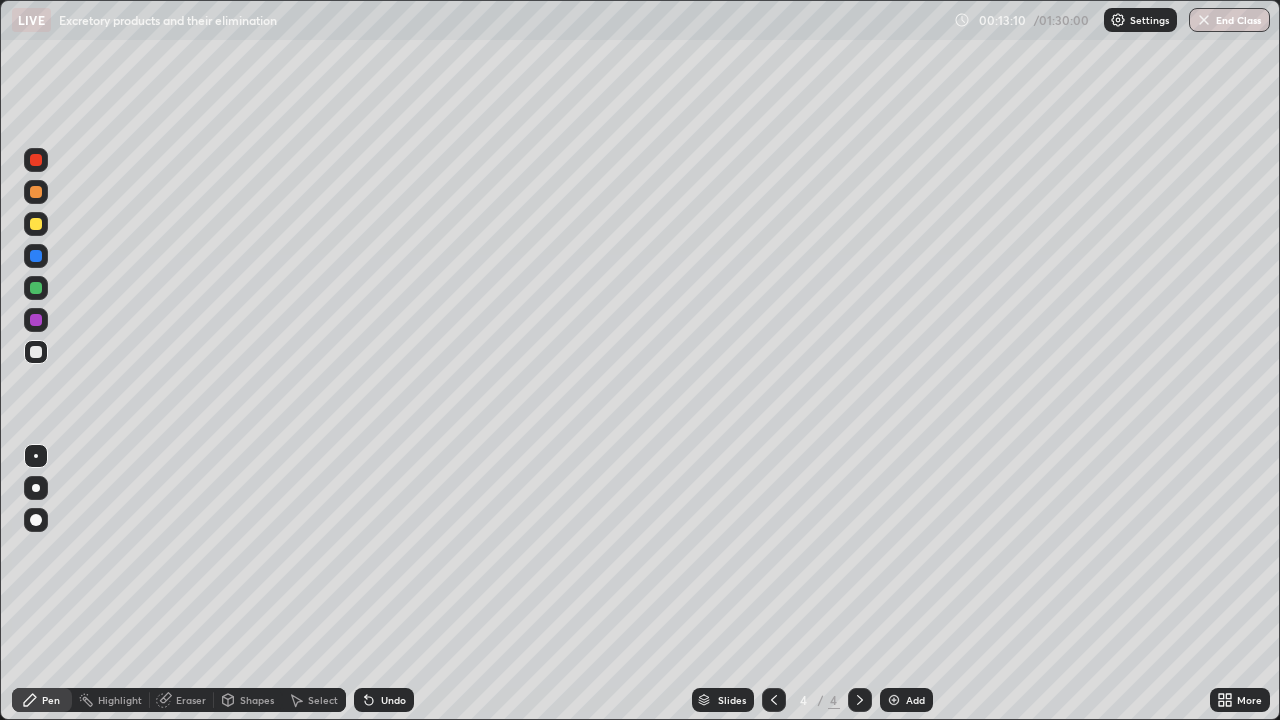 click at bounding box center [860, 700] 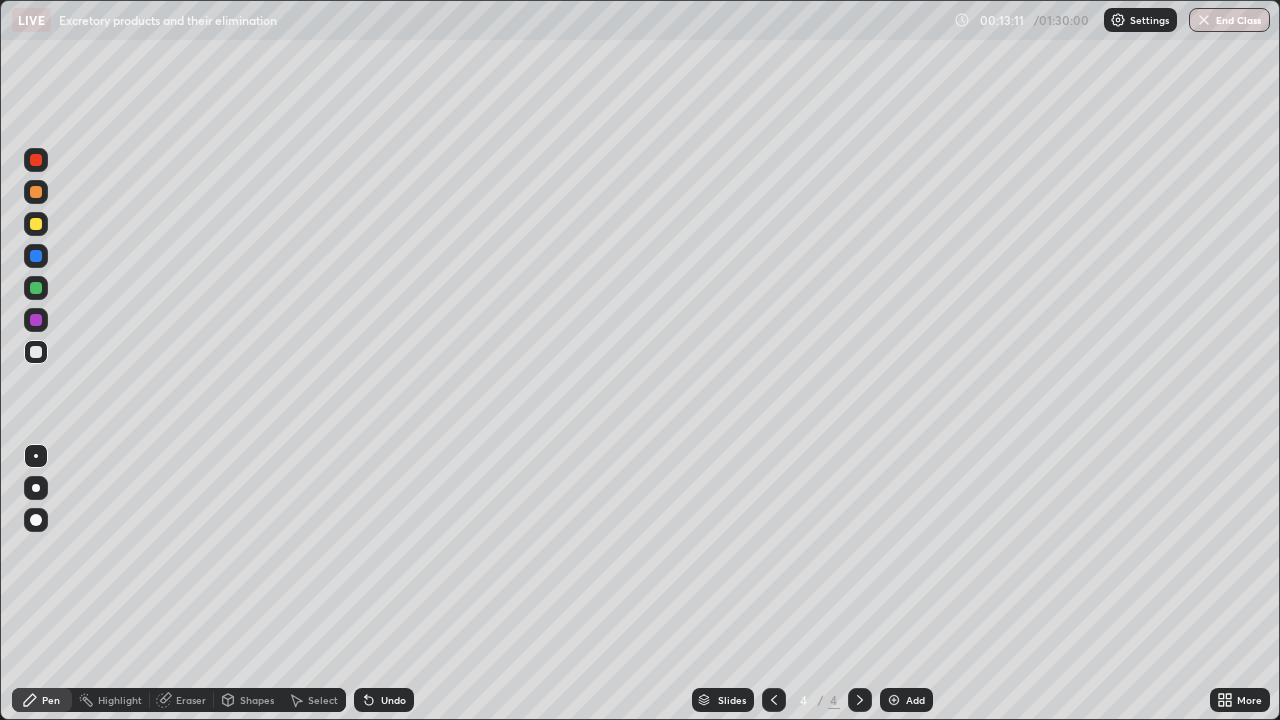 click on "Add" at bounding box center [906, 700] 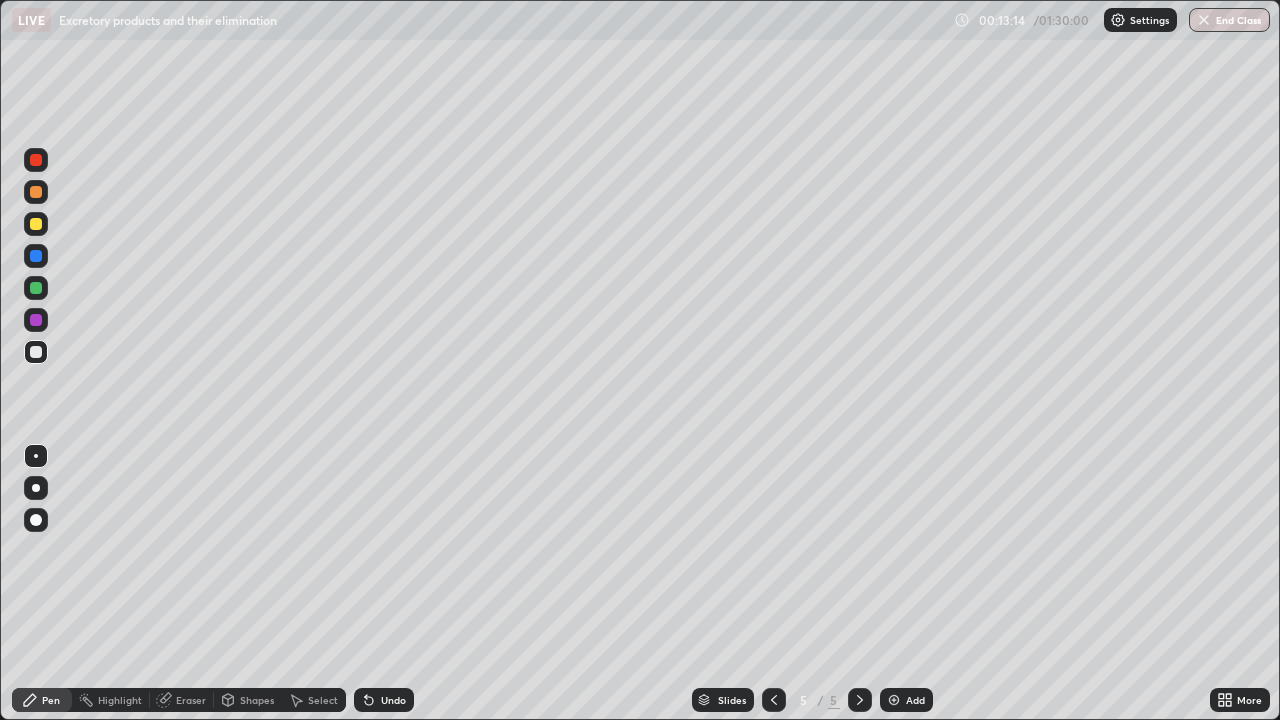 click at bounding box center (36, 352) 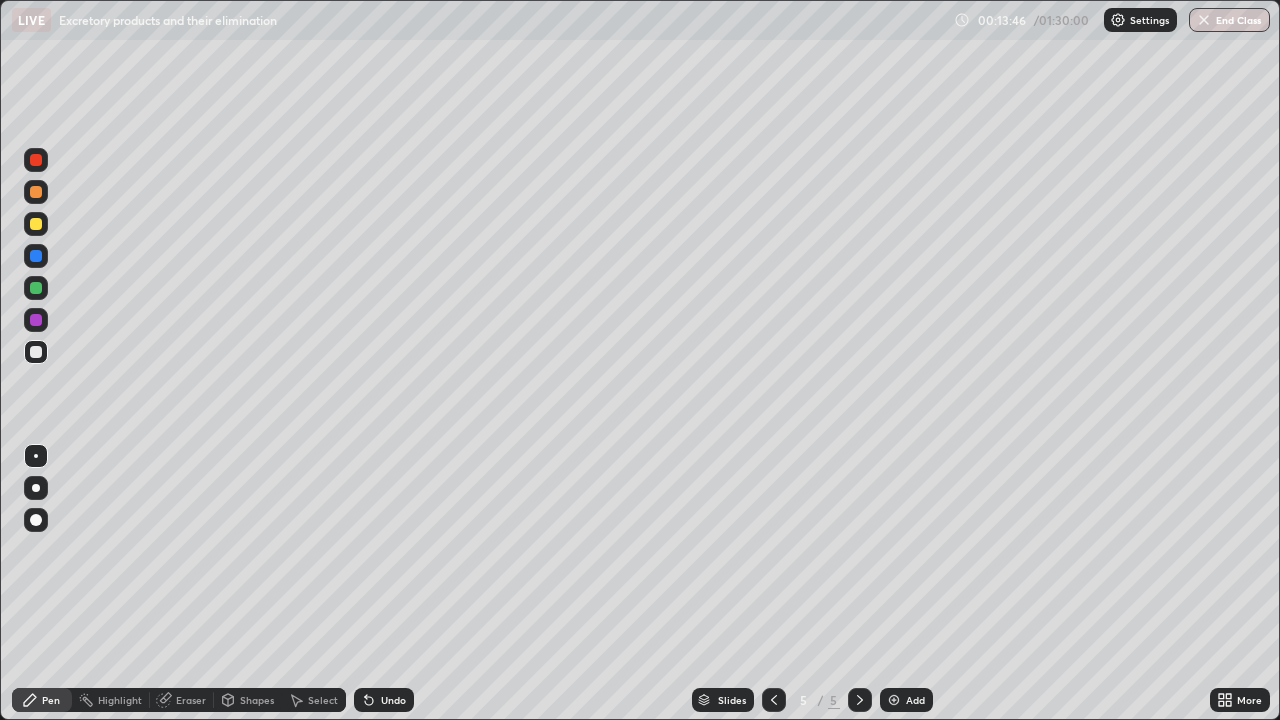 click on "Undo" at bounding box center [384, 700] 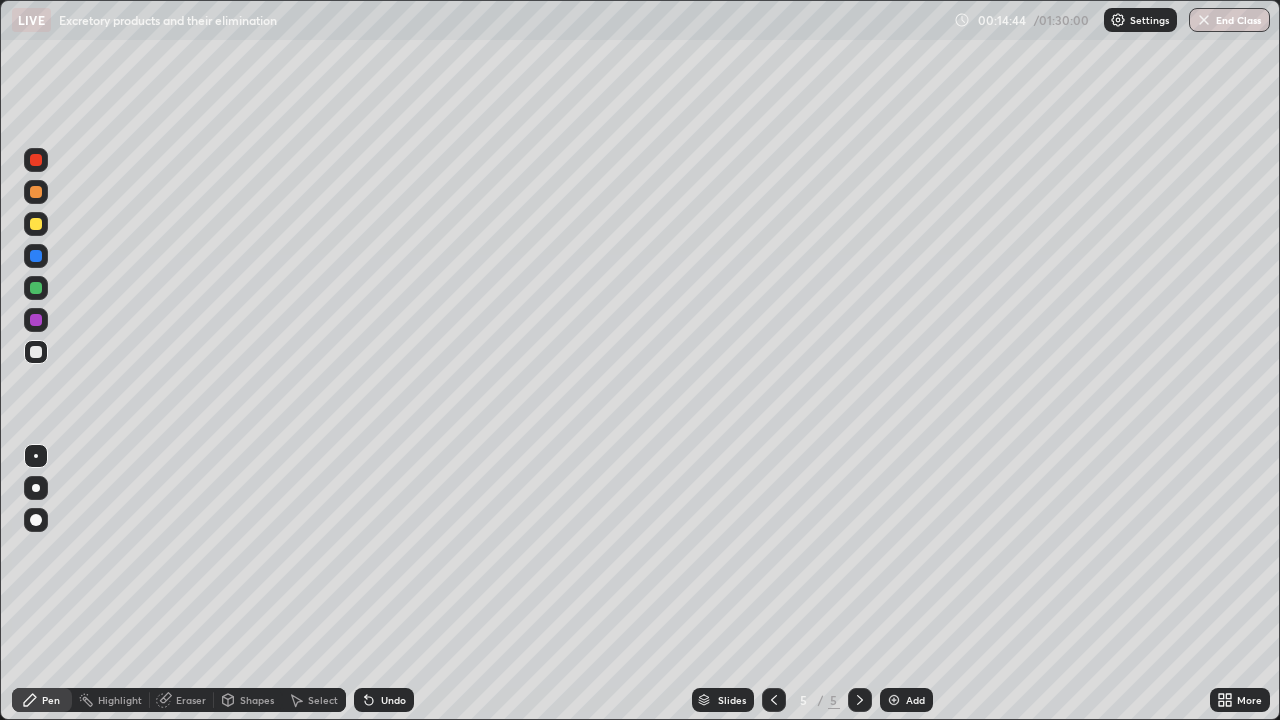 click at bounding box center (36, 256) 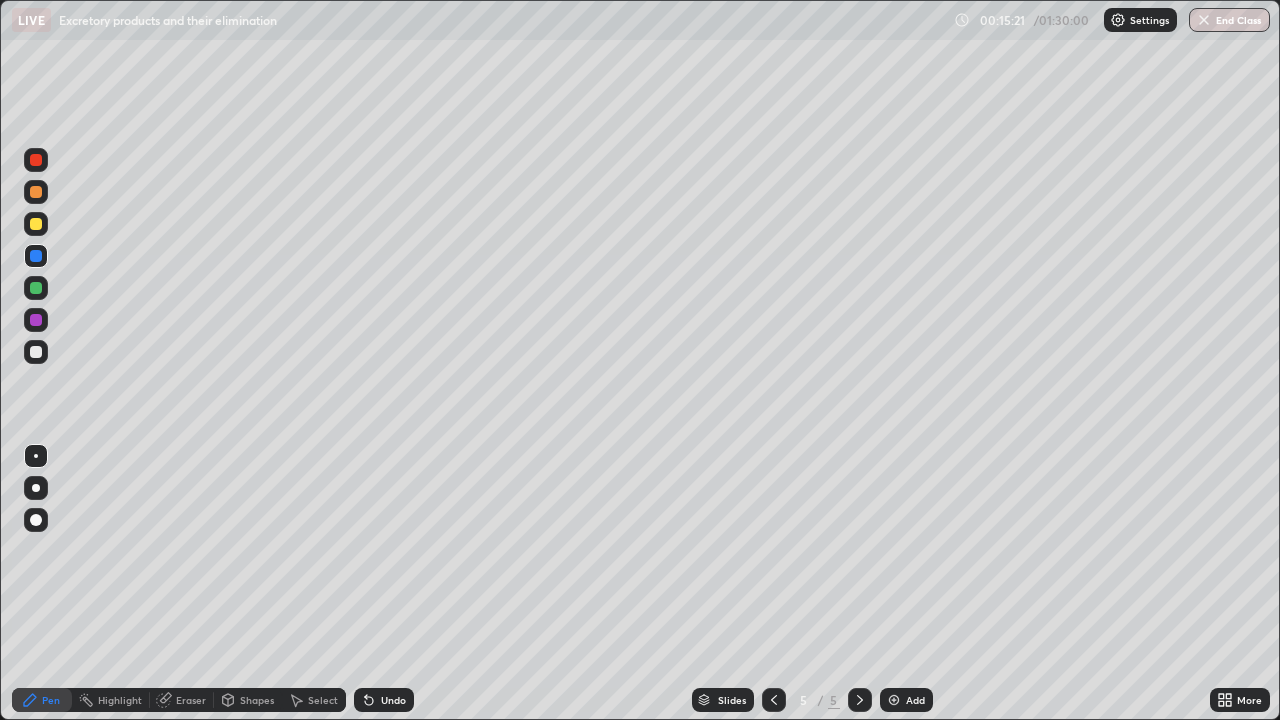 click at bounding box center (36, 352) 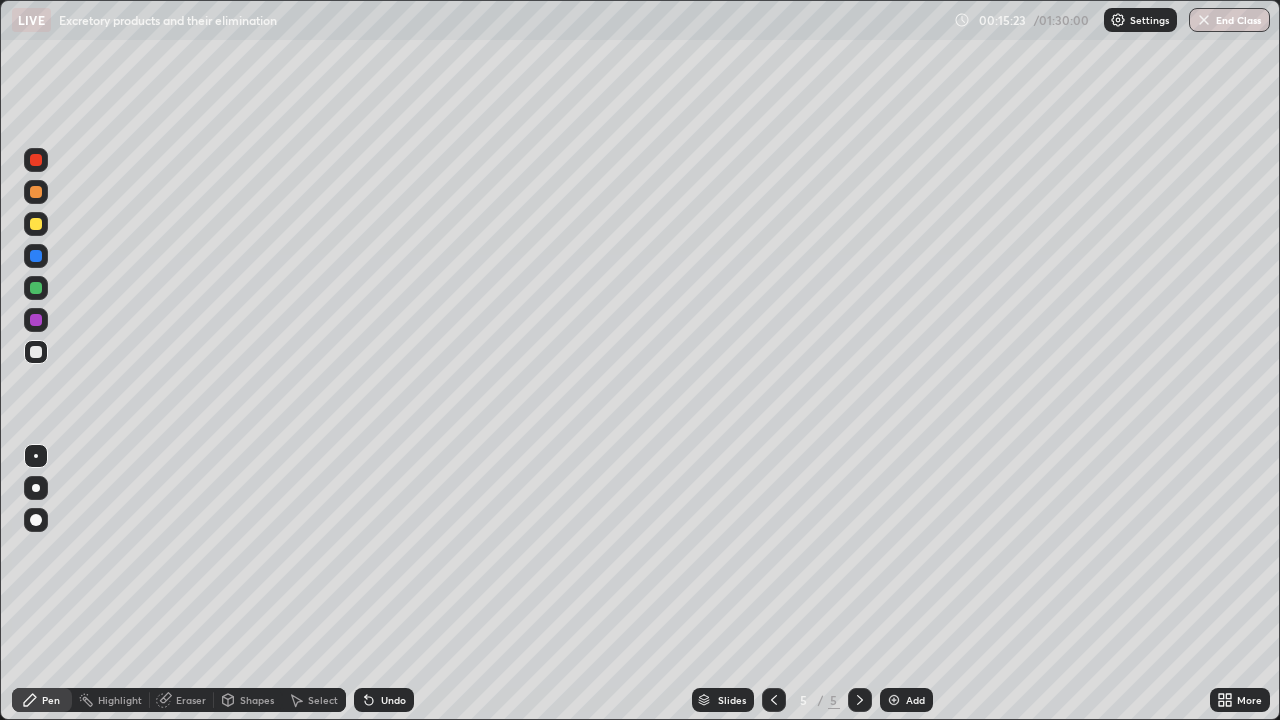 click 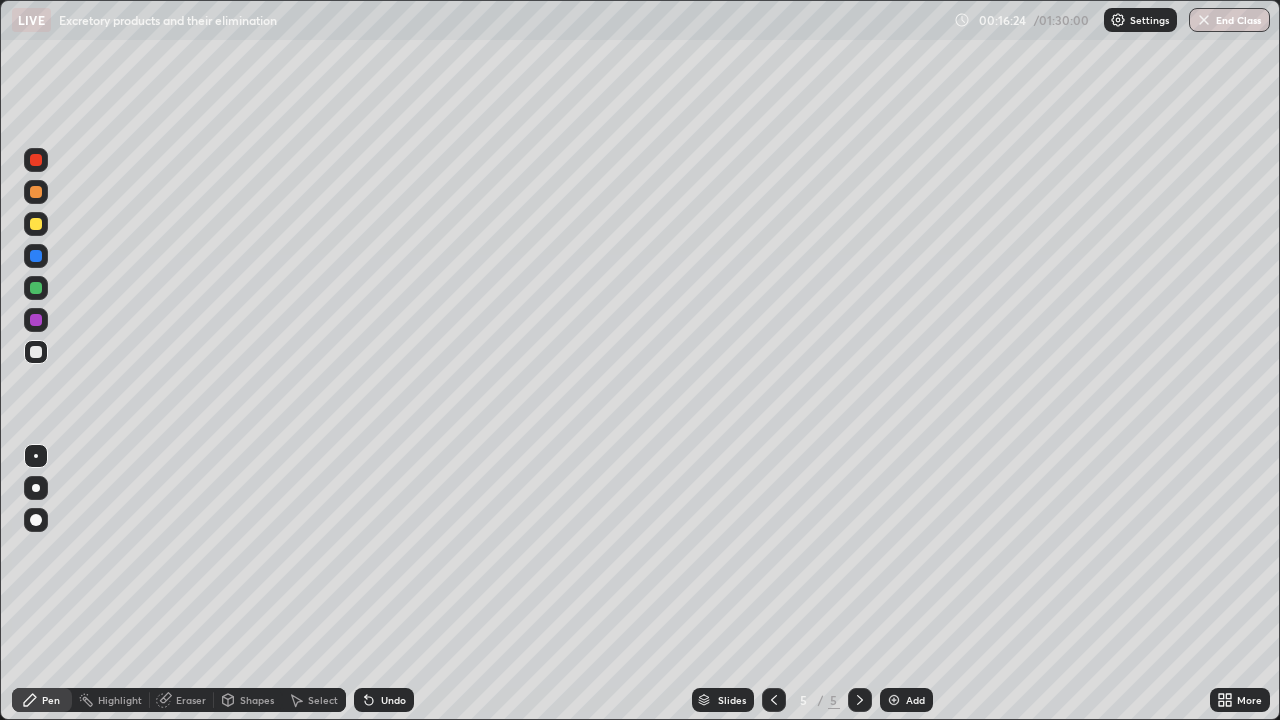 click at bounding box center [36, 352] 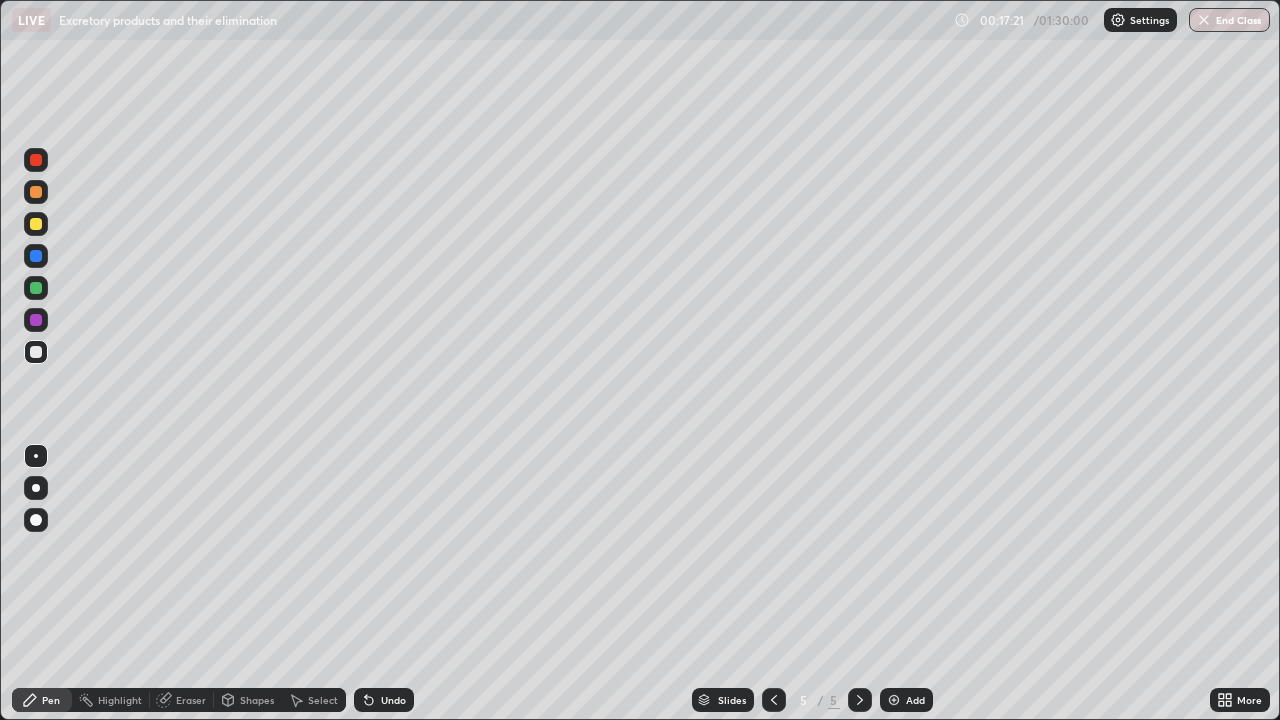 click at bounding box center (894, 700) 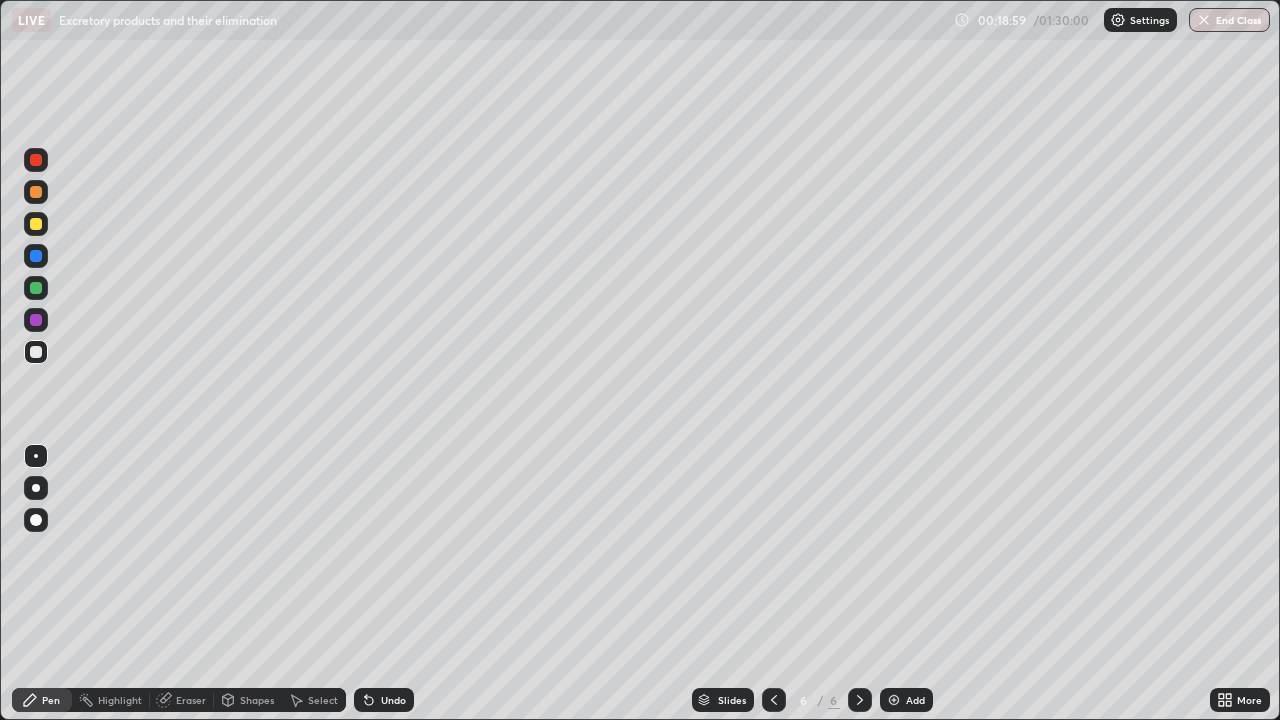 click on "Undo" at bounding box center [384, 700] 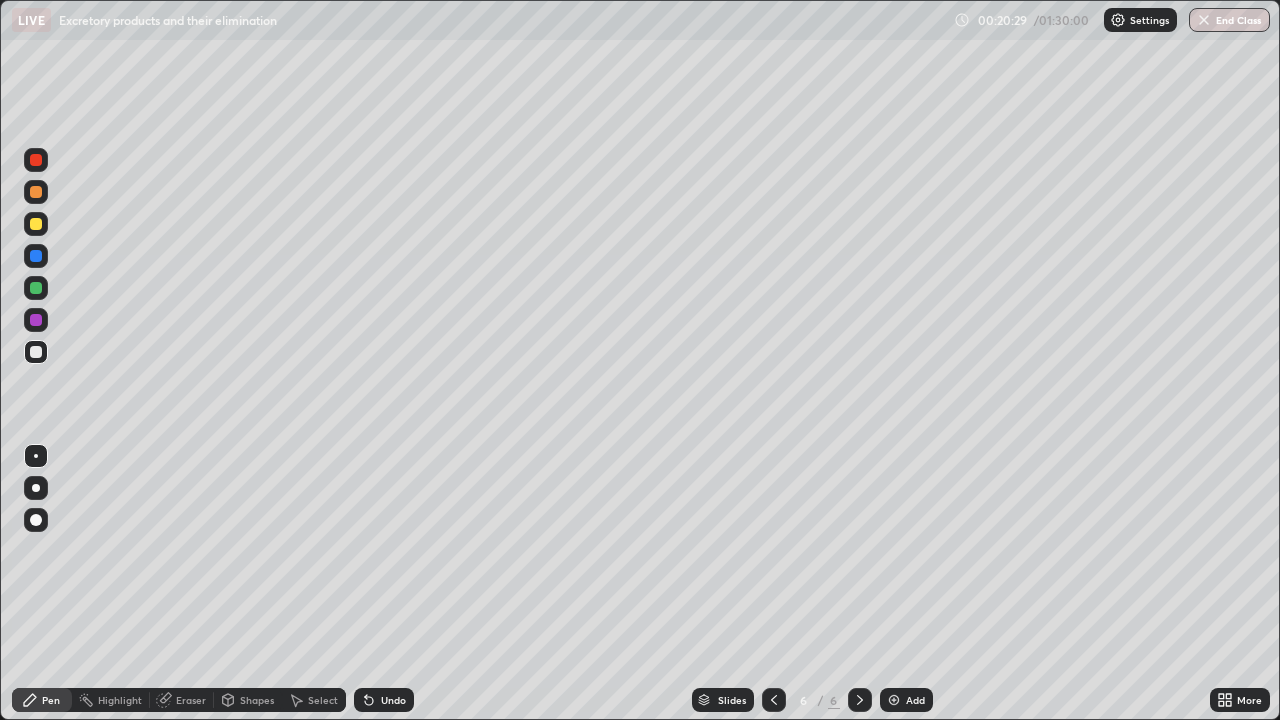 click on "Undo" at bounding box center [393, 700] 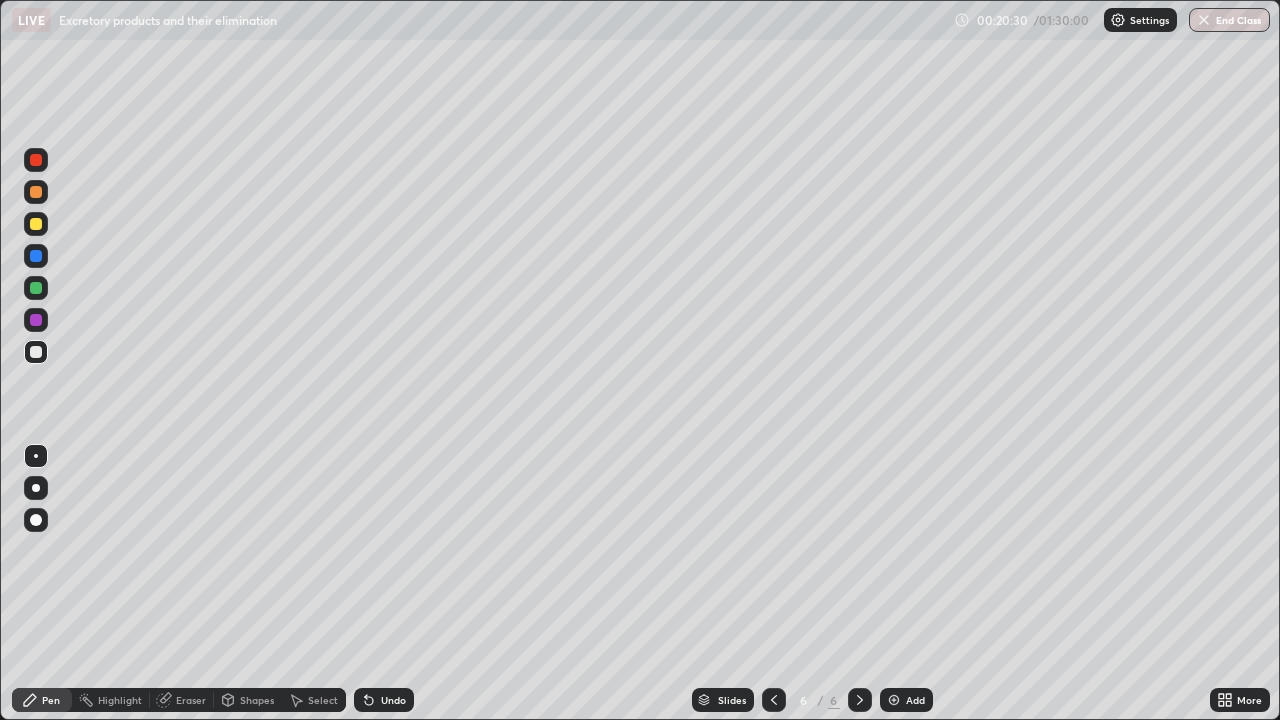 click on "Undo" at bounding box center (384, 700) 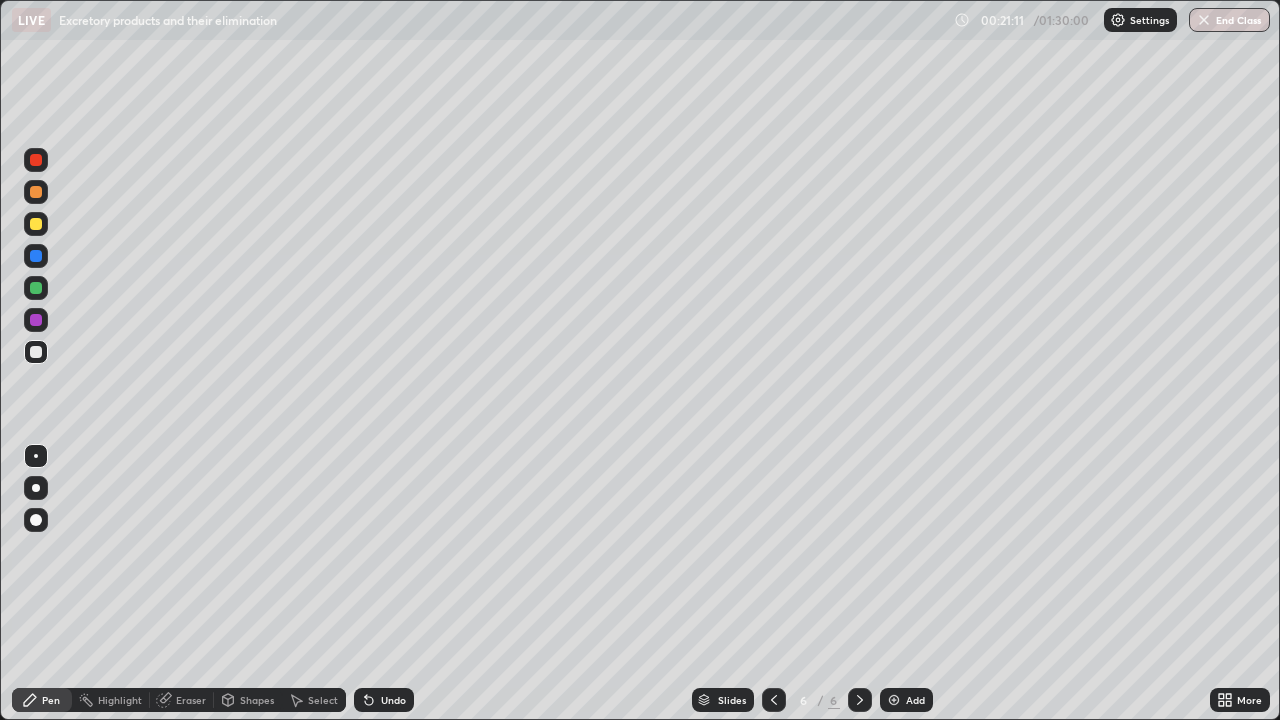 click on "Slides 6 / 6 Add" at bounding box center (812, 700) 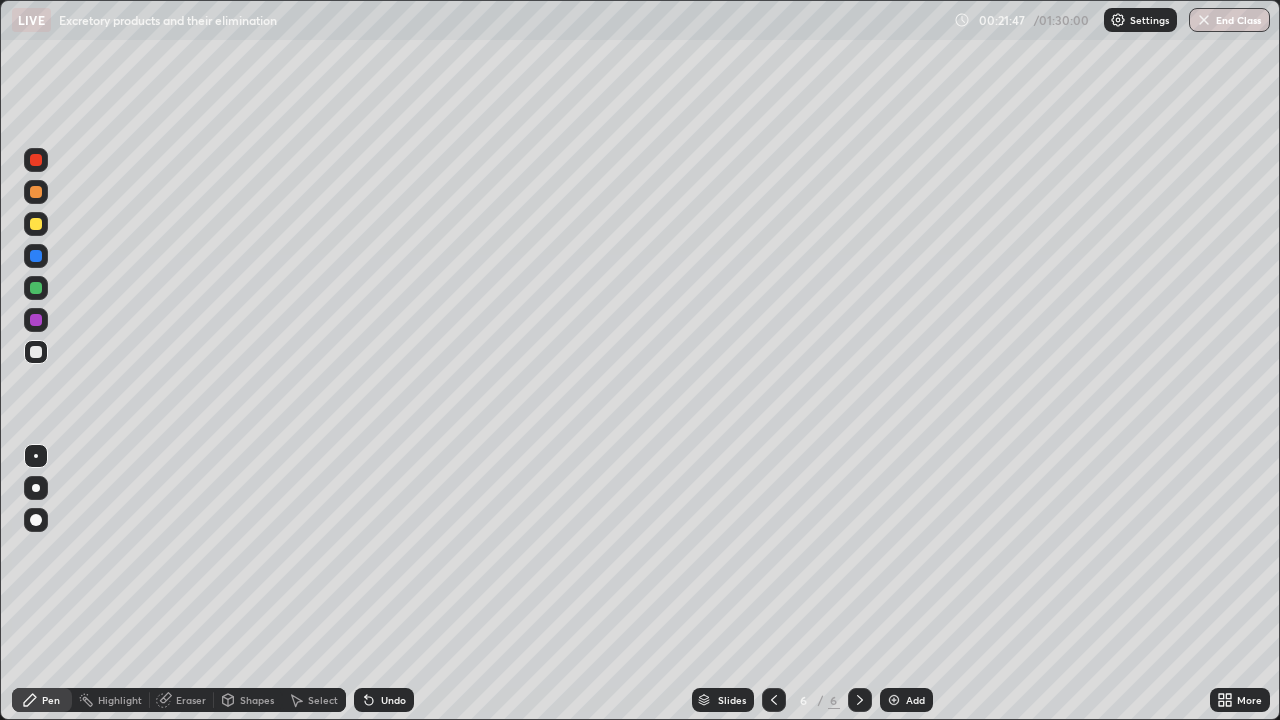 click on "Undo" at bounding box center [393, 700] 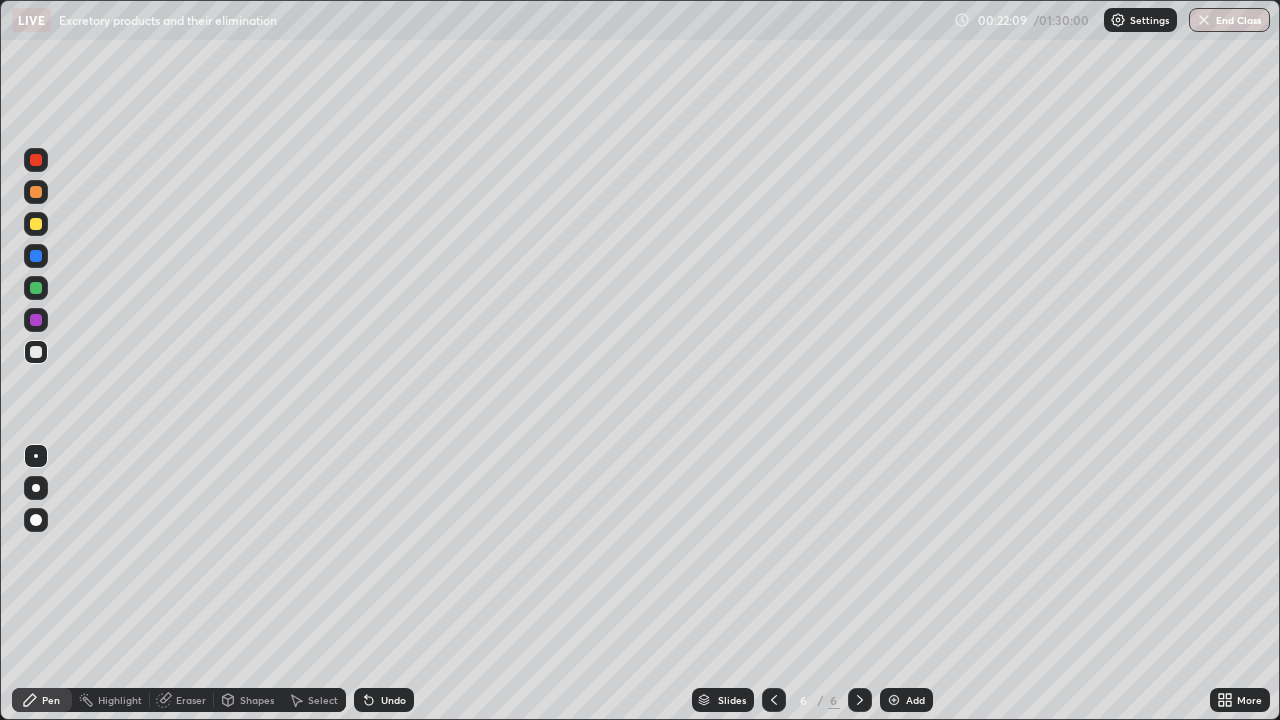 click on "Add" at bounding box center [906, 700] 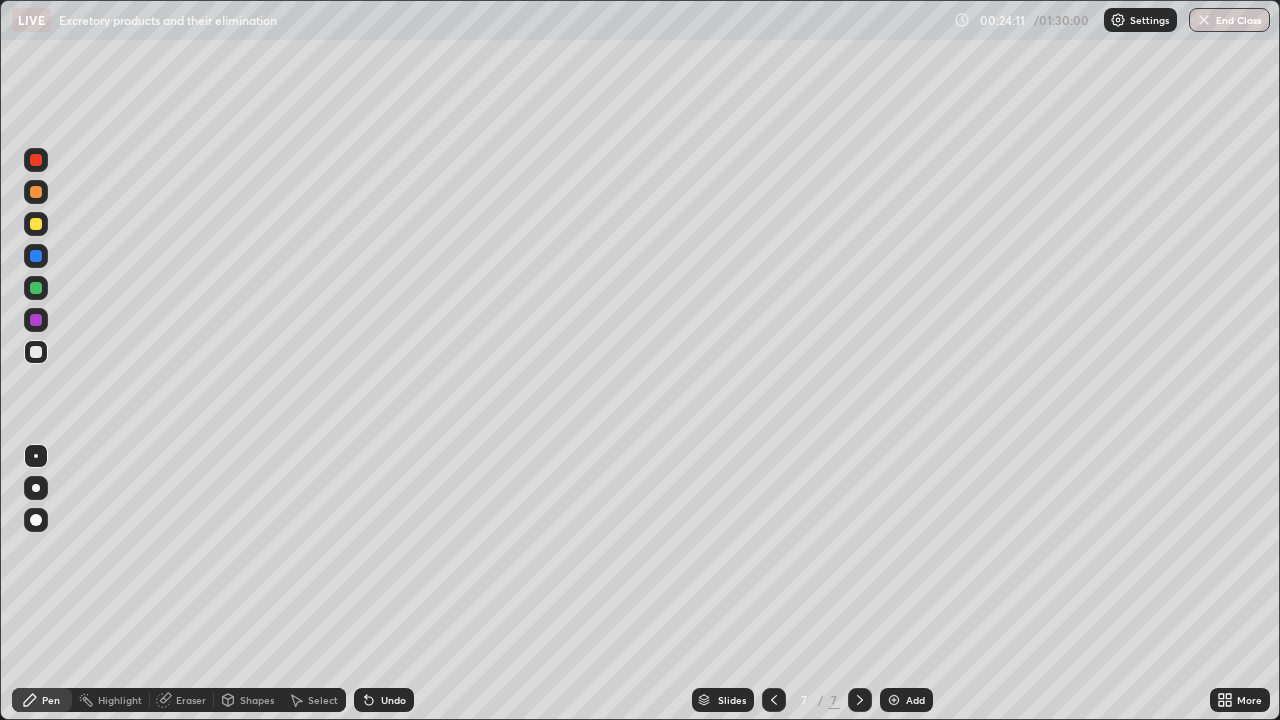 click on "Undo" at bounding box center [393, 700] 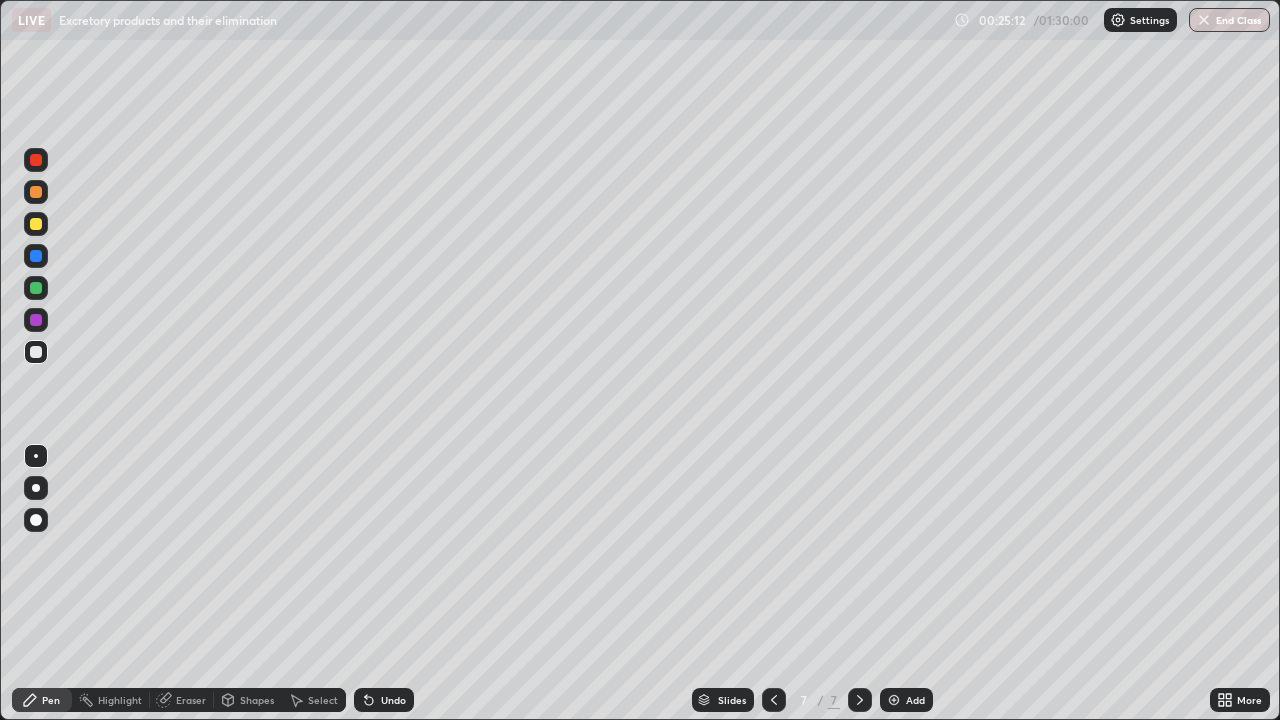 click at bounding box center [894, 700] 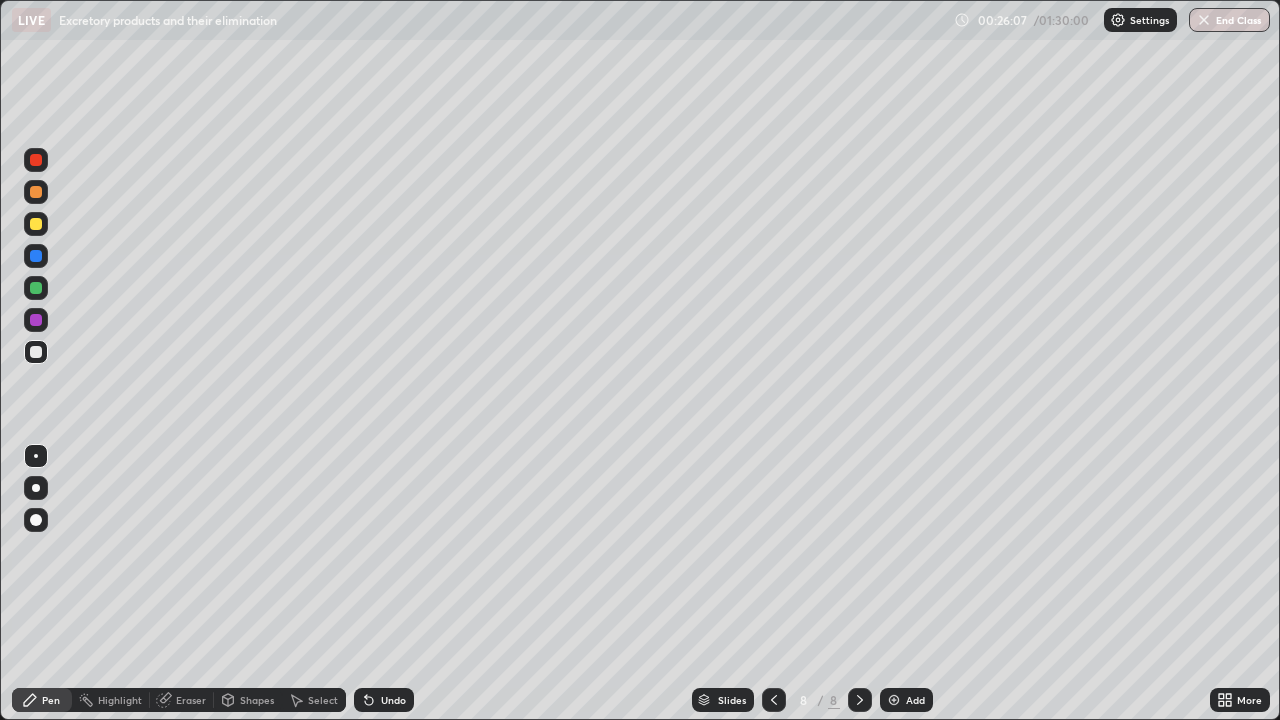 click 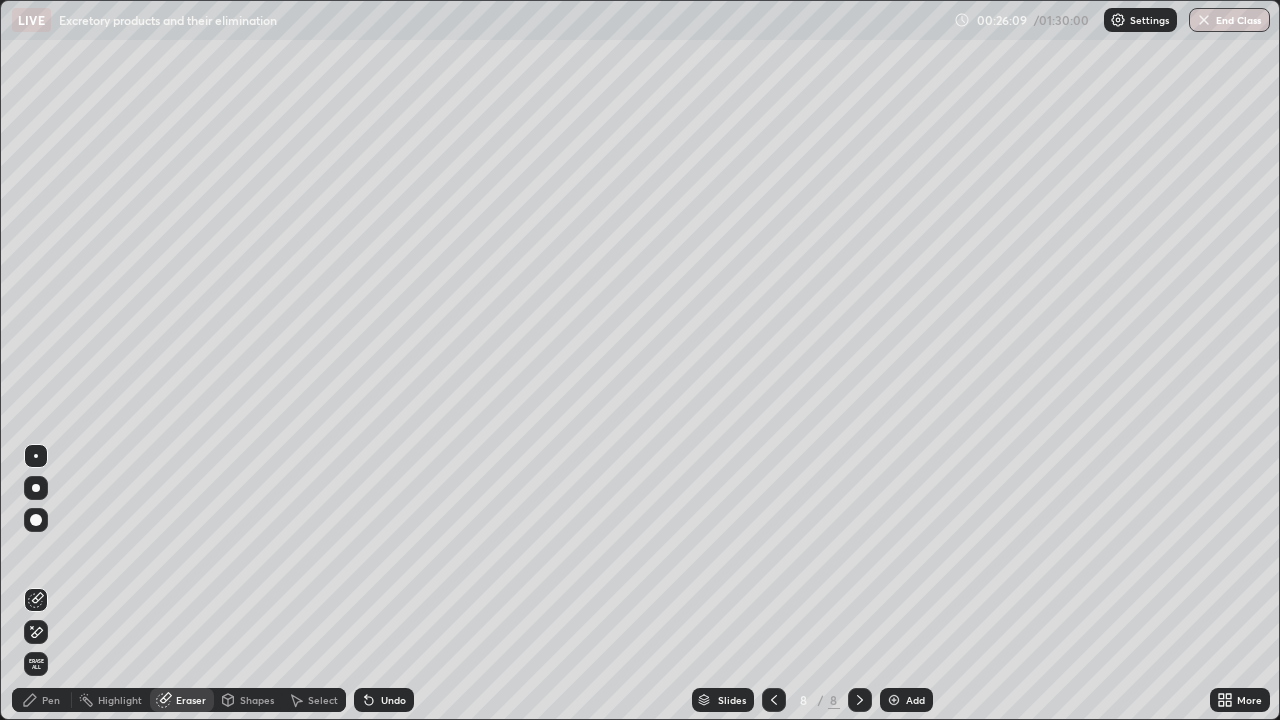 click on "Pen" at bounding box center (51, 700) 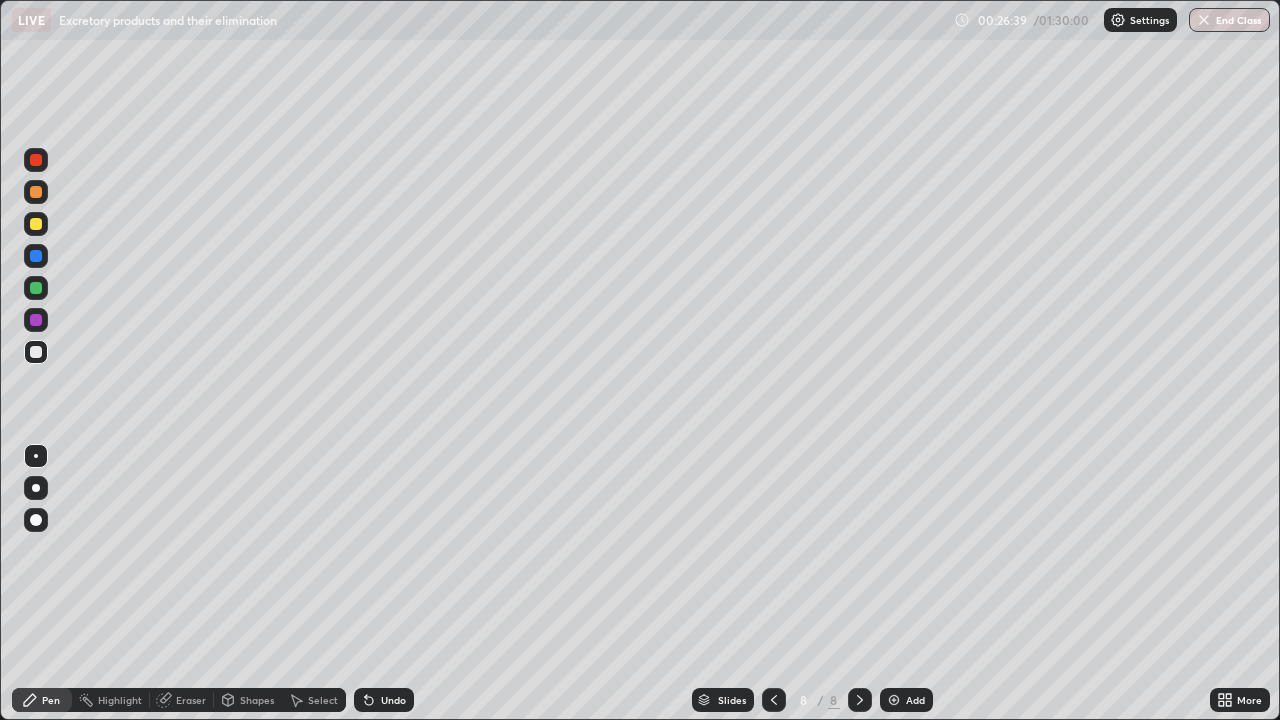 click 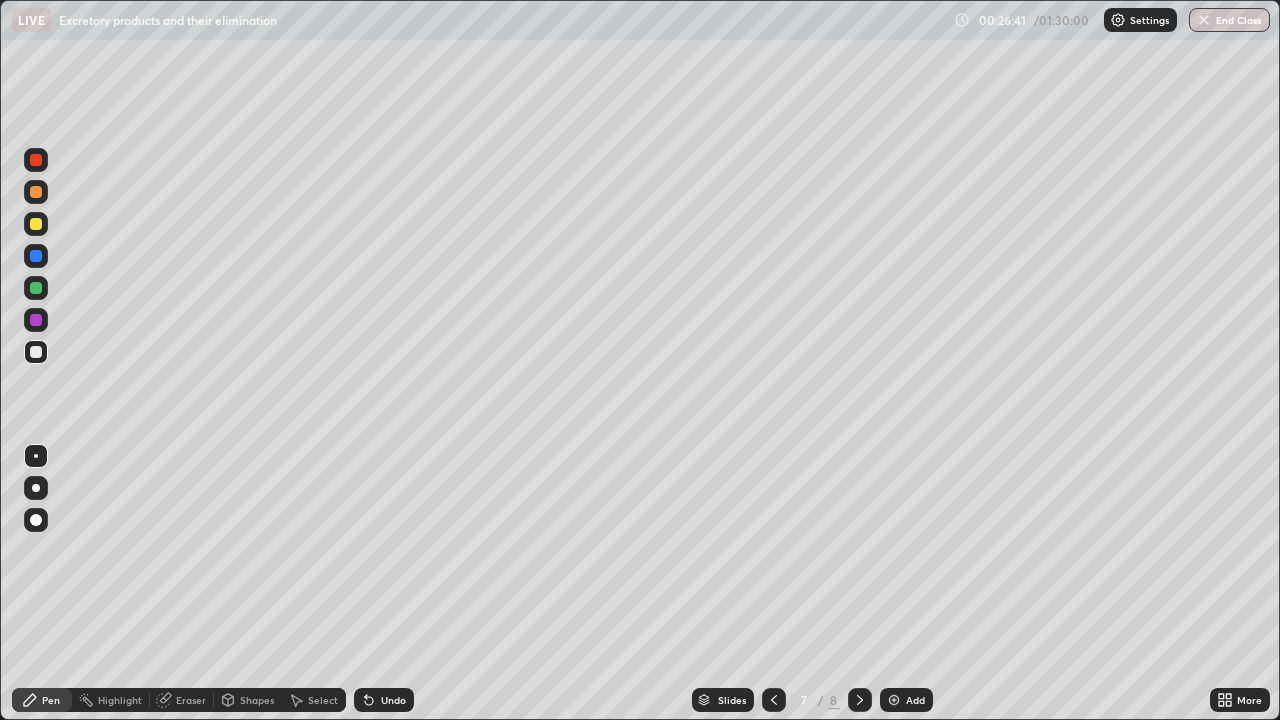 click 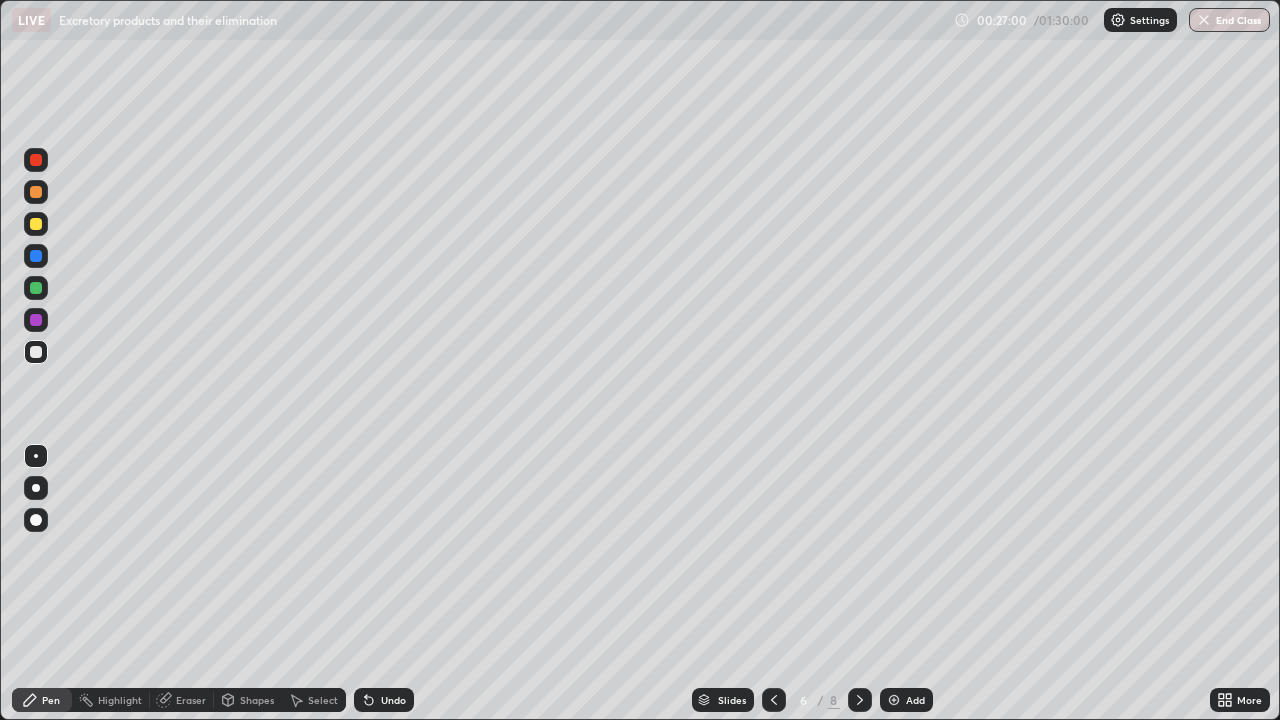 click 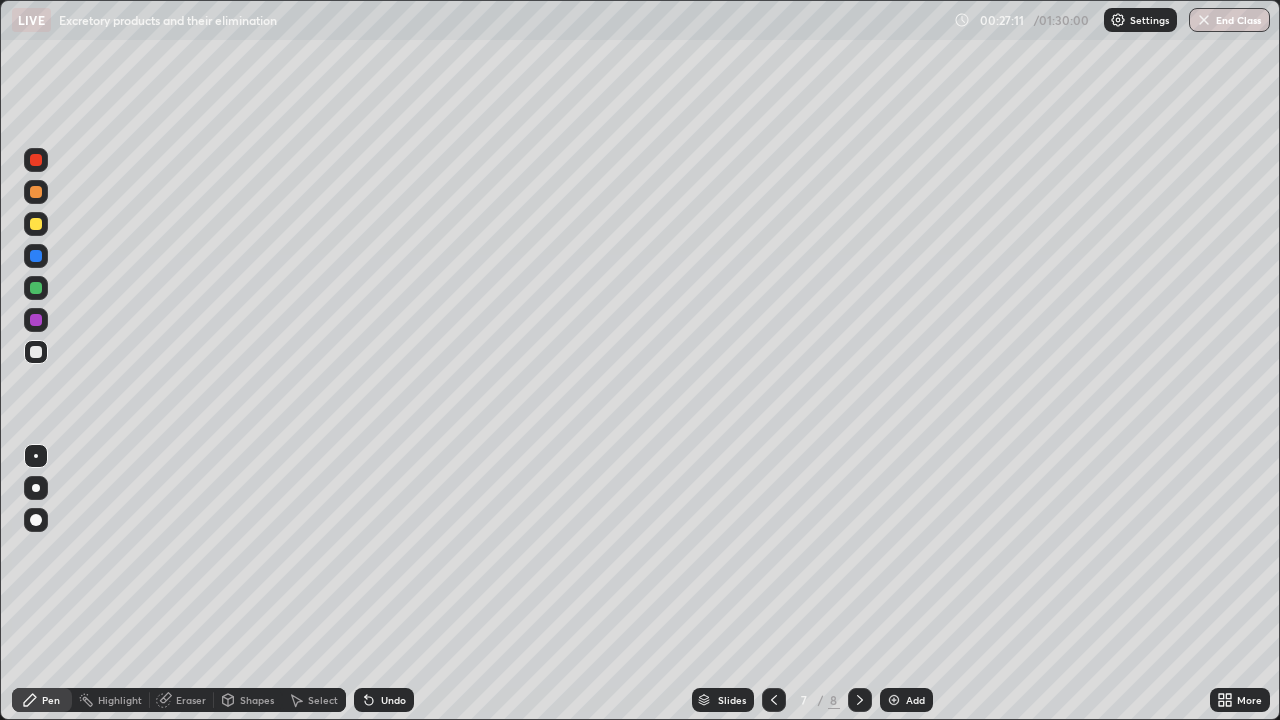 click on "Undo" at bounding box center (393, 700) 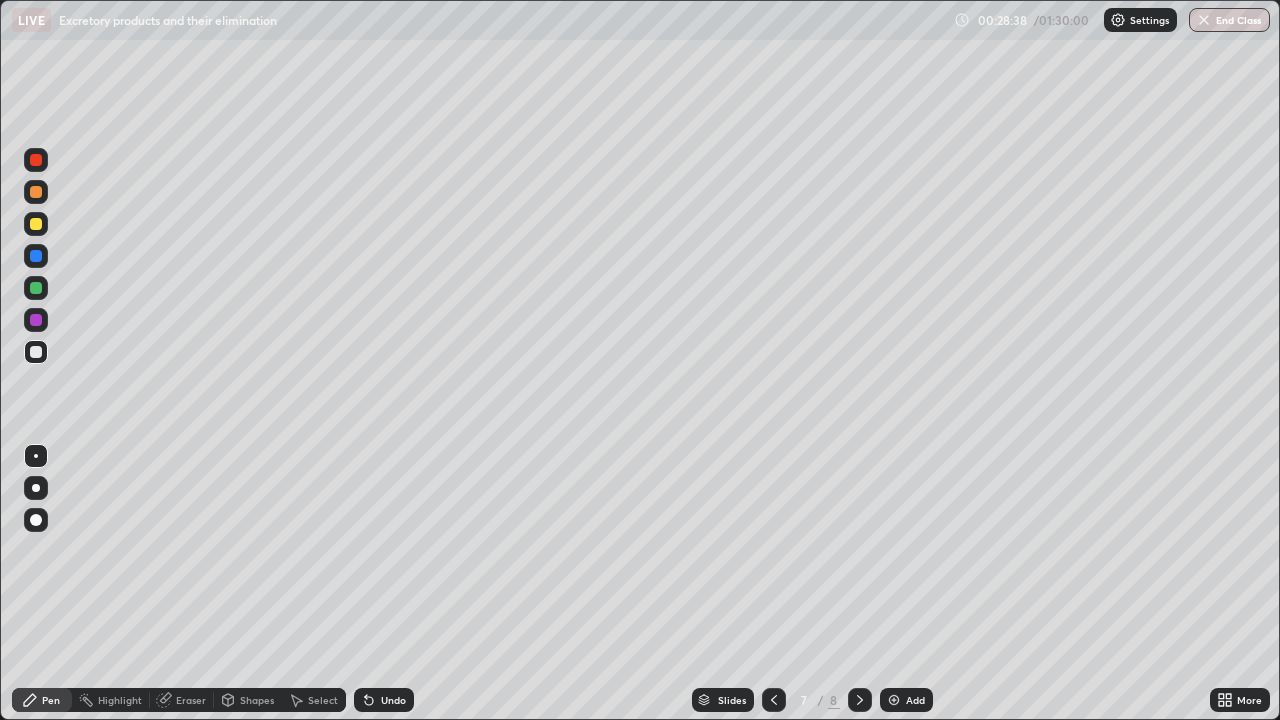 click 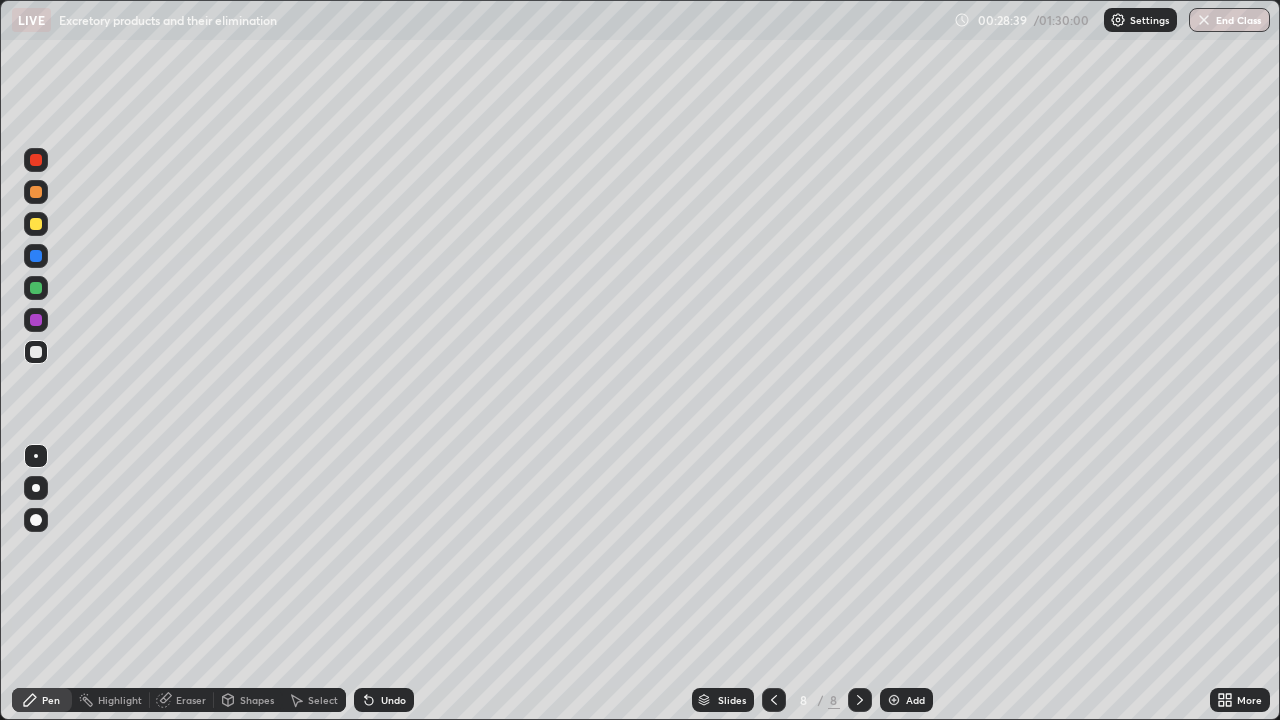 click 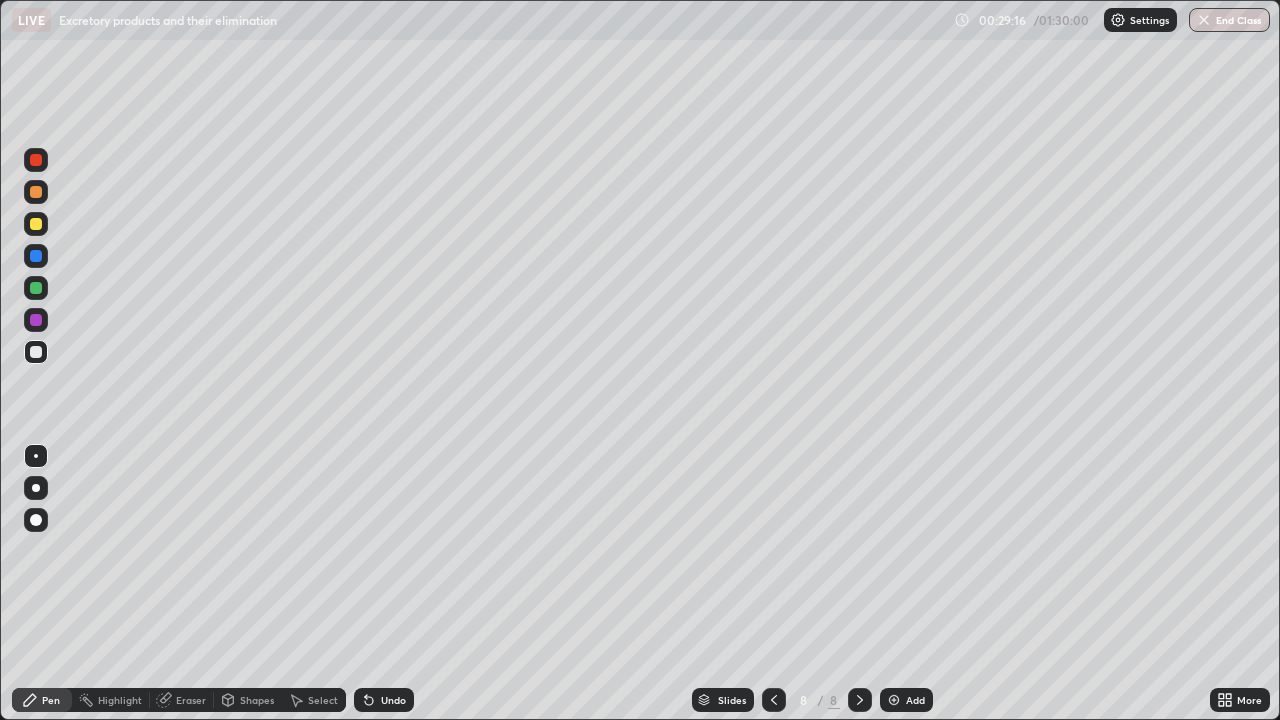 click at bounding box center [860, 700] 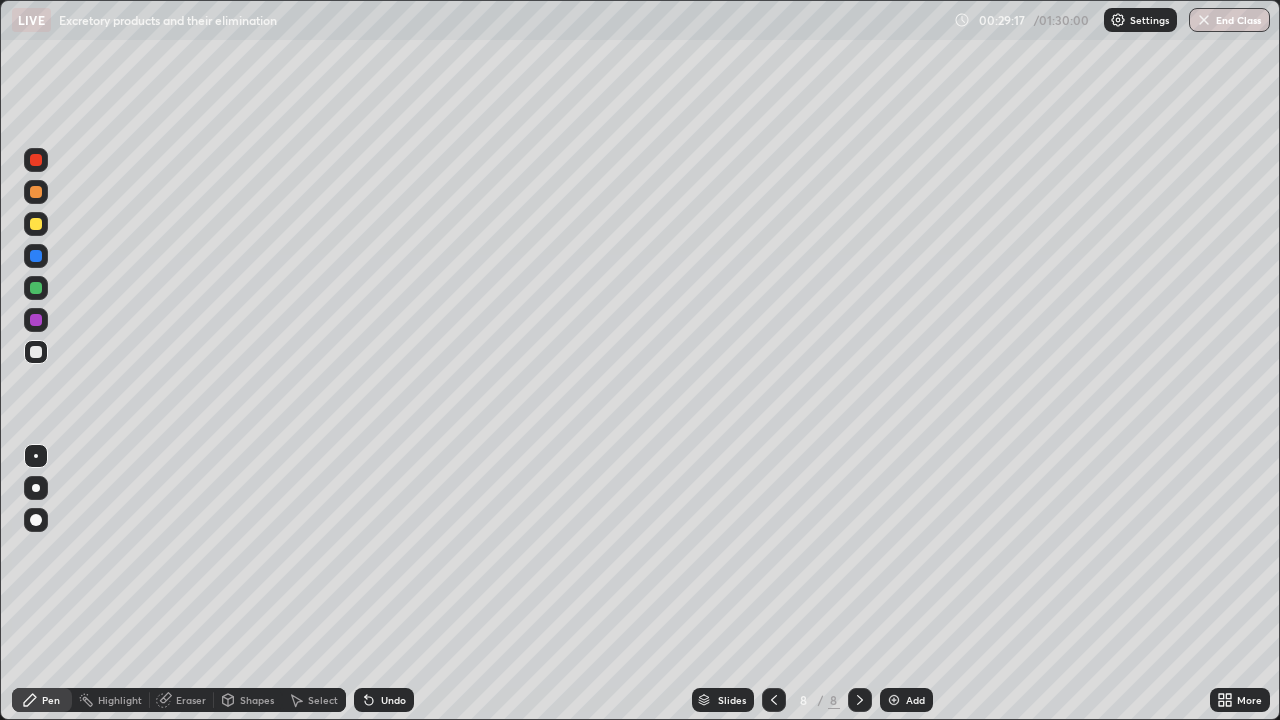 click at bounding box center [894, 700] 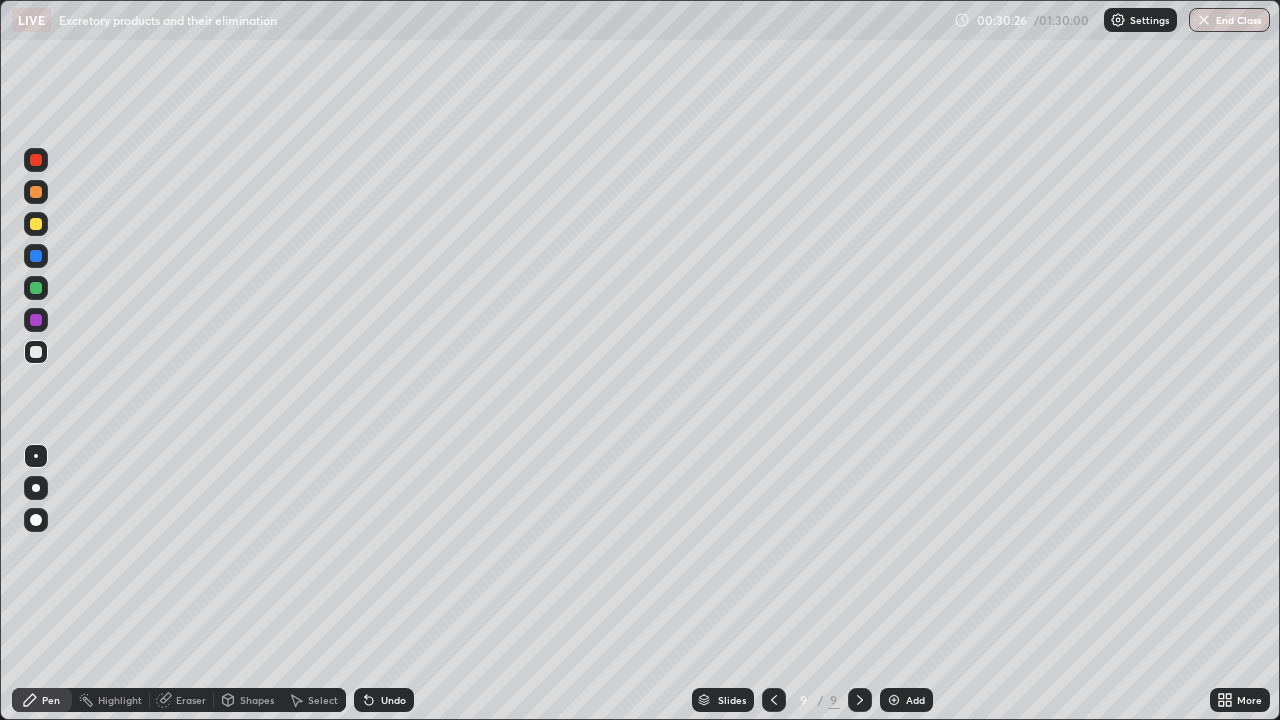 click at bounding box center [36, 352] 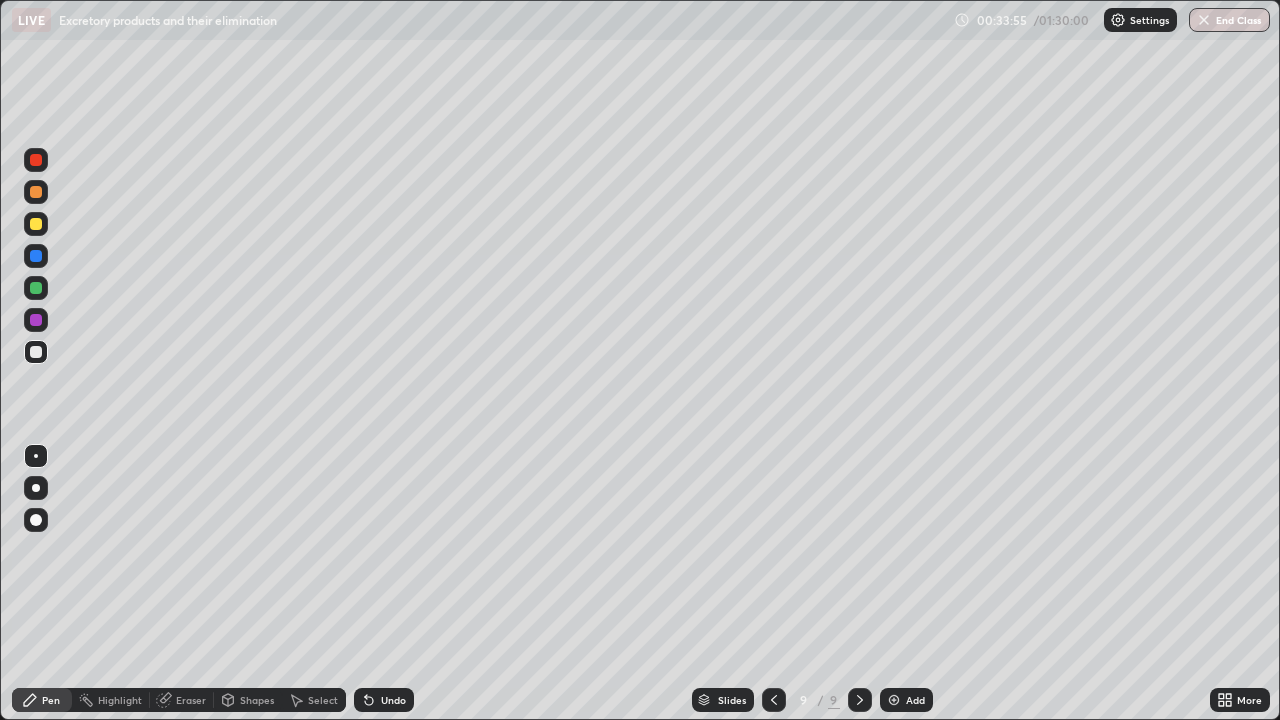 click on "Undo" at bounding box center (393, 700) 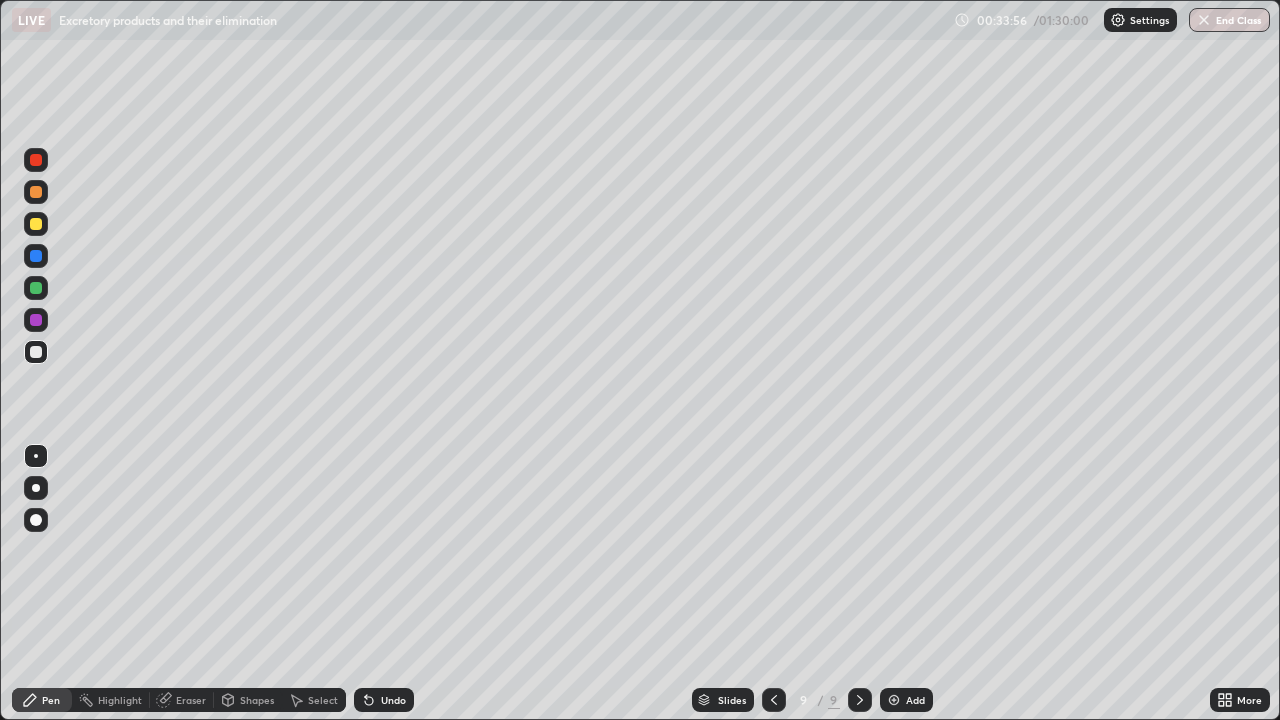 click on "Undo" at bounding box center [393, 700] 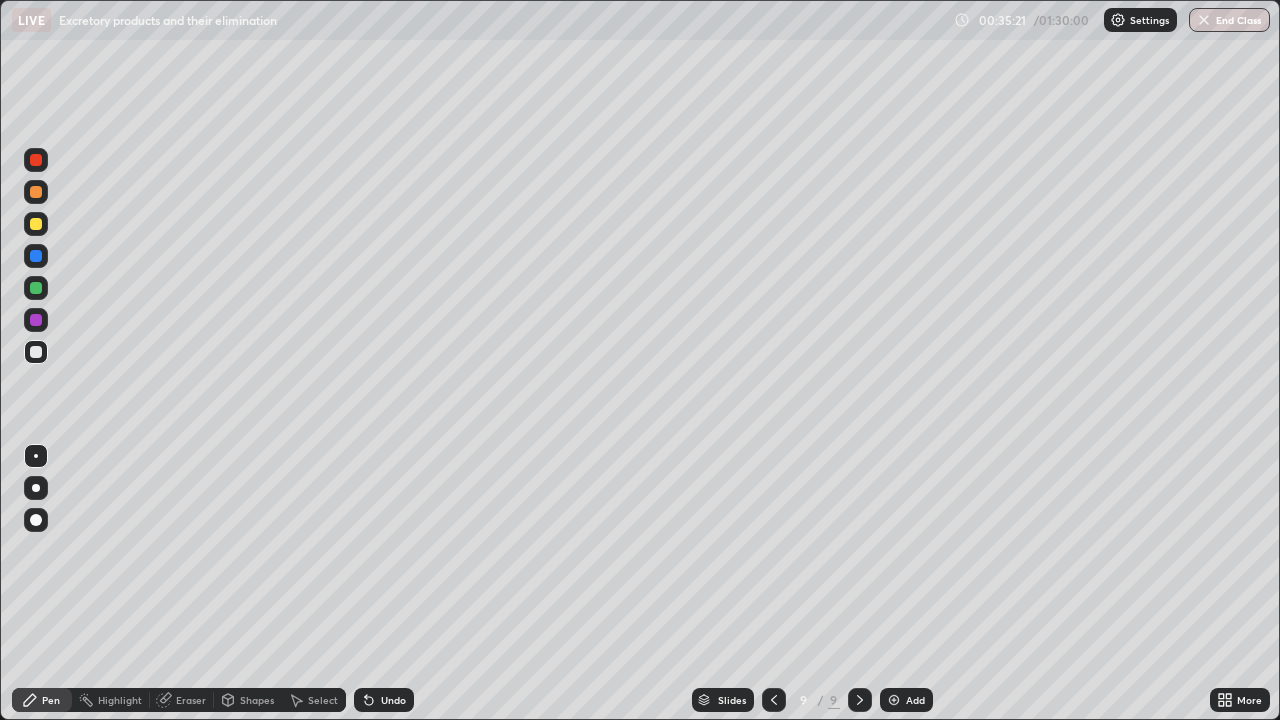click at bounding box center [894, 700] 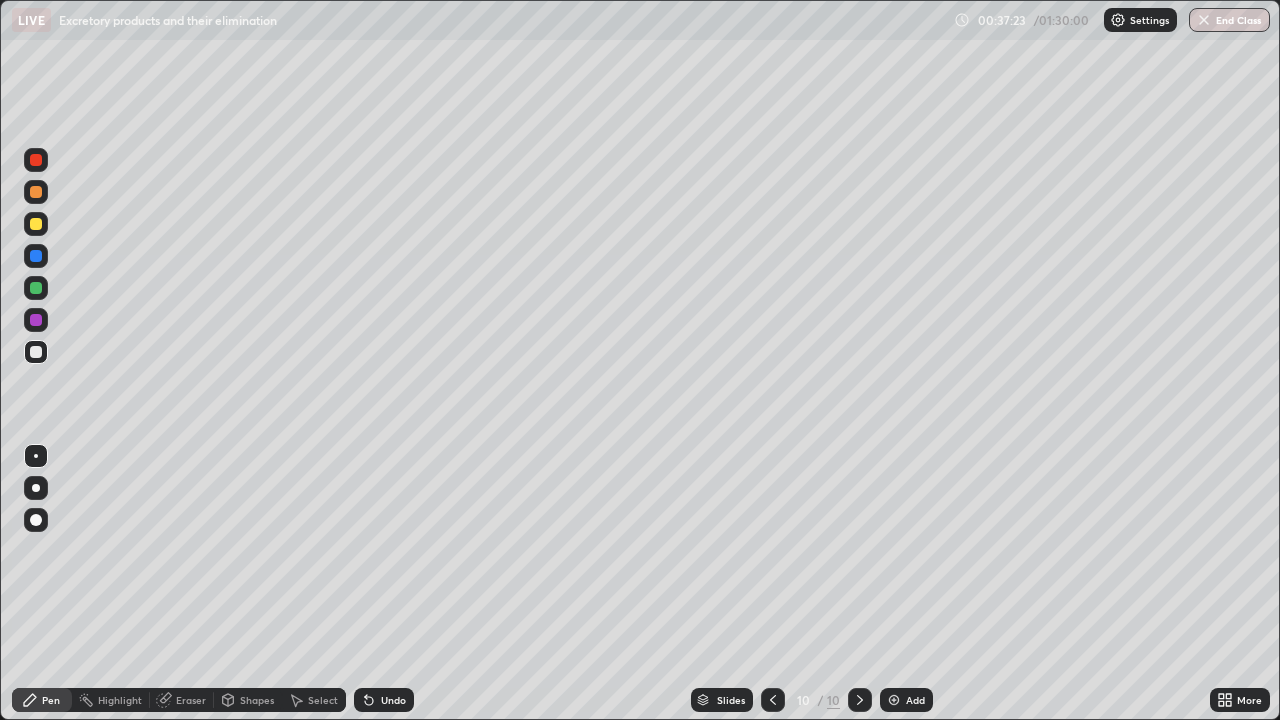 click on "Add" at bounding box center [915, 700] 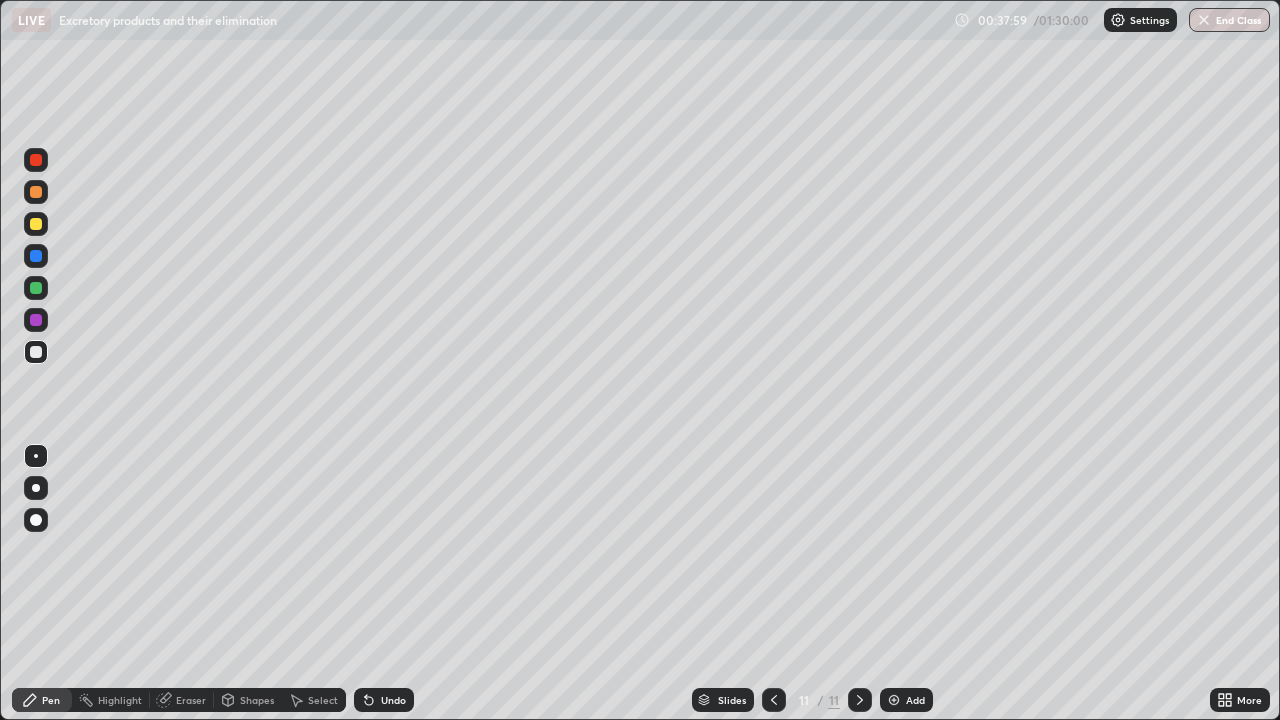 click at bounding box center [36, 160] 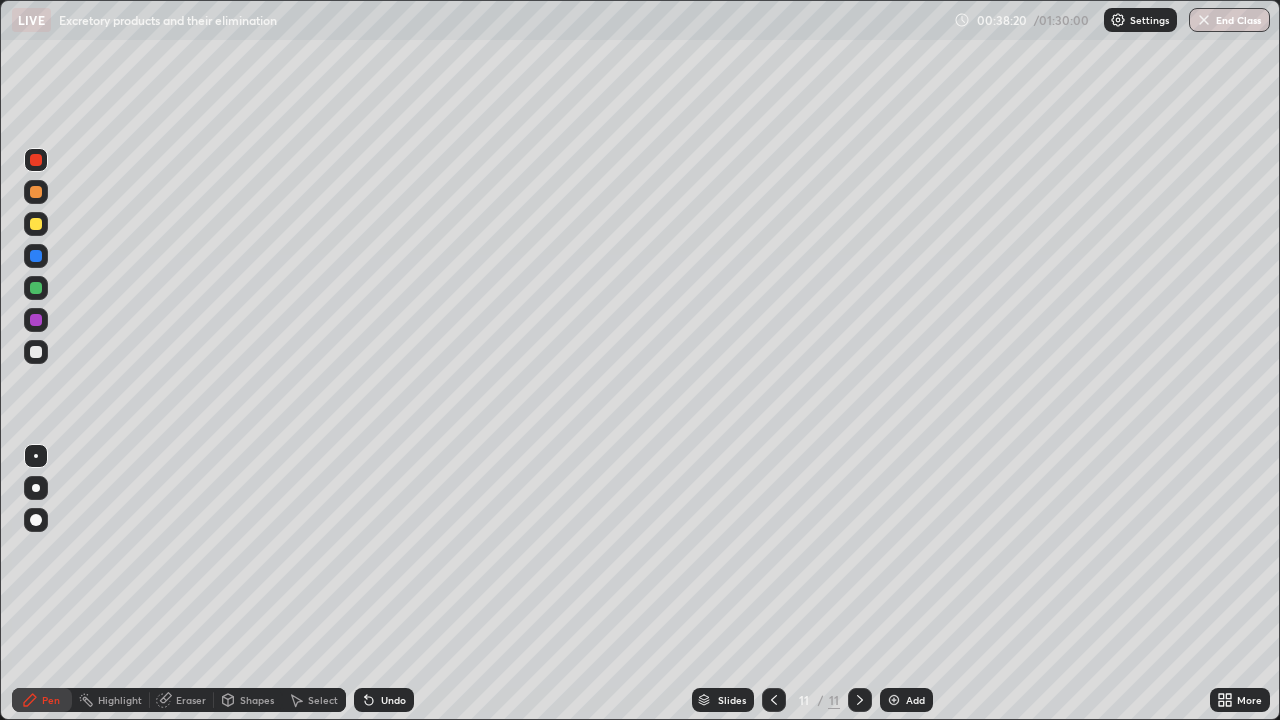 click at bounding box center [36, 352] 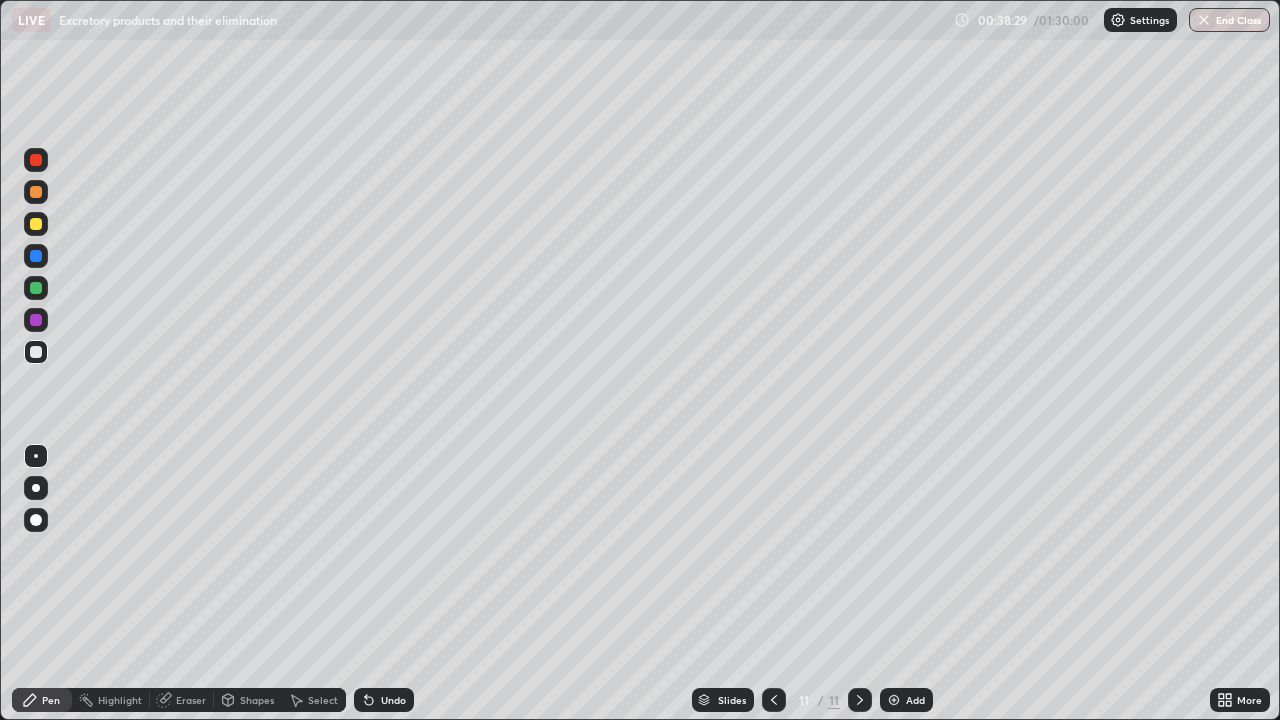 click 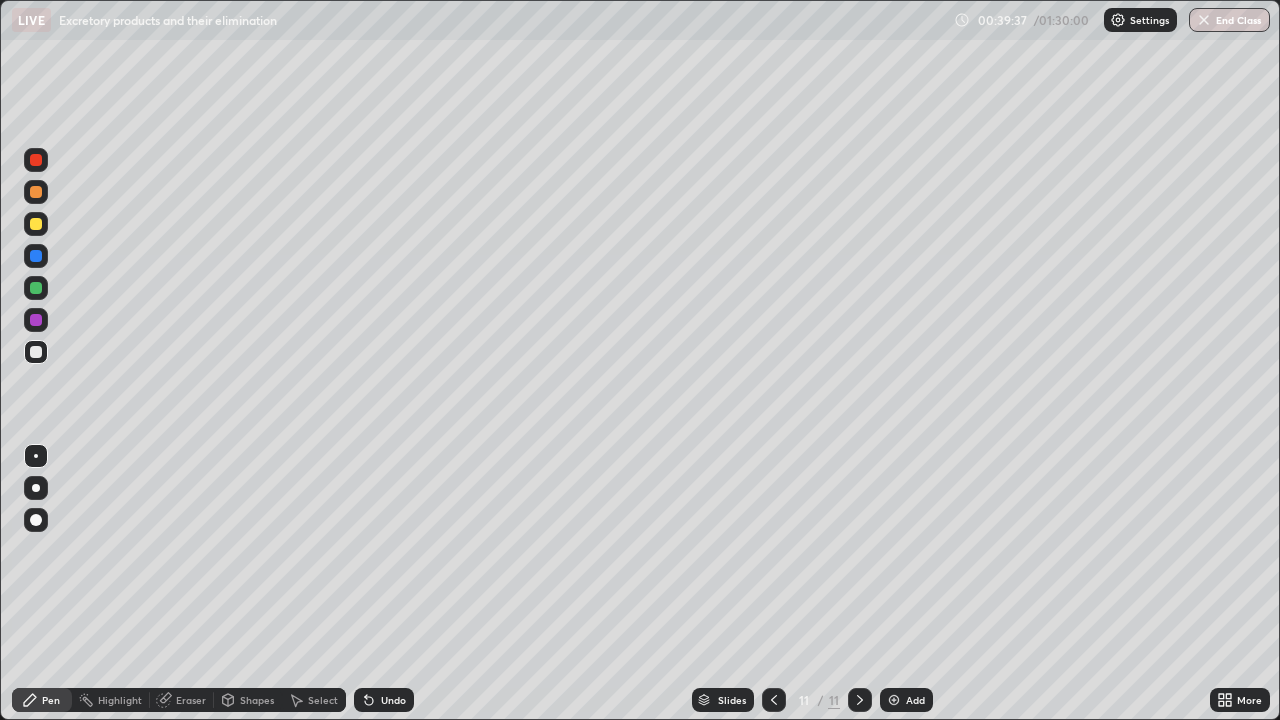 click at bounding box center (36, 224) 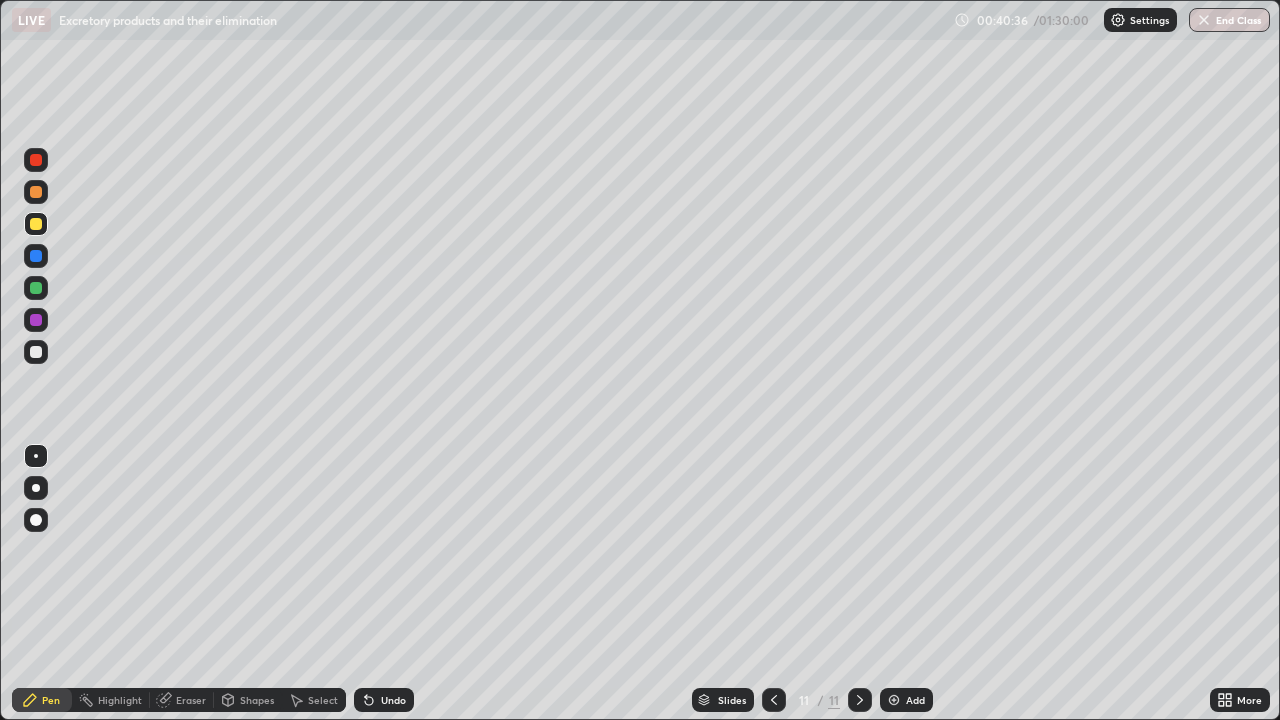 click on "More" at bounding box center (1240, 700) 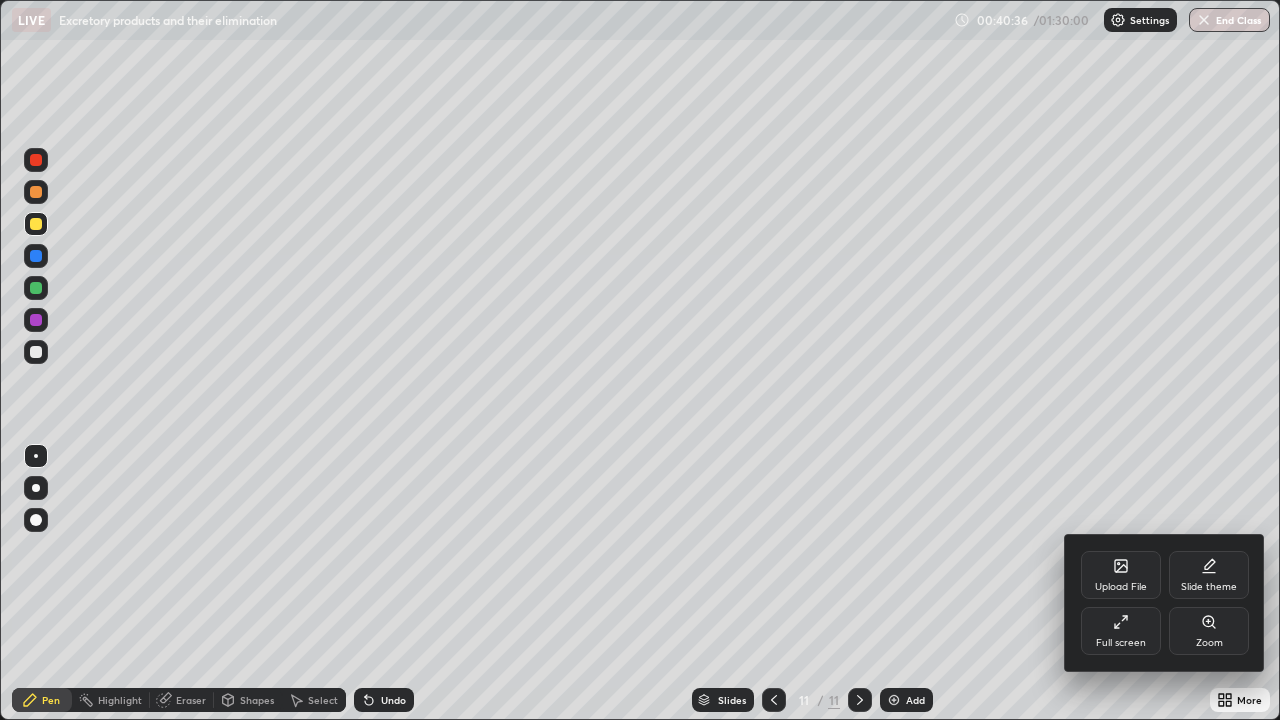 click on "Upload File Slide theme Full screen Zoom" at bounding box center [1165, 603] 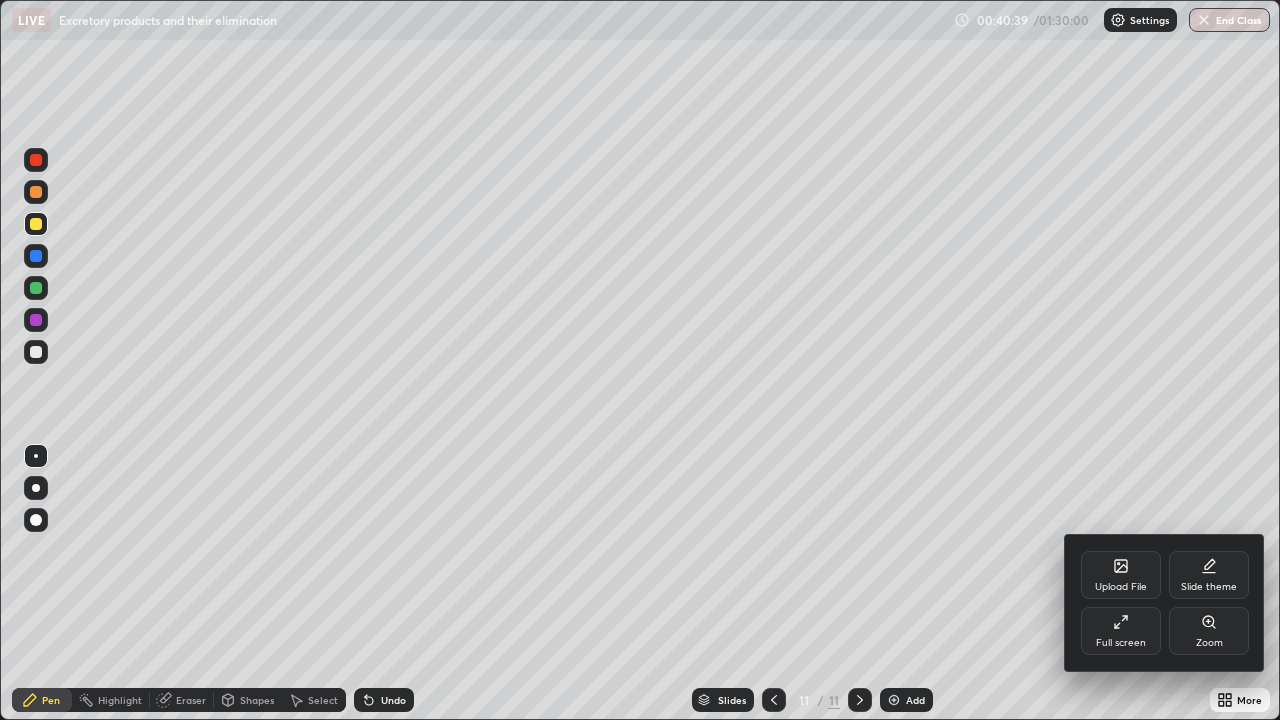 click at bounding box center (640, 360) 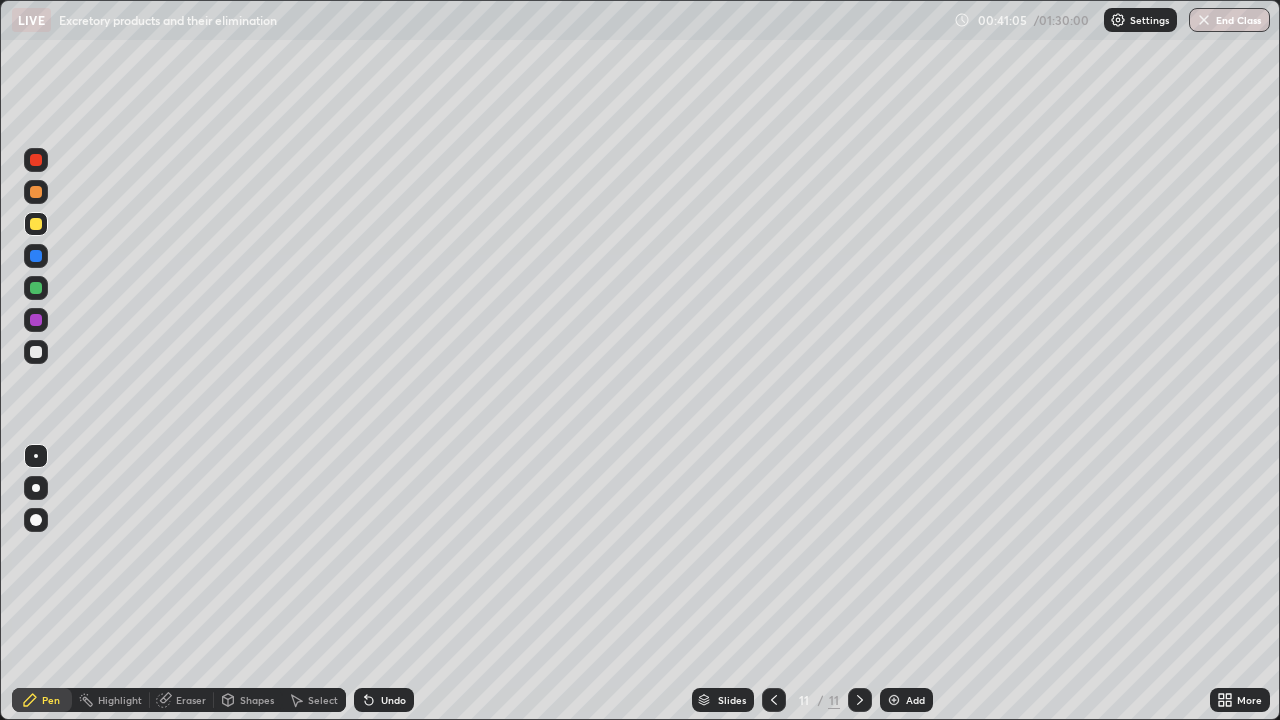 click at bounding box center [36, 160] 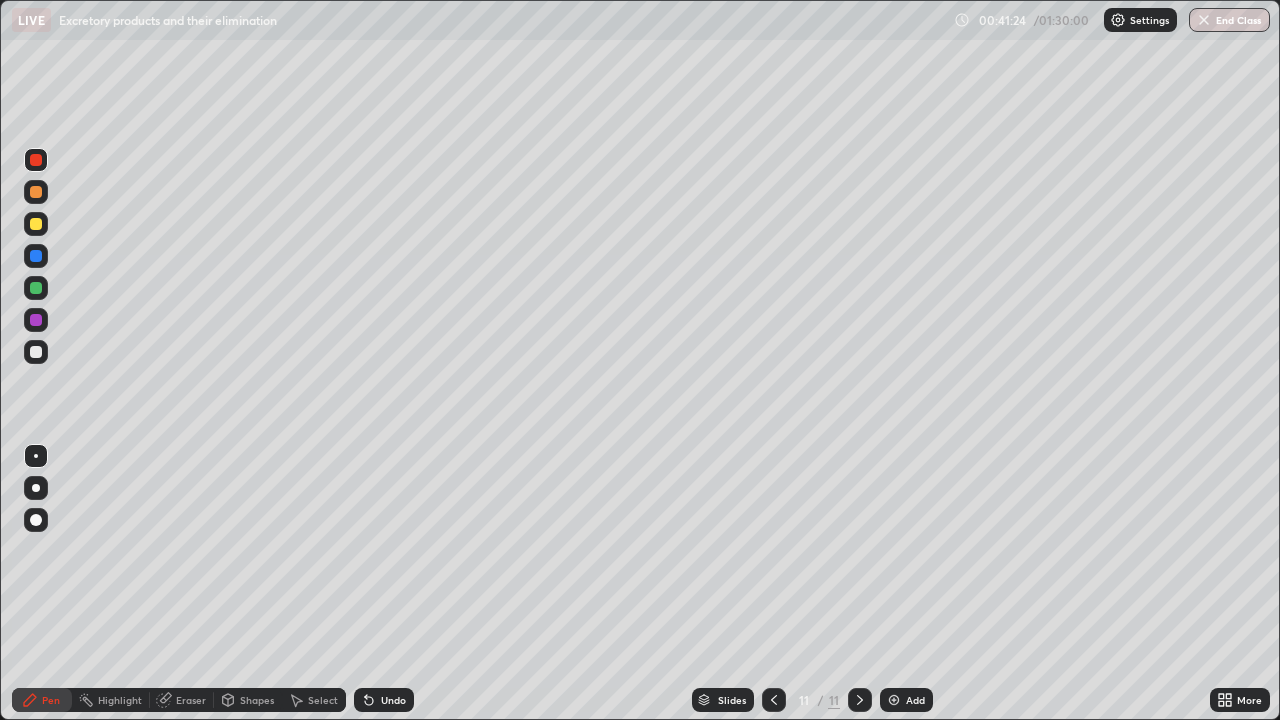 click at bounding box center (36, 320) 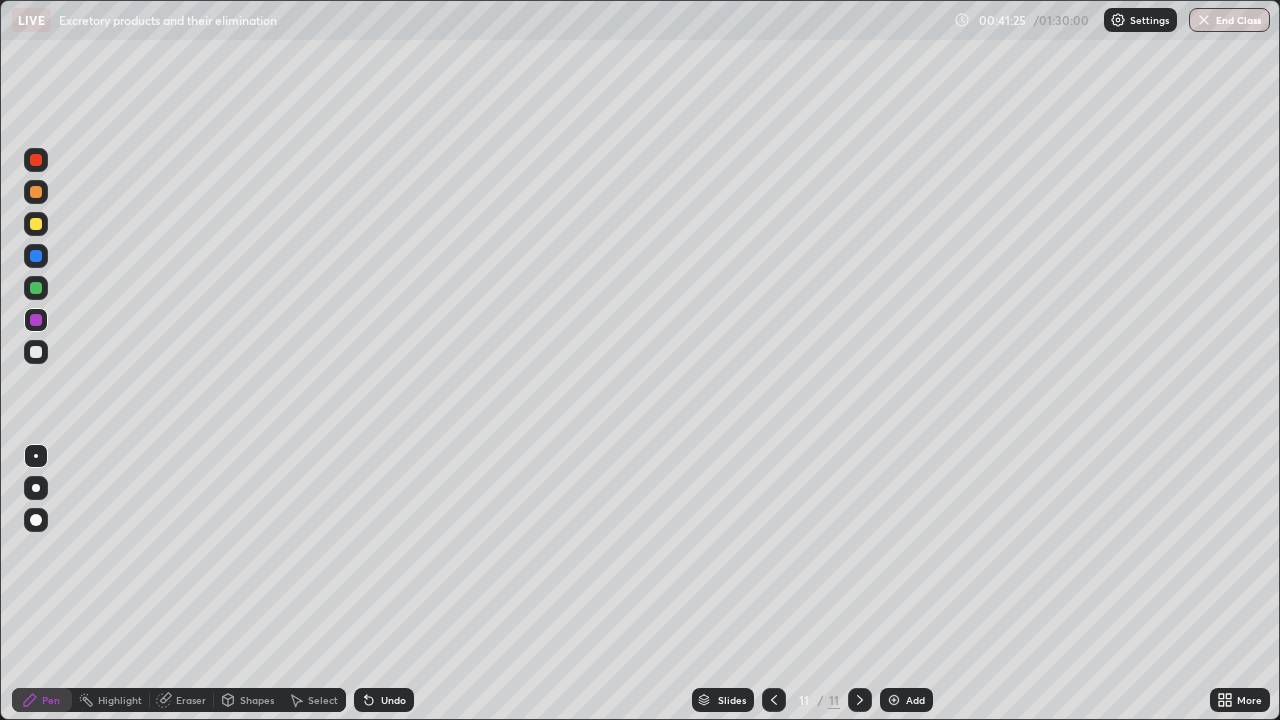 click at bounding box center [36, 256] 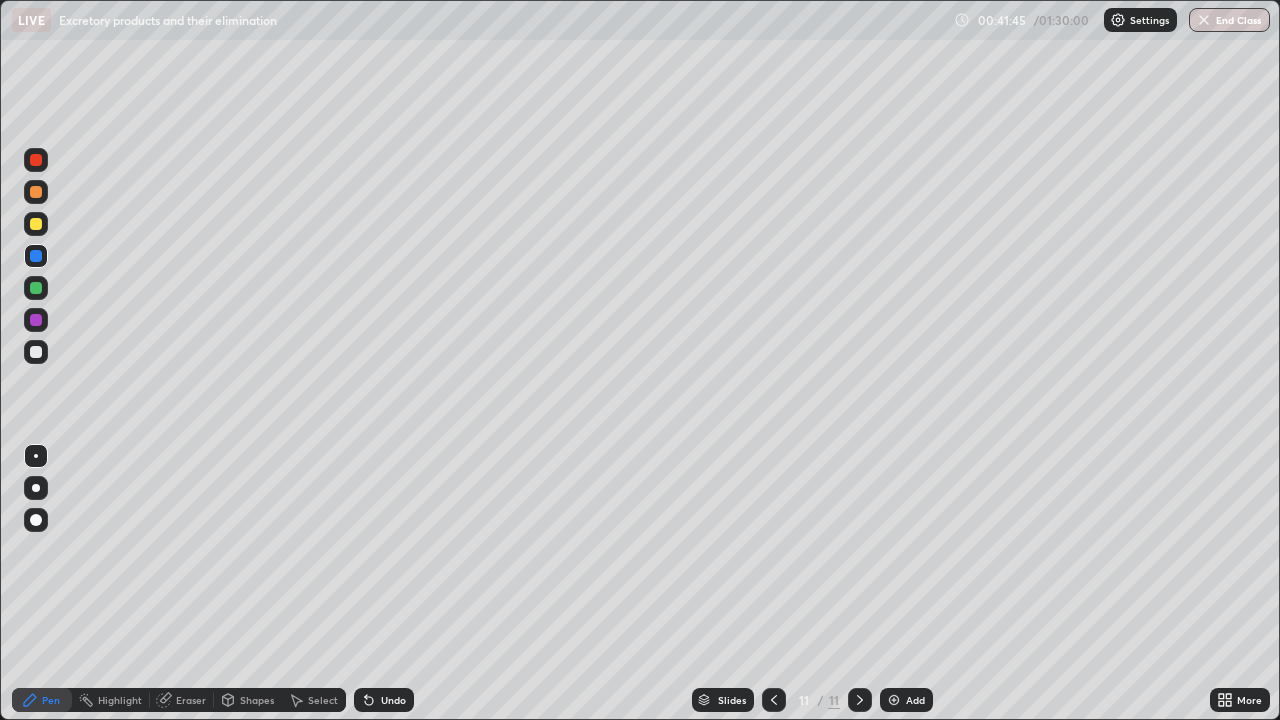 click at bounding box center [36, 160] 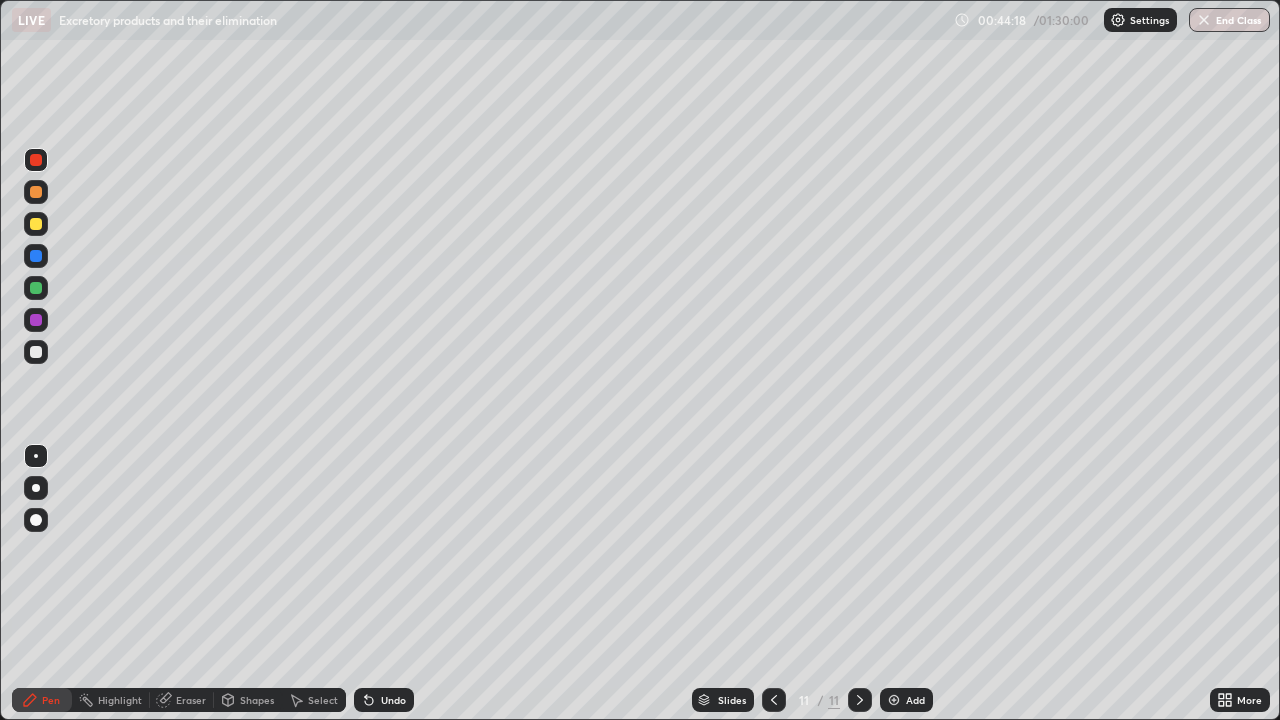 click 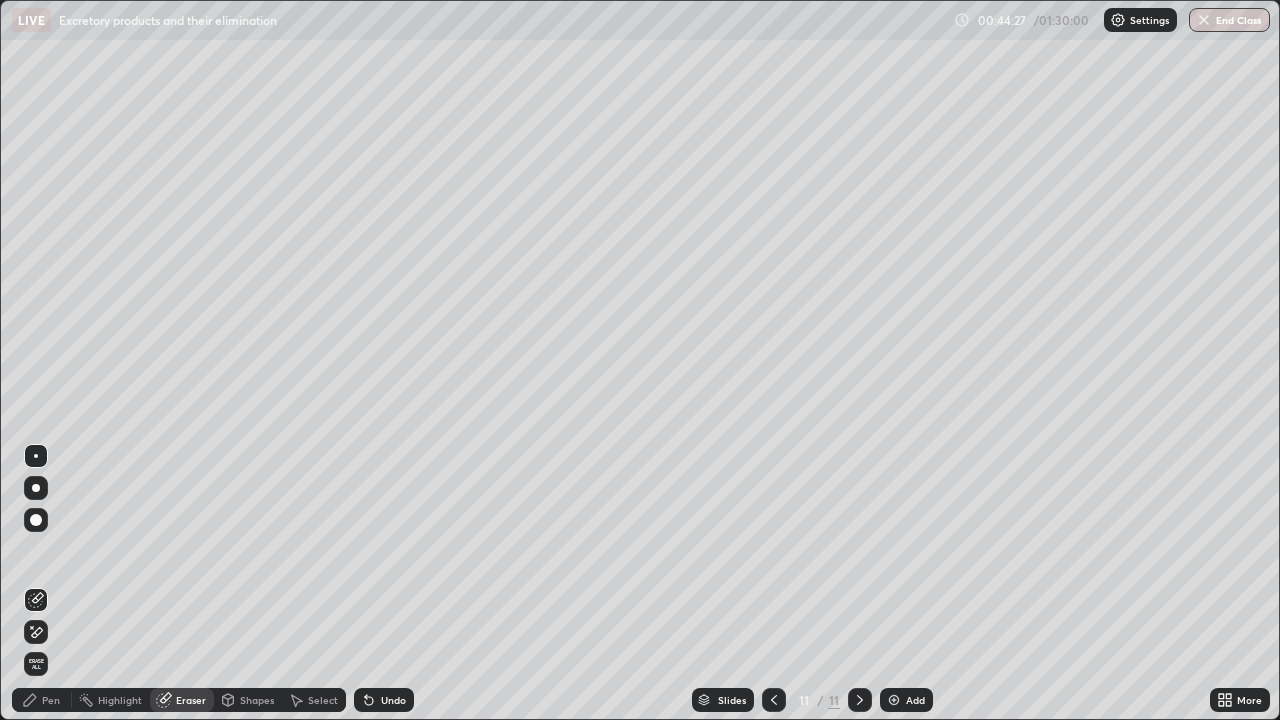click on "Pen" at bounding box center [51, 700] 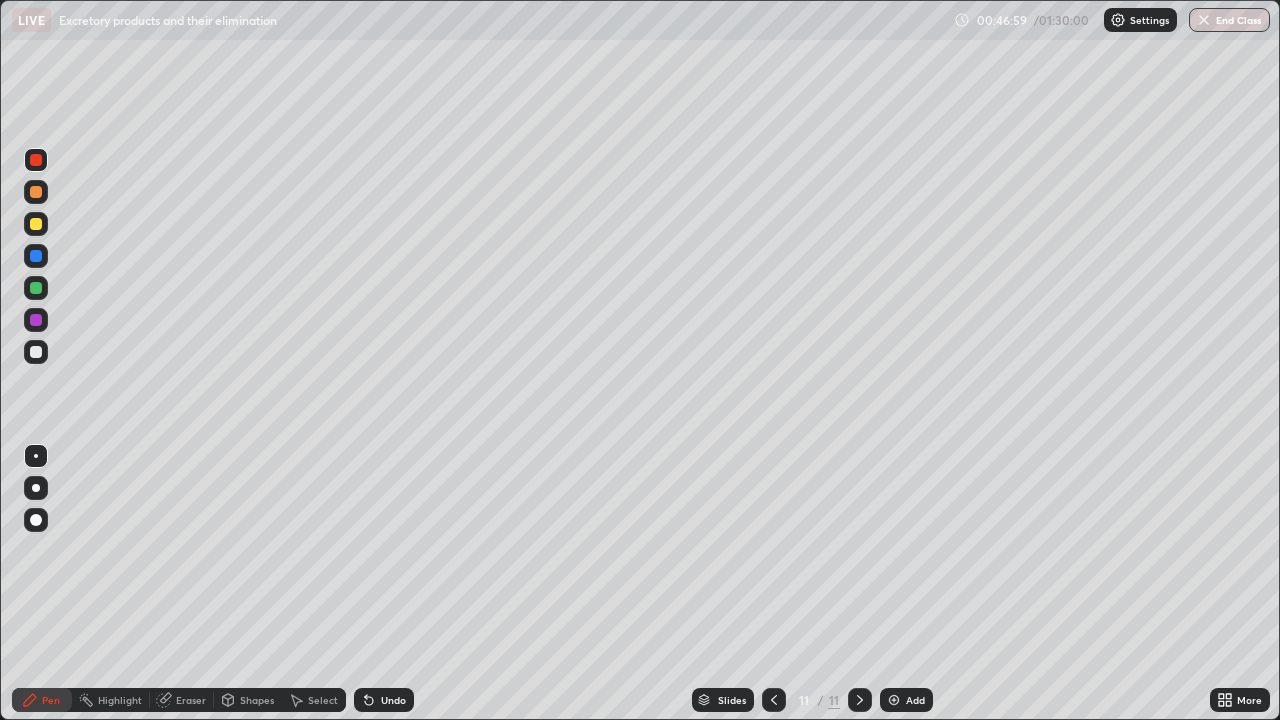 click 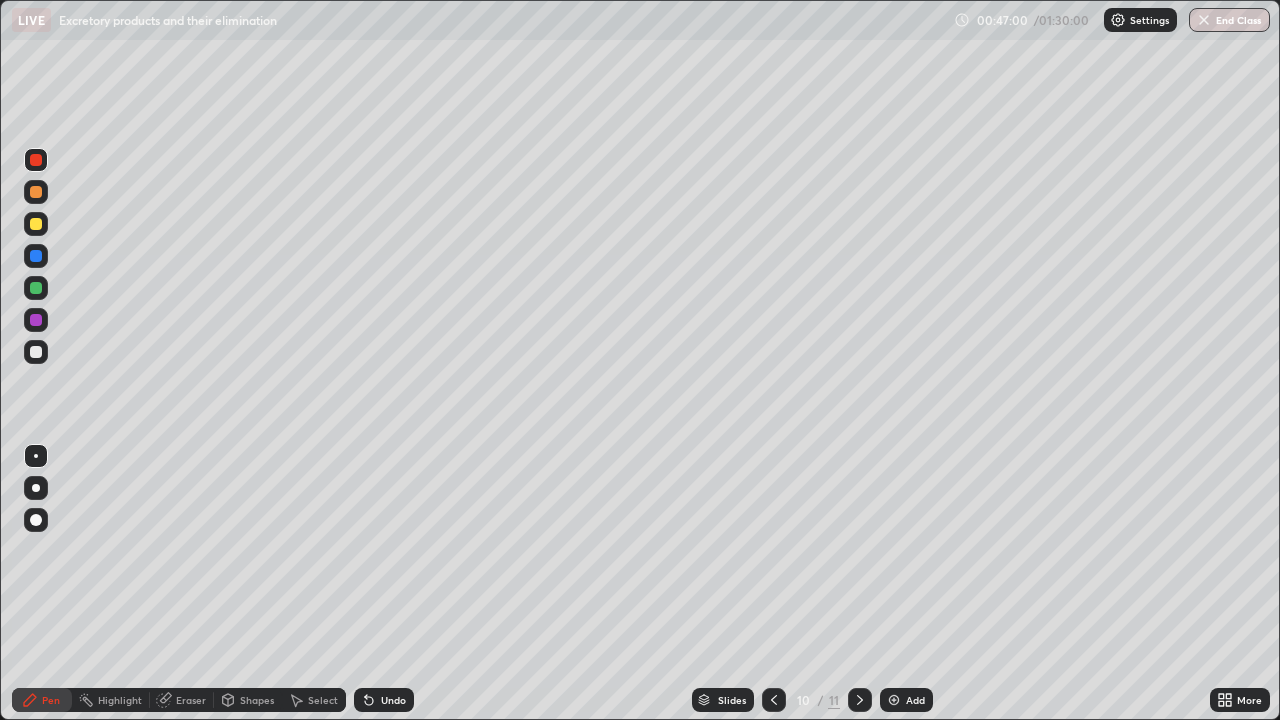 click at bounding box center (774, 700) 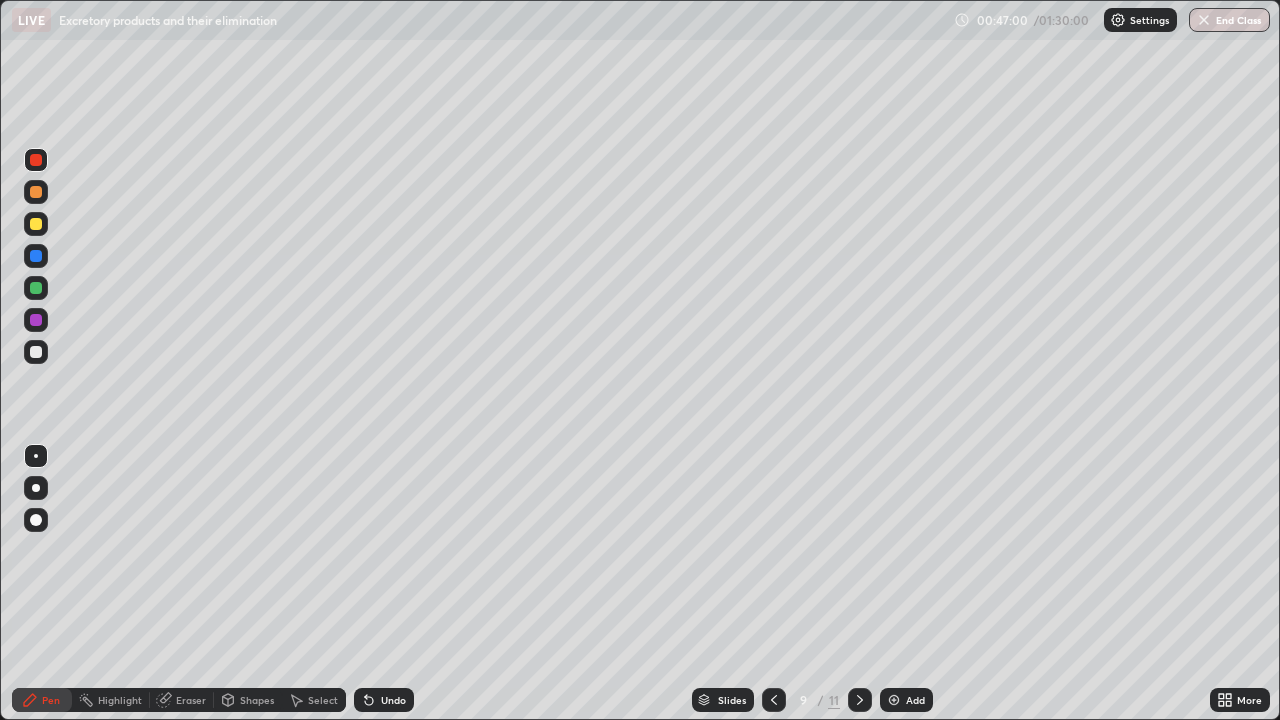 click 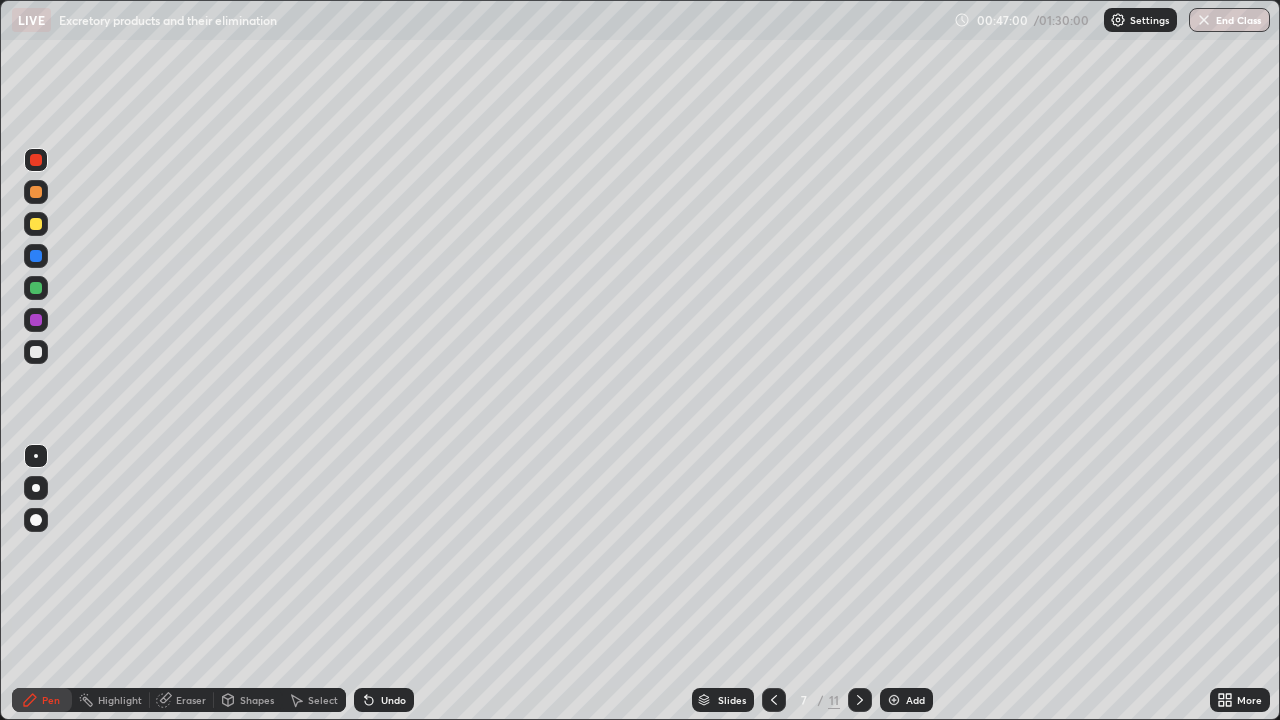 click 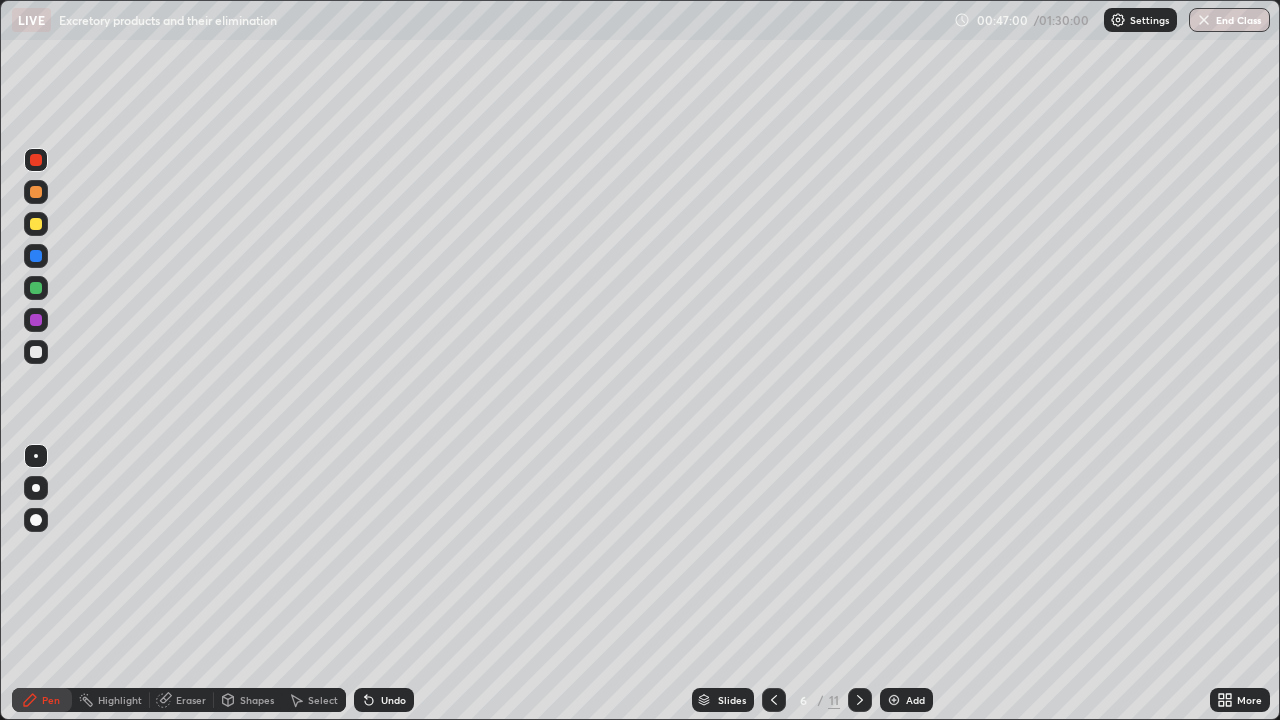 click 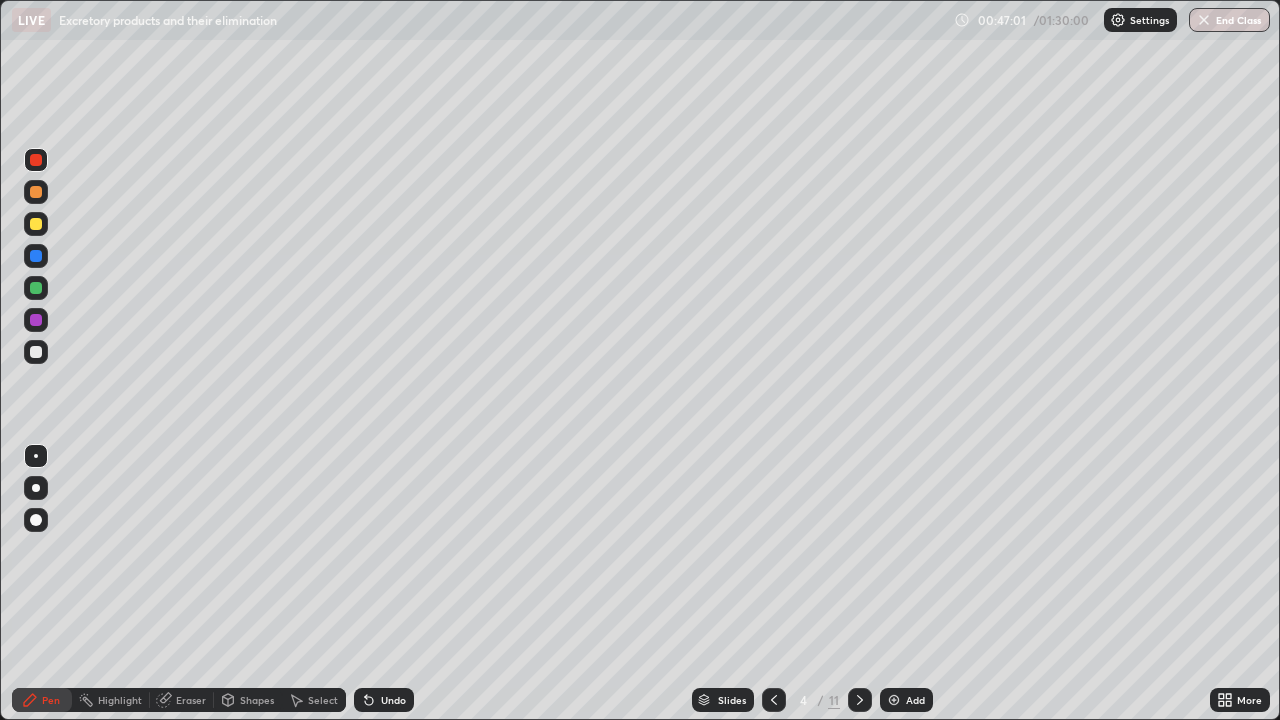 click 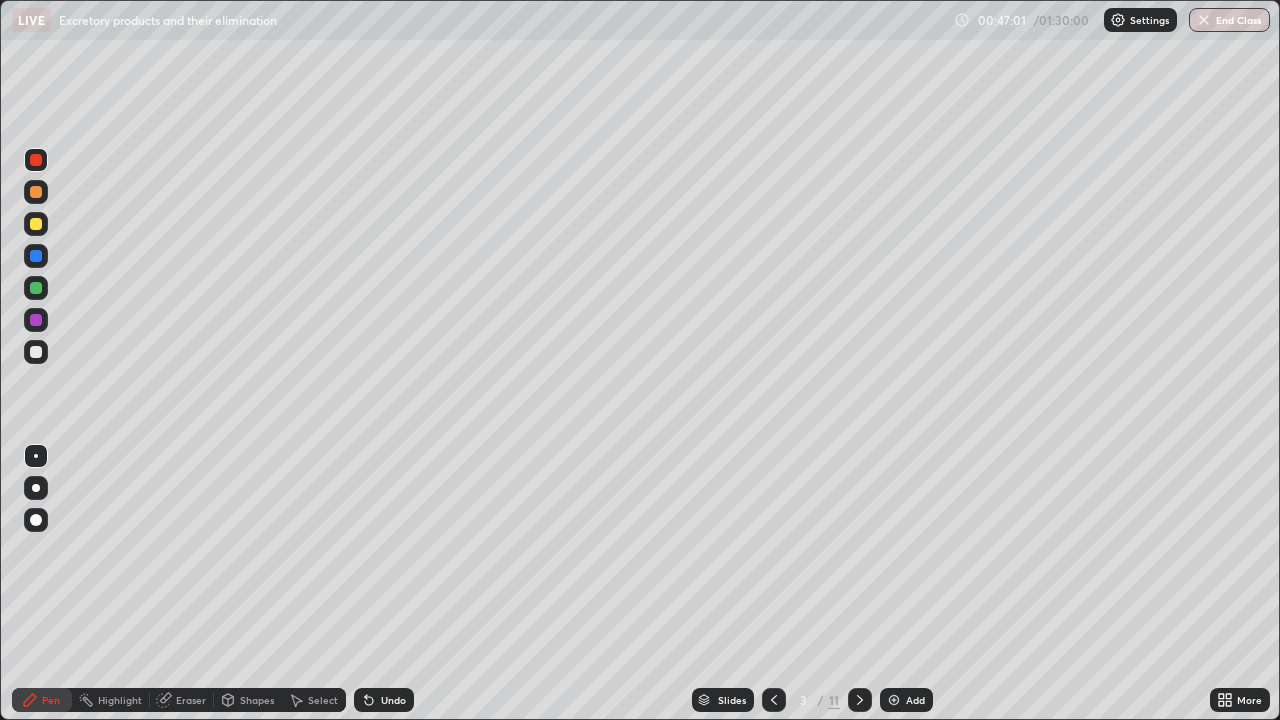 click 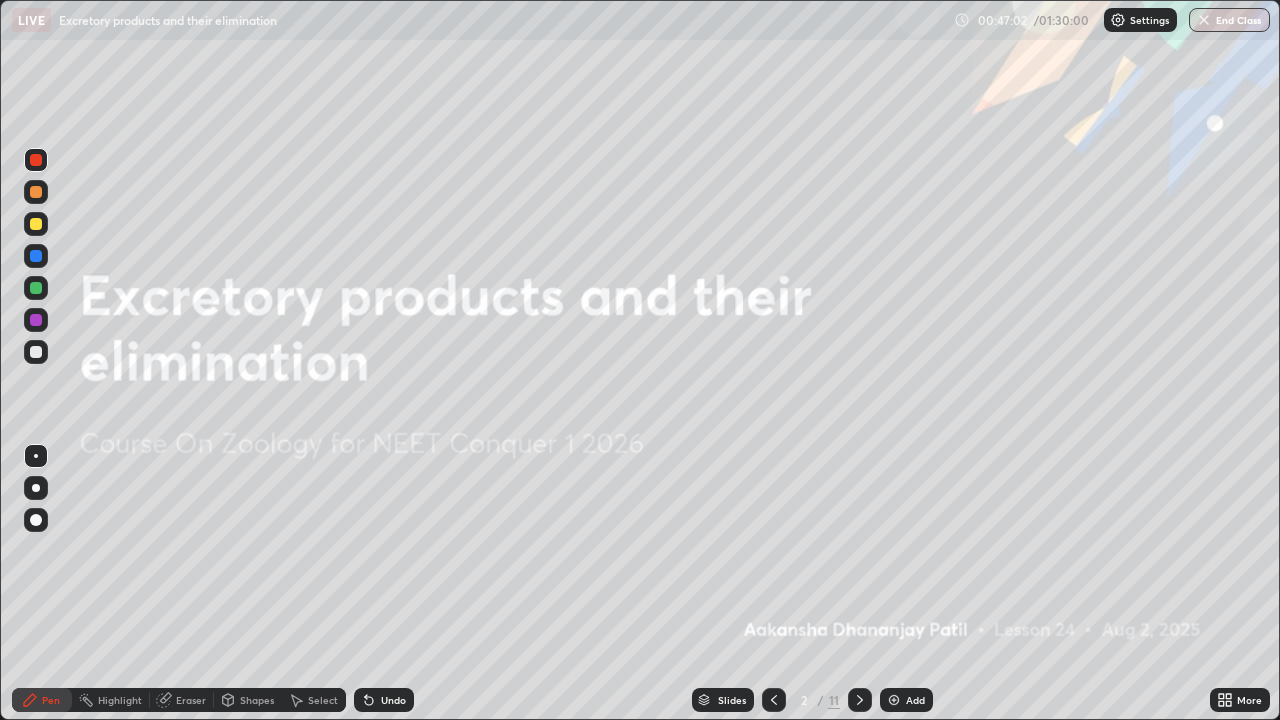 click at bounding box center [860, 700] 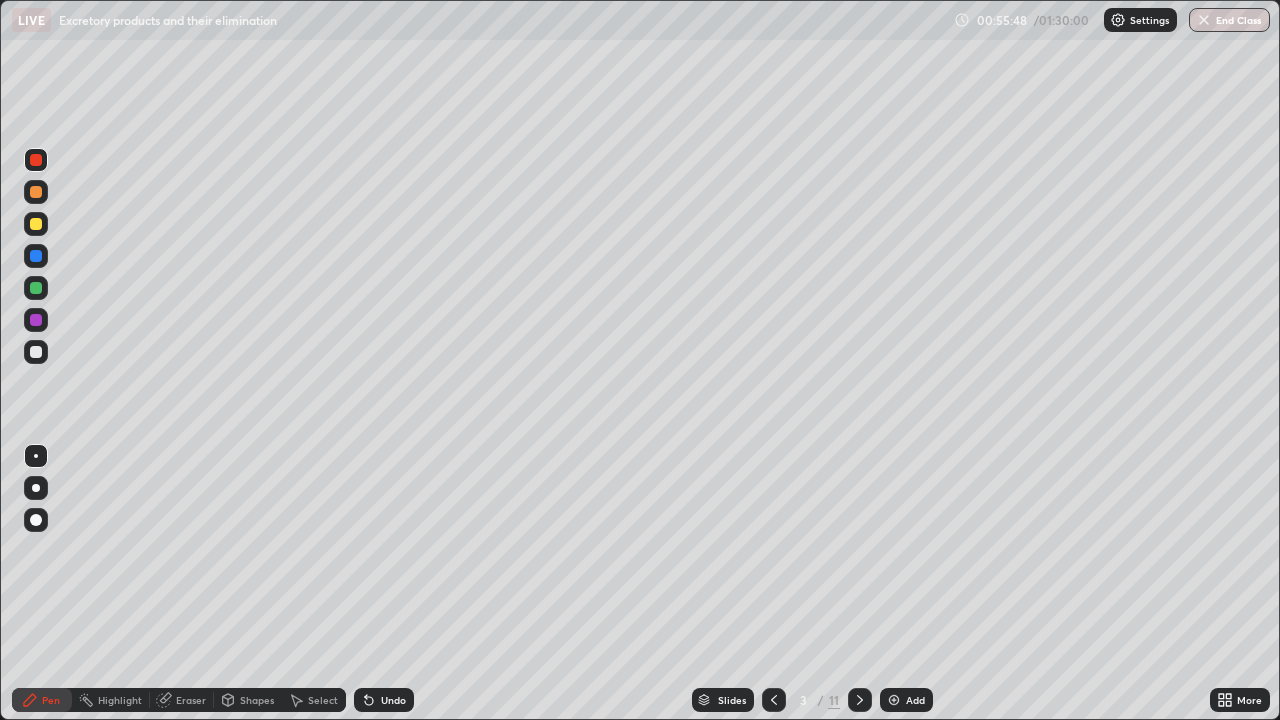 click at bounding box center [860, 700] 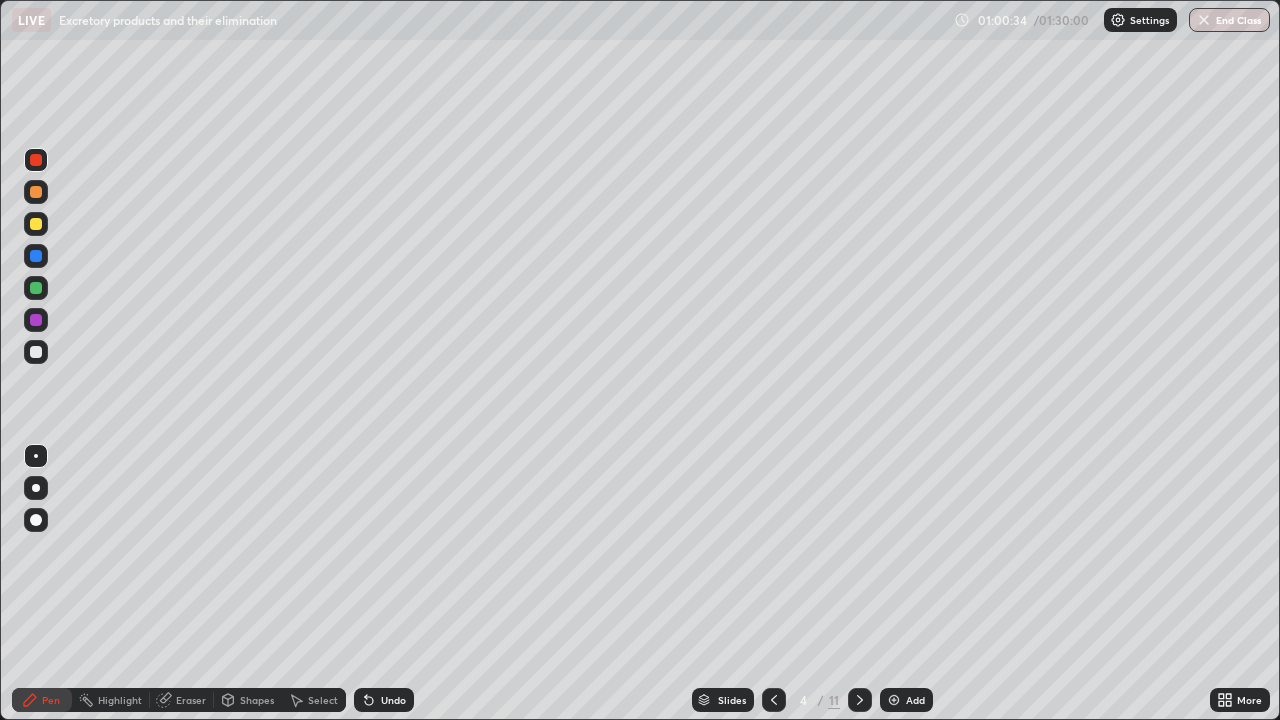 click 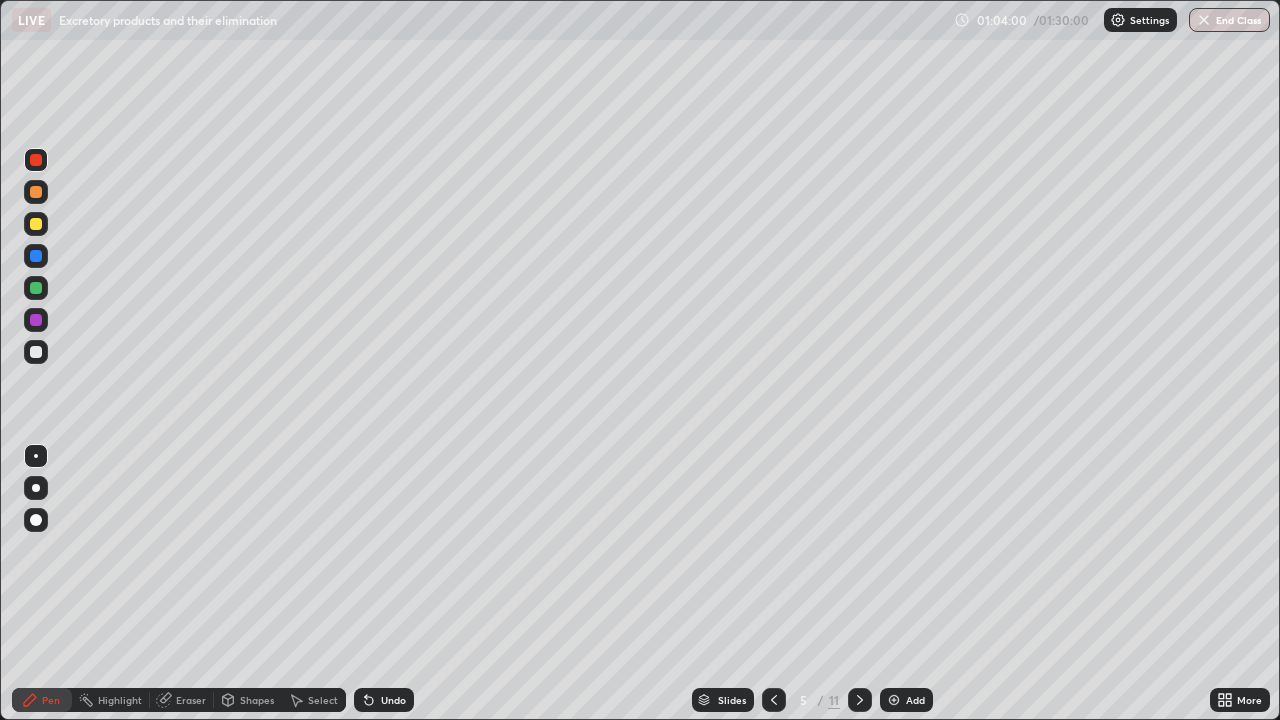 click 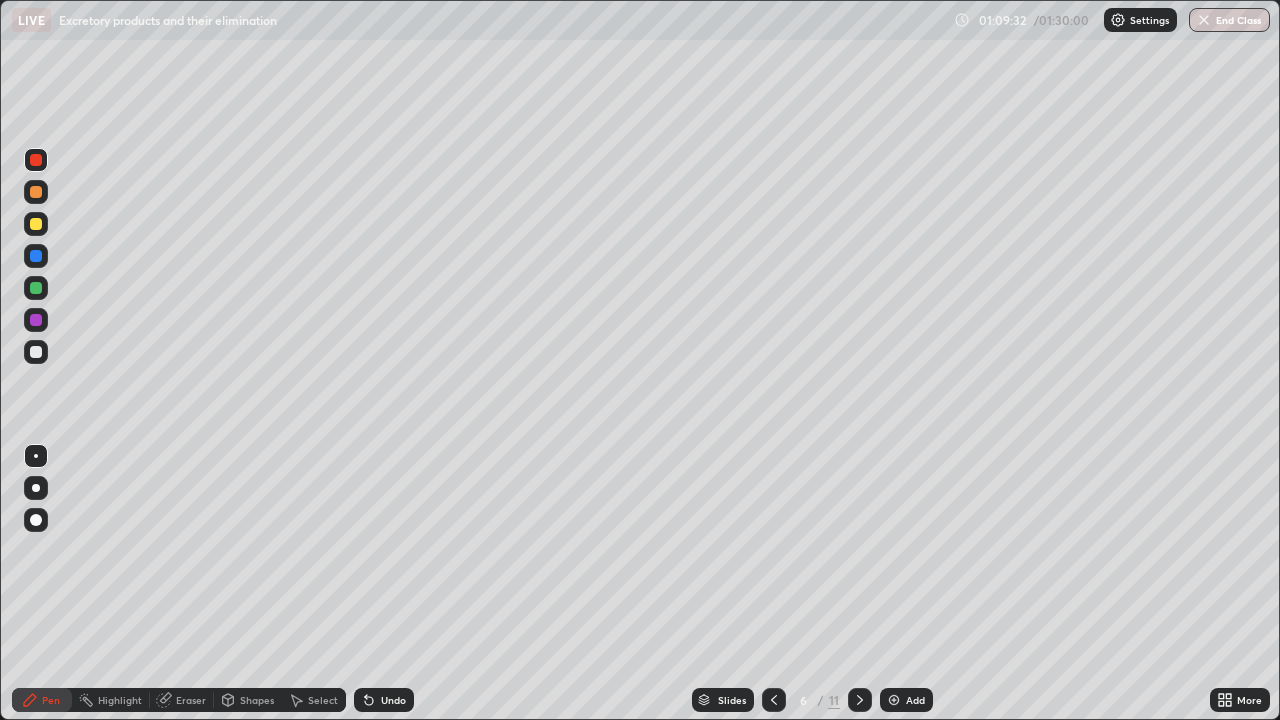 click 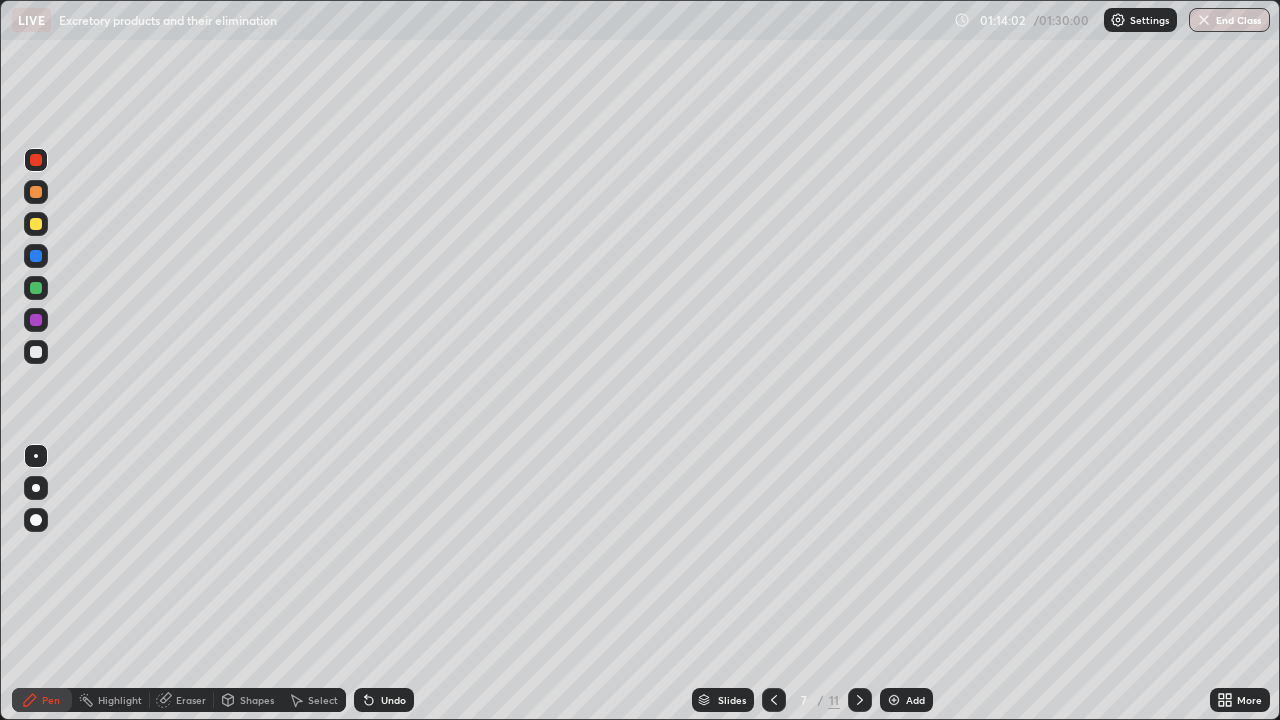 click 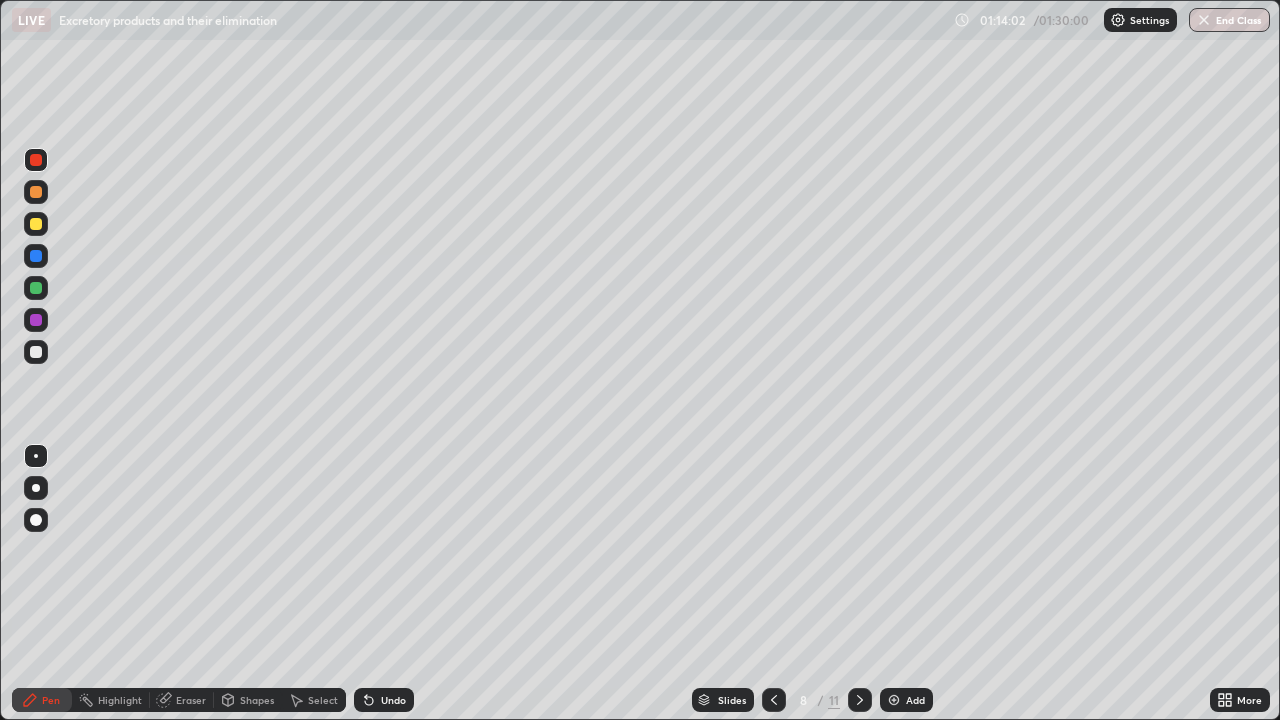 click 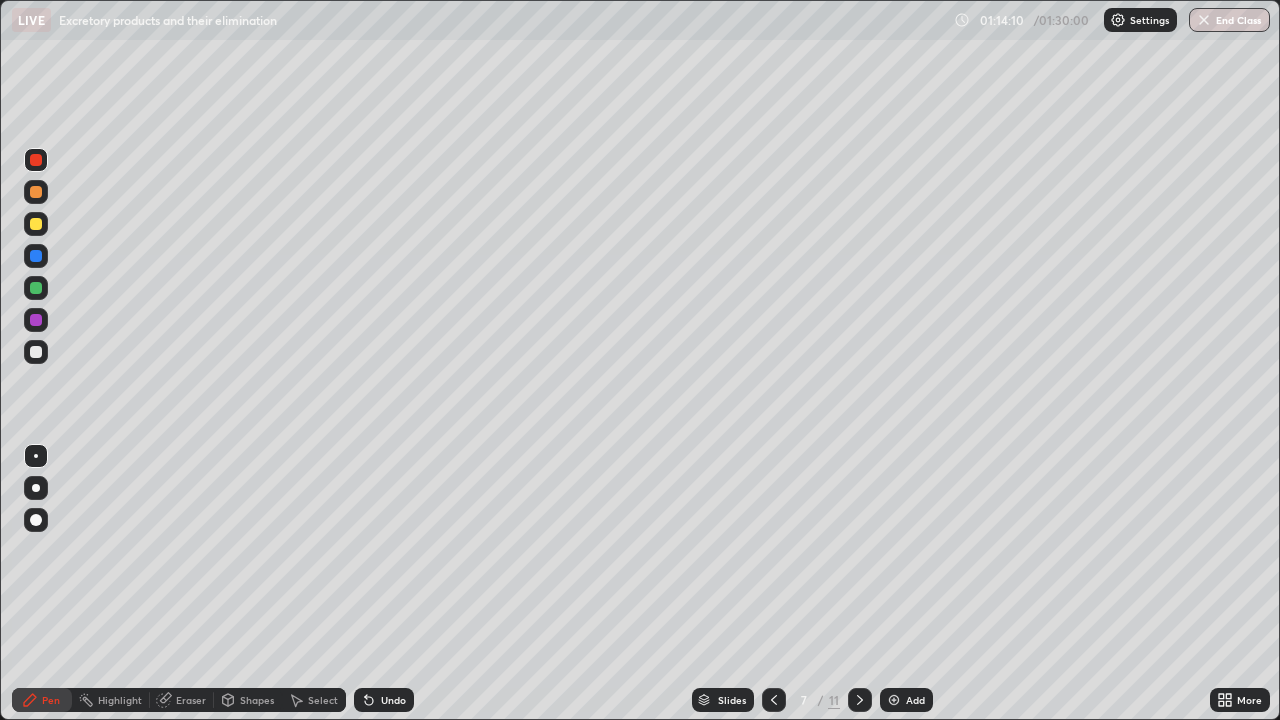 click 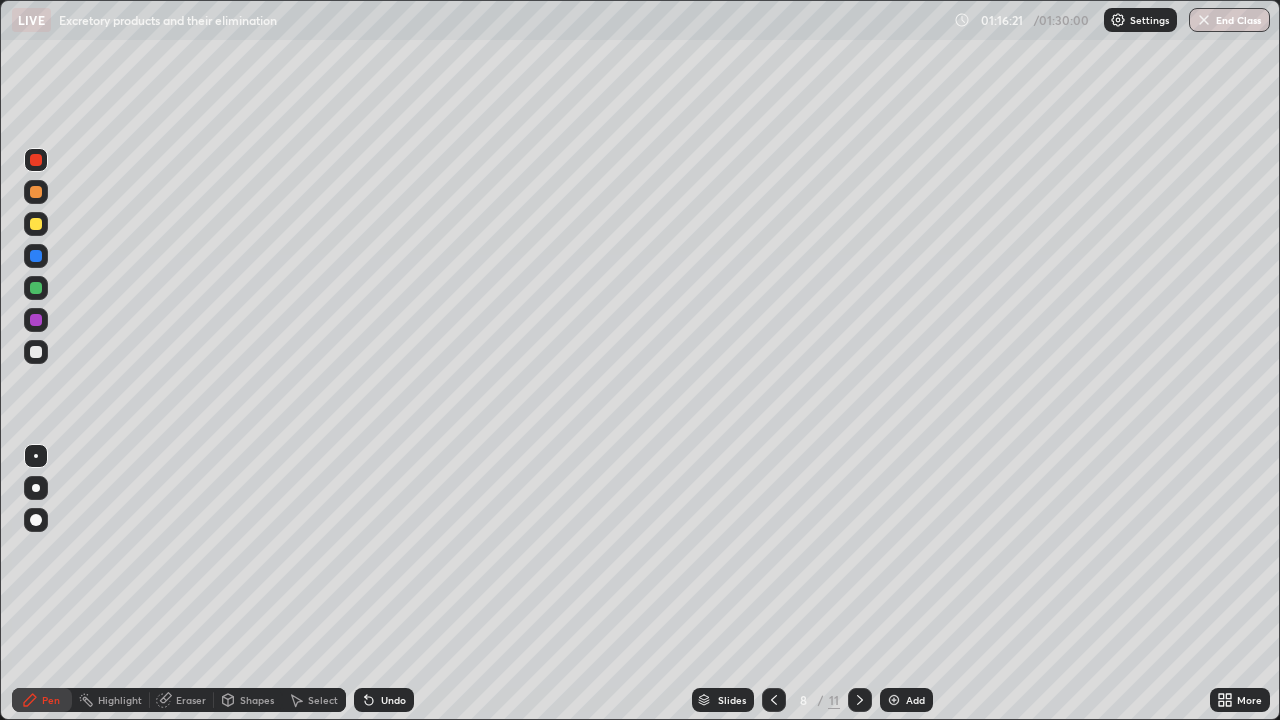 click at bounding box center (860, 700) 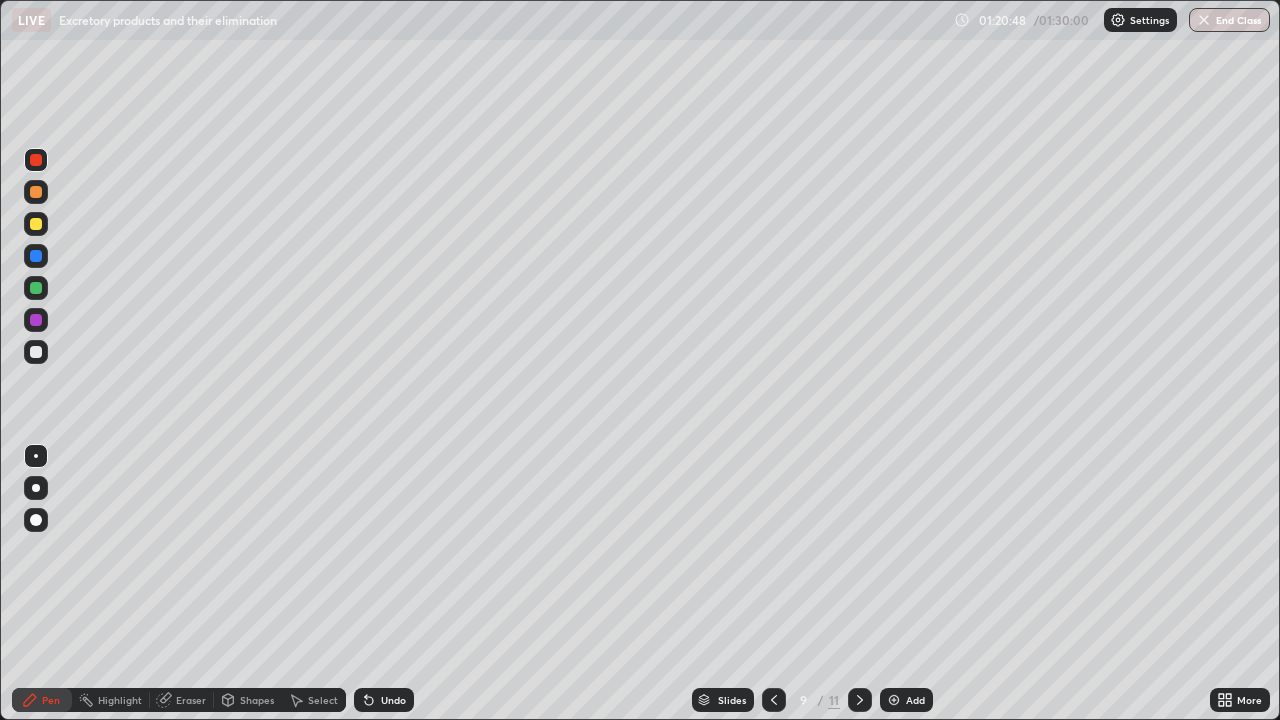click 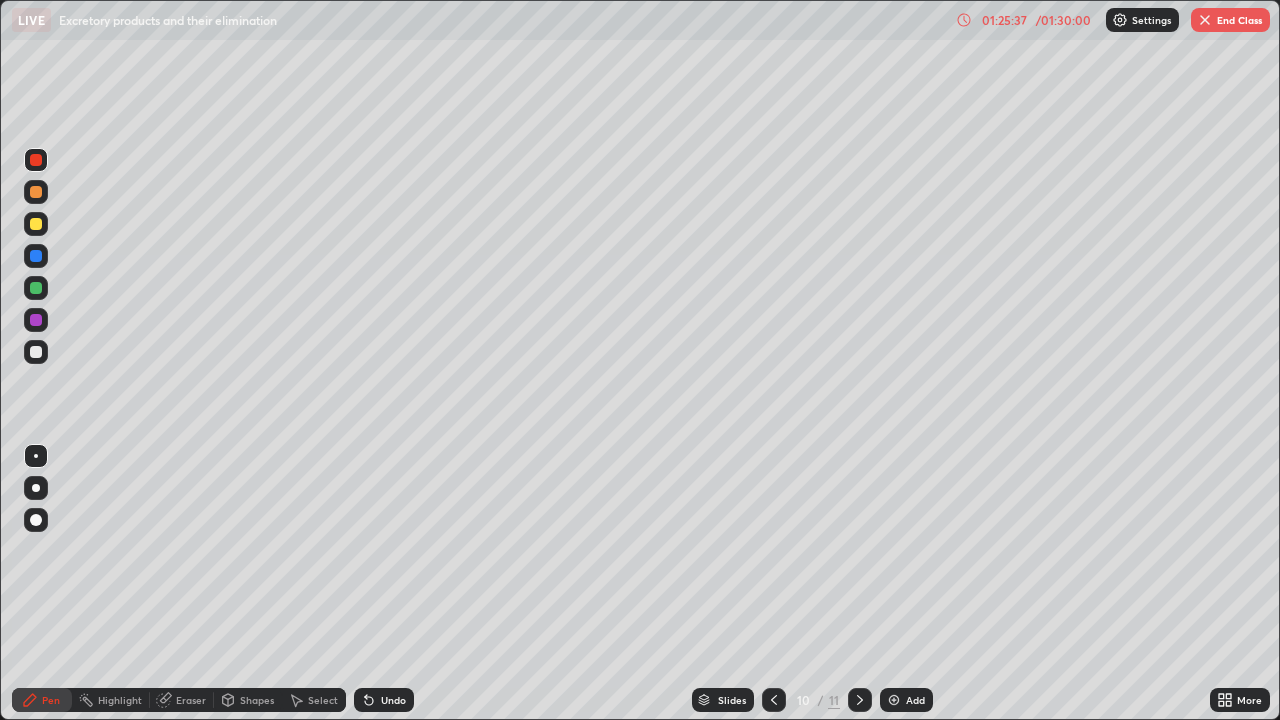 click 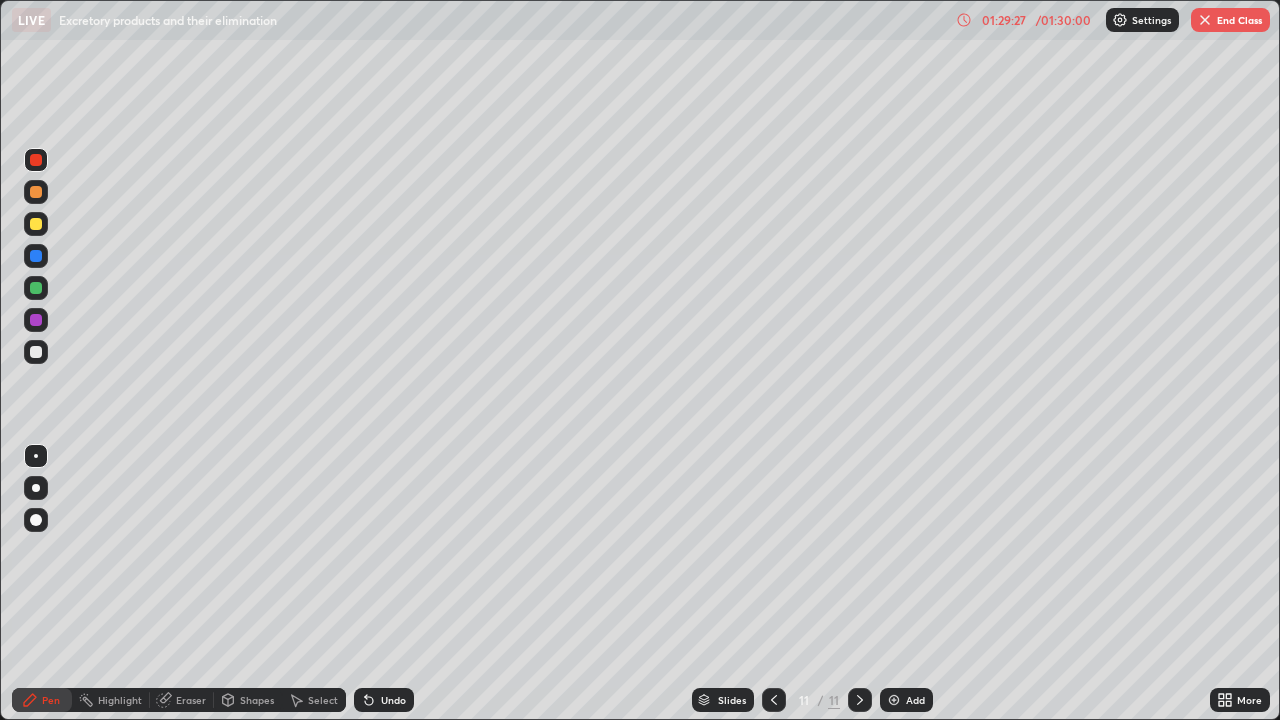 click on "End Class" at bounding box center [1230, 20] 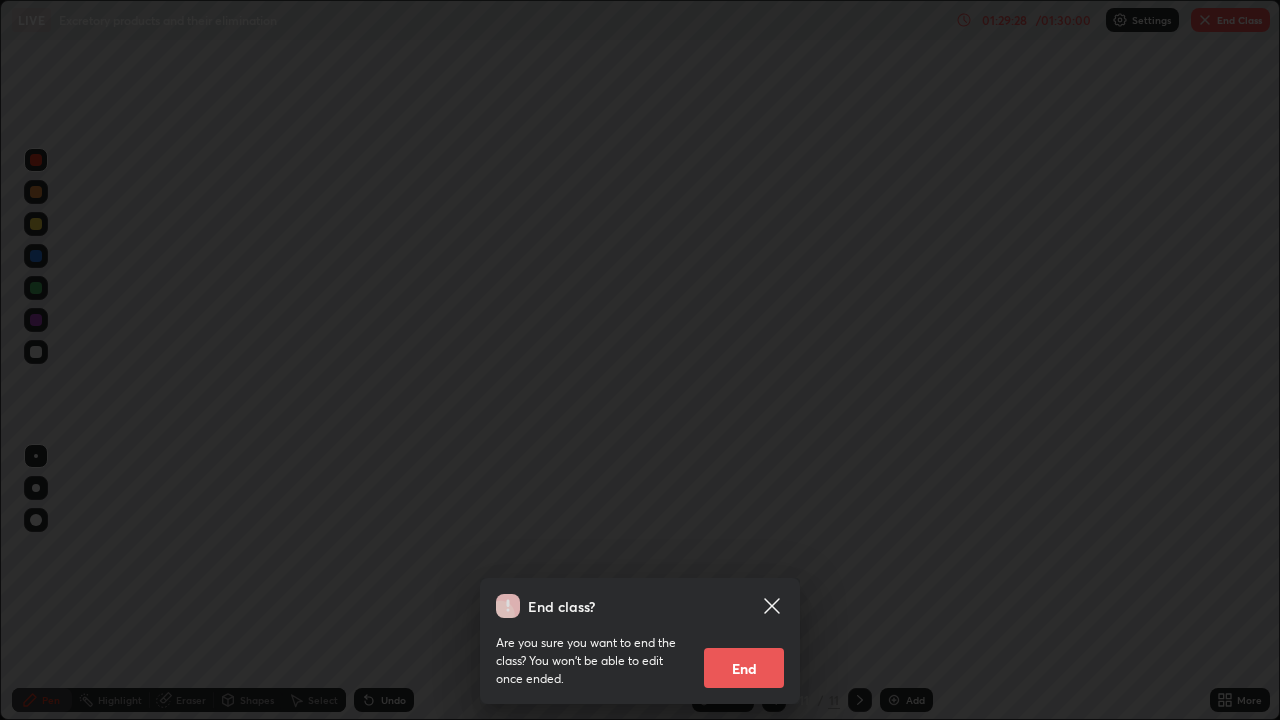 click on "End" at bounding box center [744, 668] 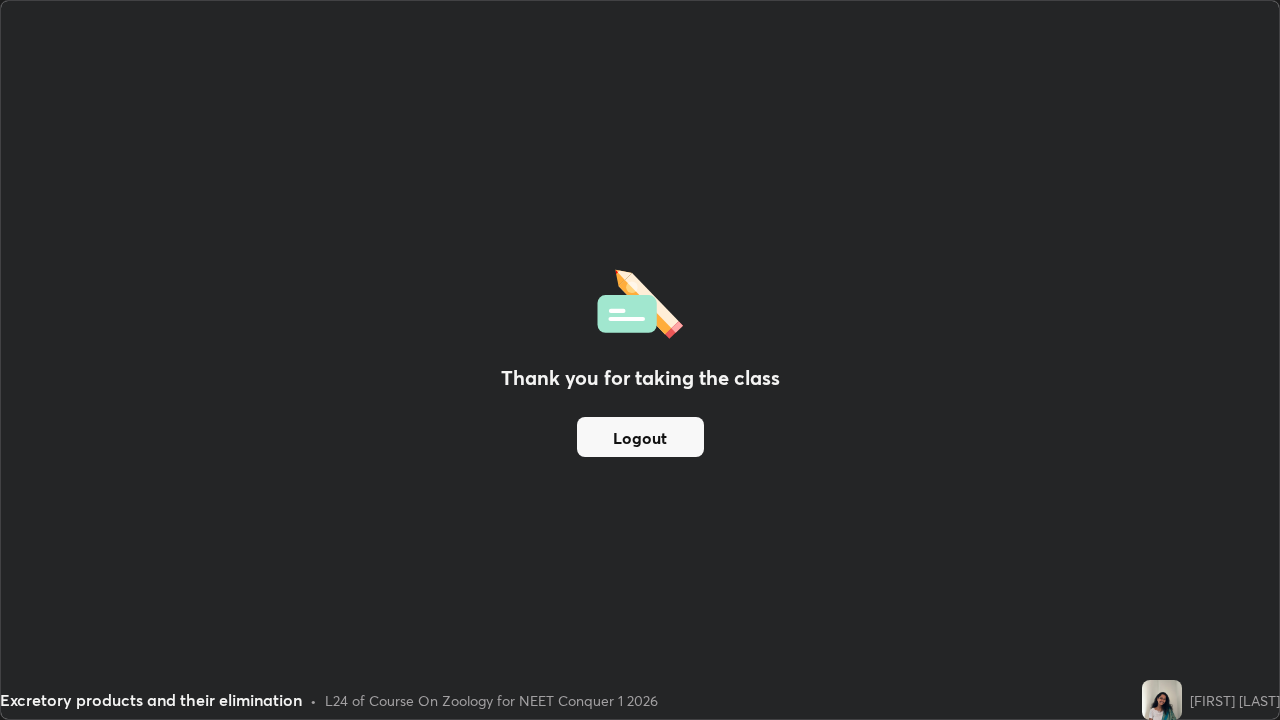 click on "Logout" at bounding box center [640, 437] 